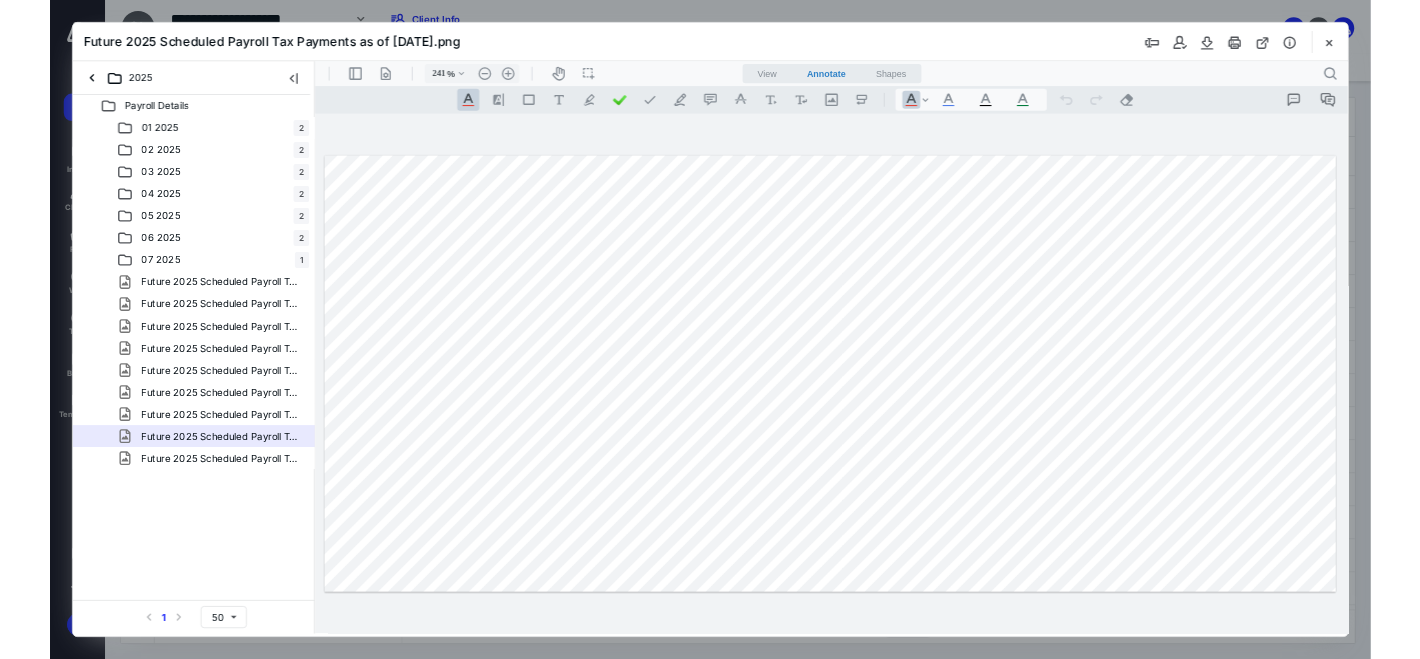 scroll, scrollTop: 0, scrollLeft: 0, axis: both 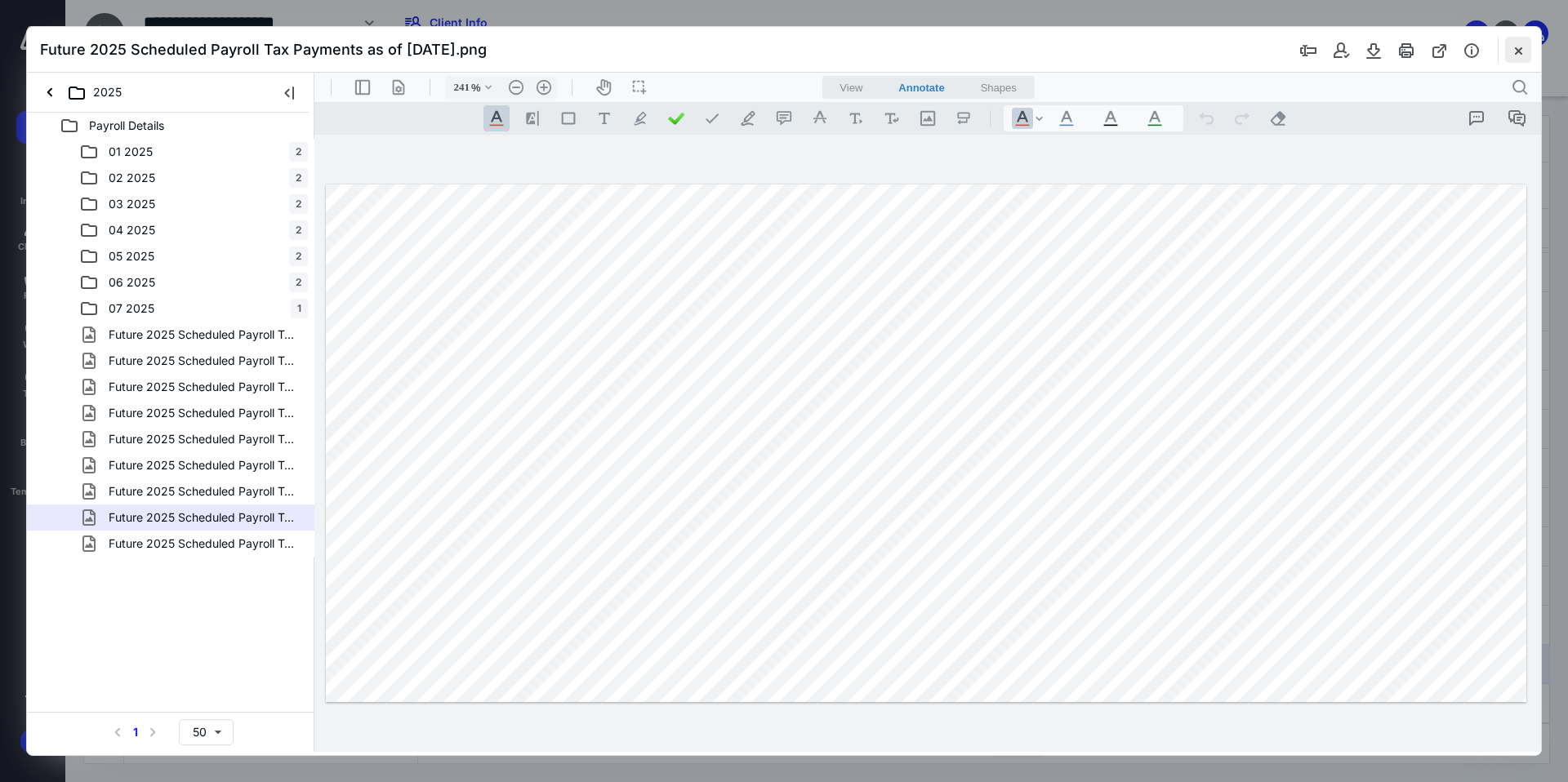 click at bounding box center (1518, 50) 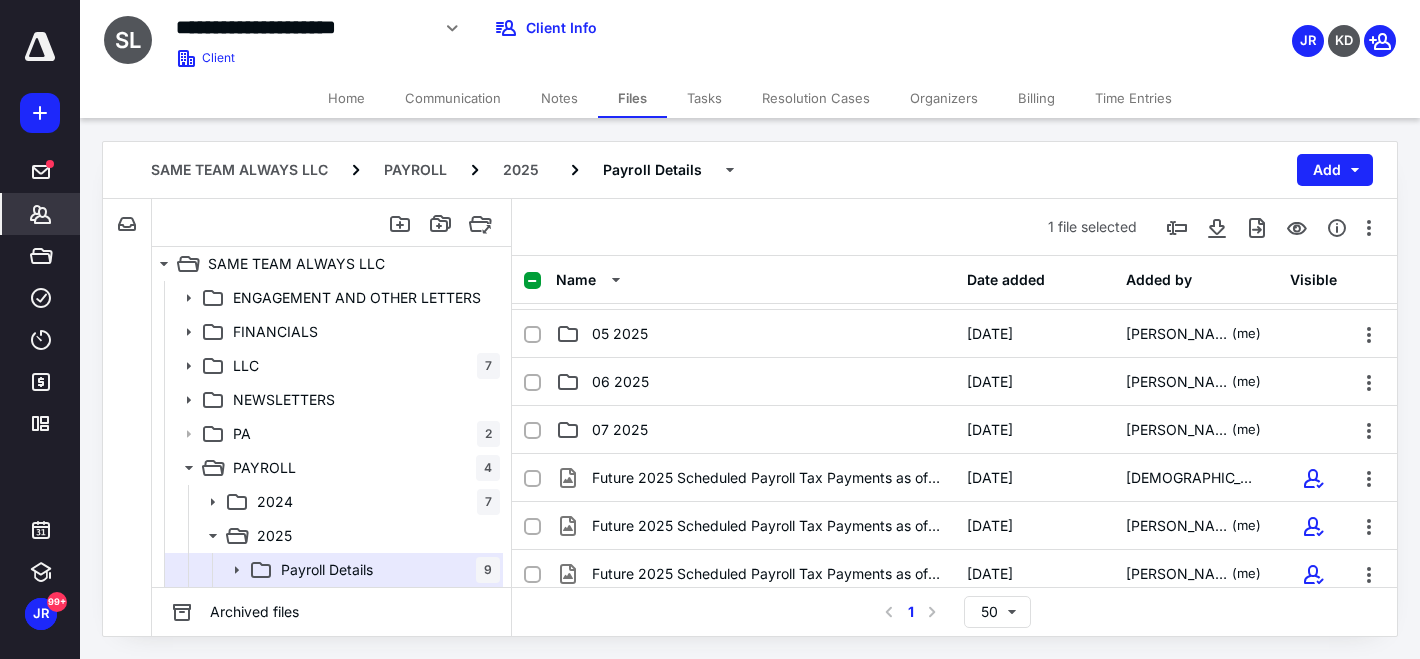 click 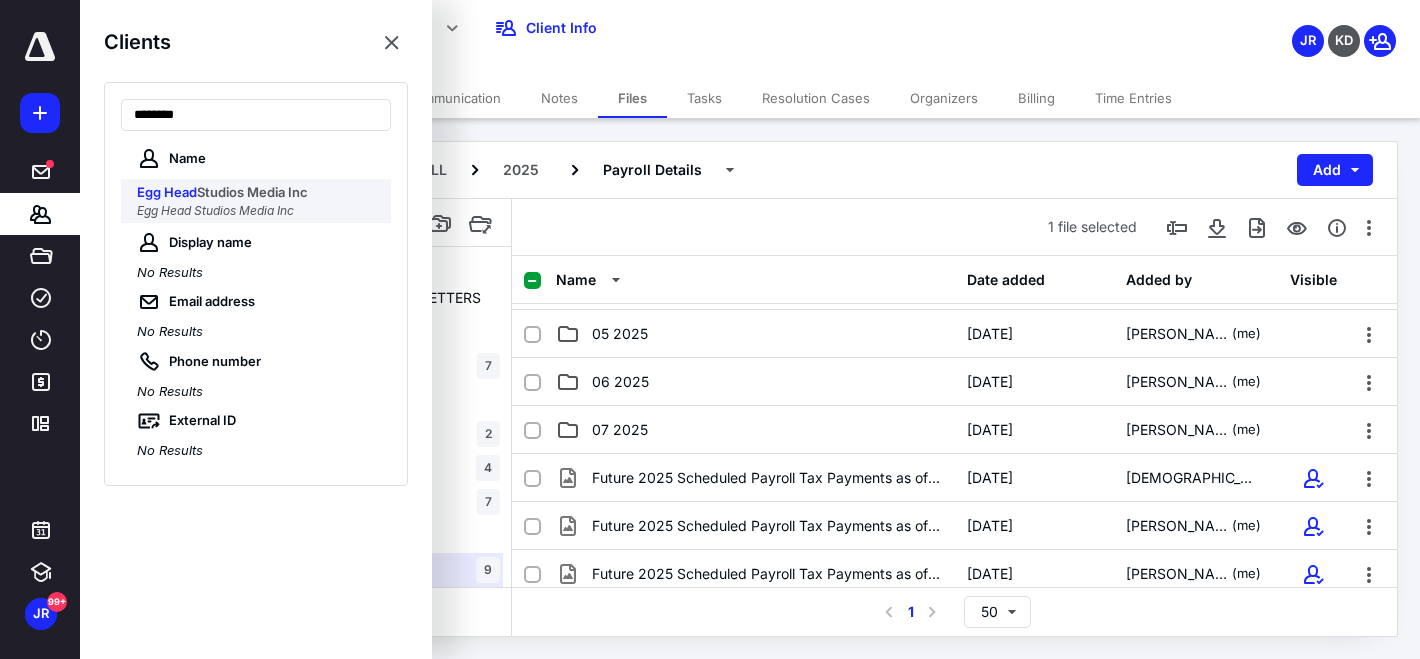 type on "********" 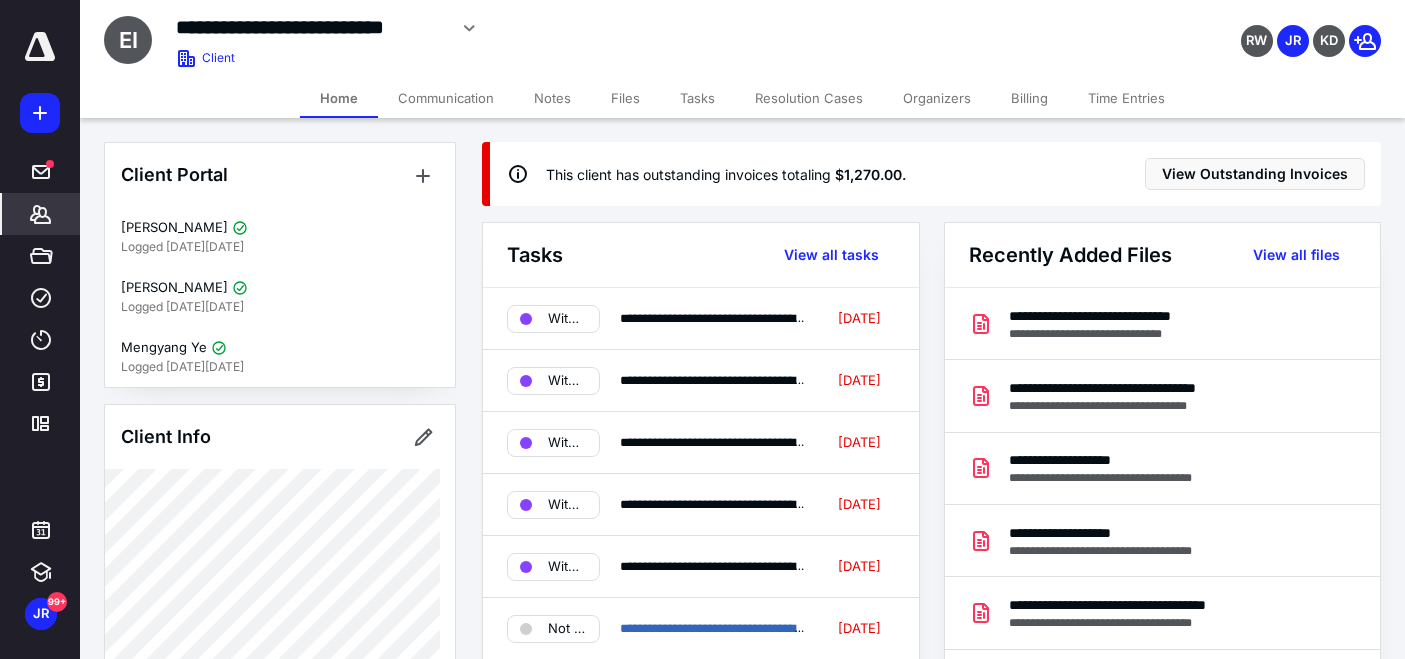 click on "Files" at bounding box center (625, 98) 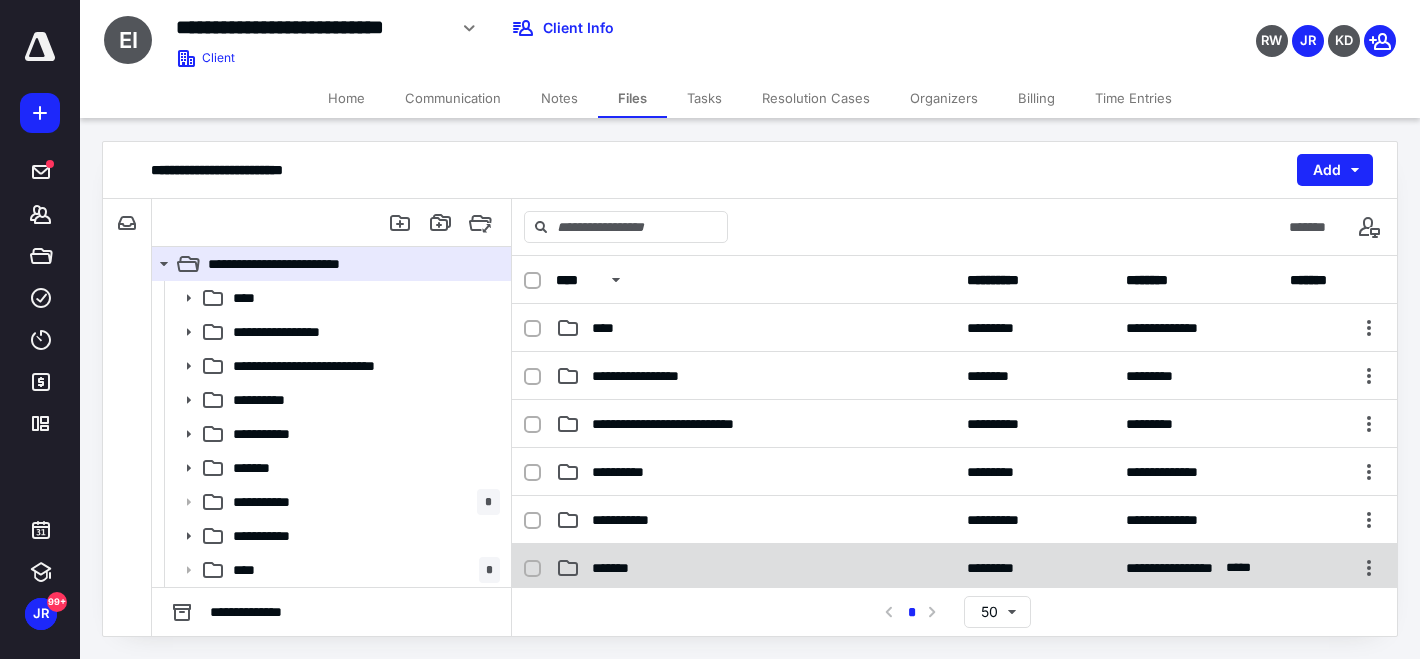 click on "**********" at bounding box center [954, 568] 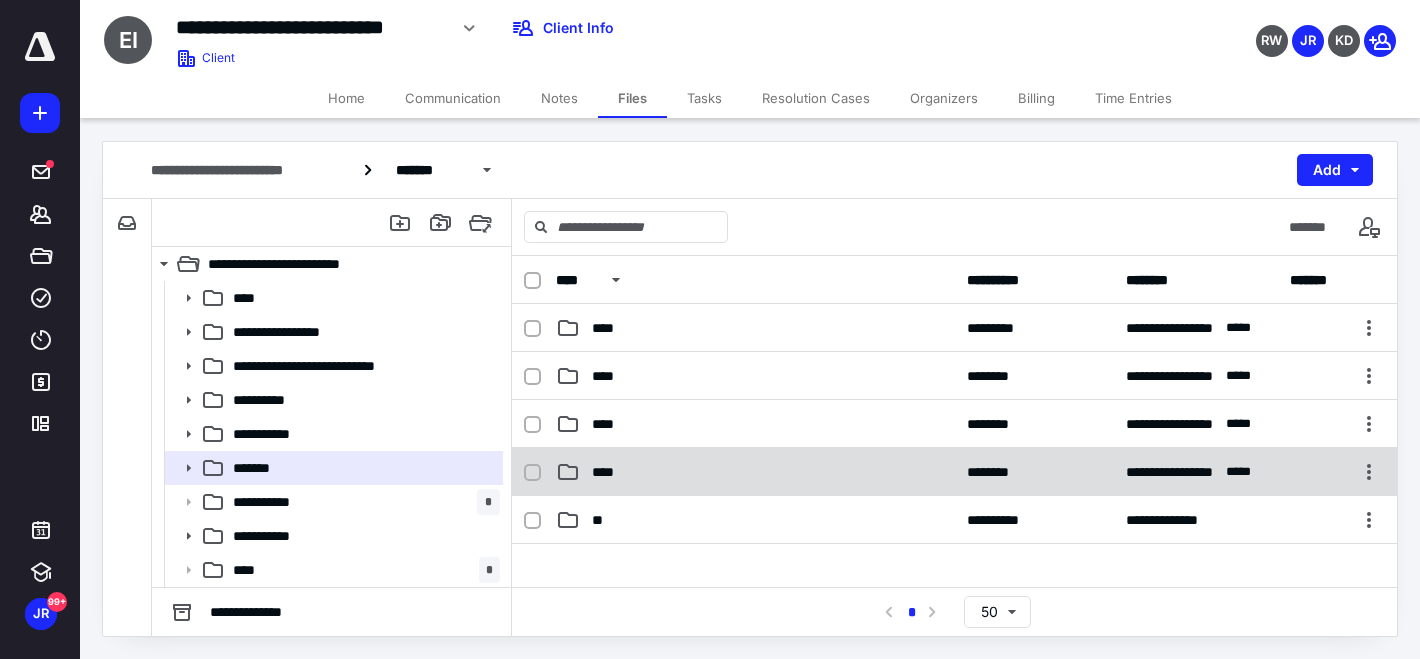 click on "****" at bounding box center [609, 472] 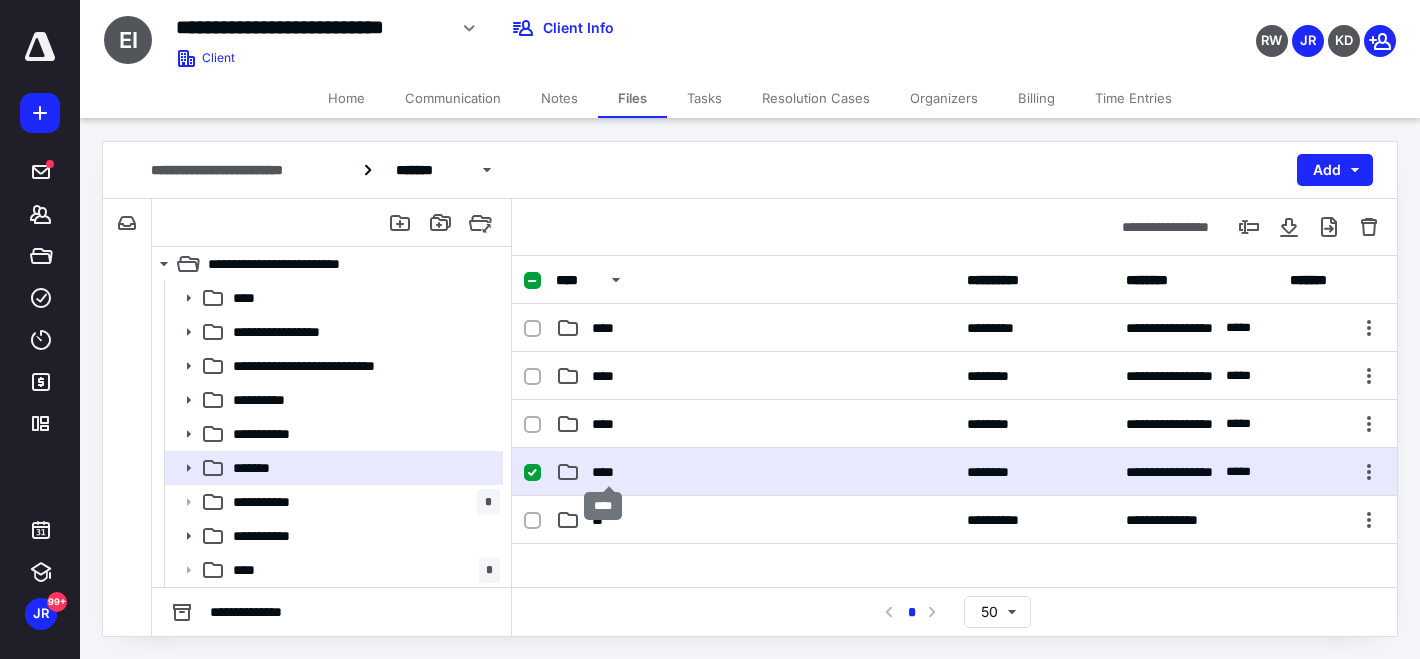 click on "****" at bounding box center [609, 472] 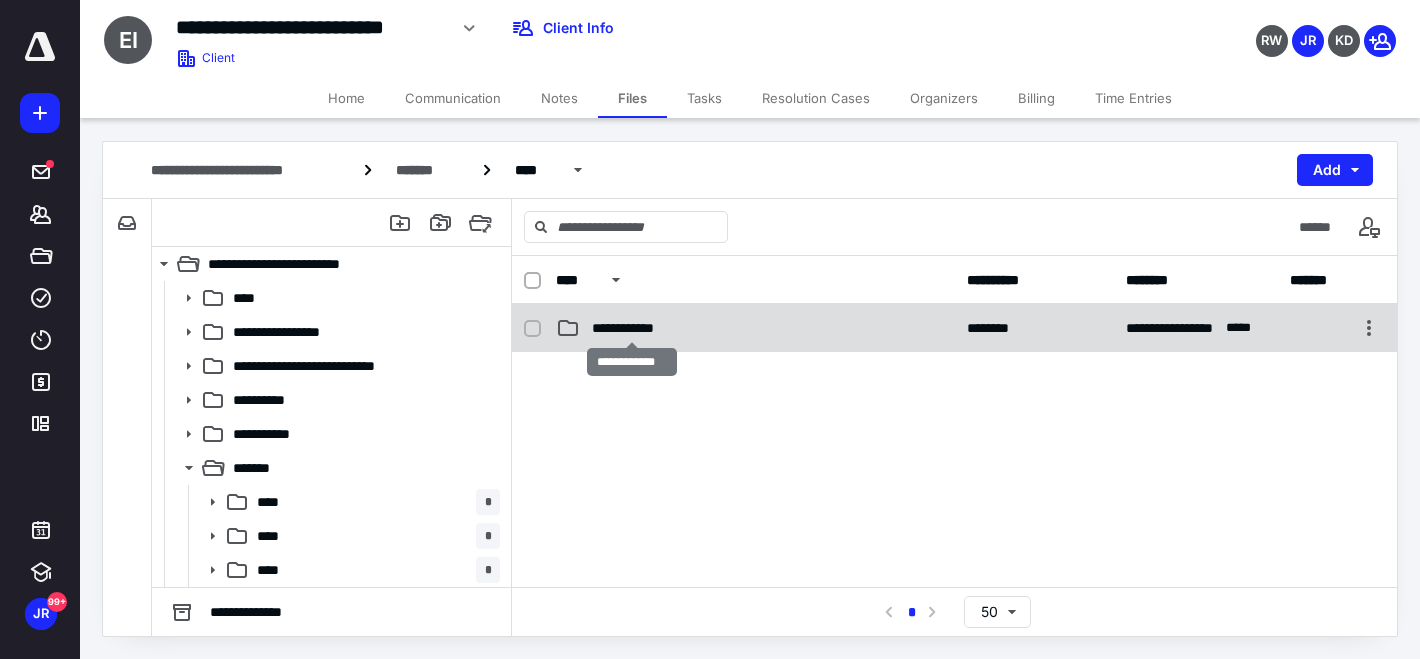 click on "**********" at bounding box center [632, 328] 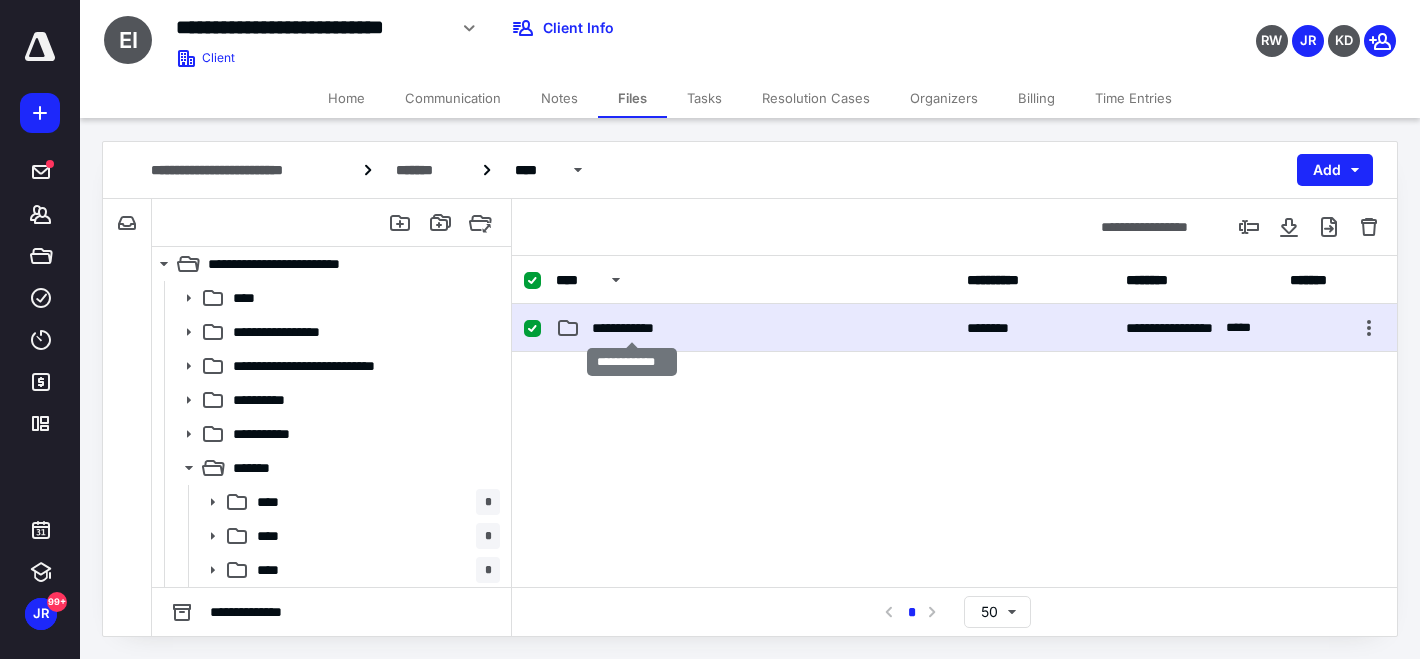 click on "**********" at bounding box center [632, 328] 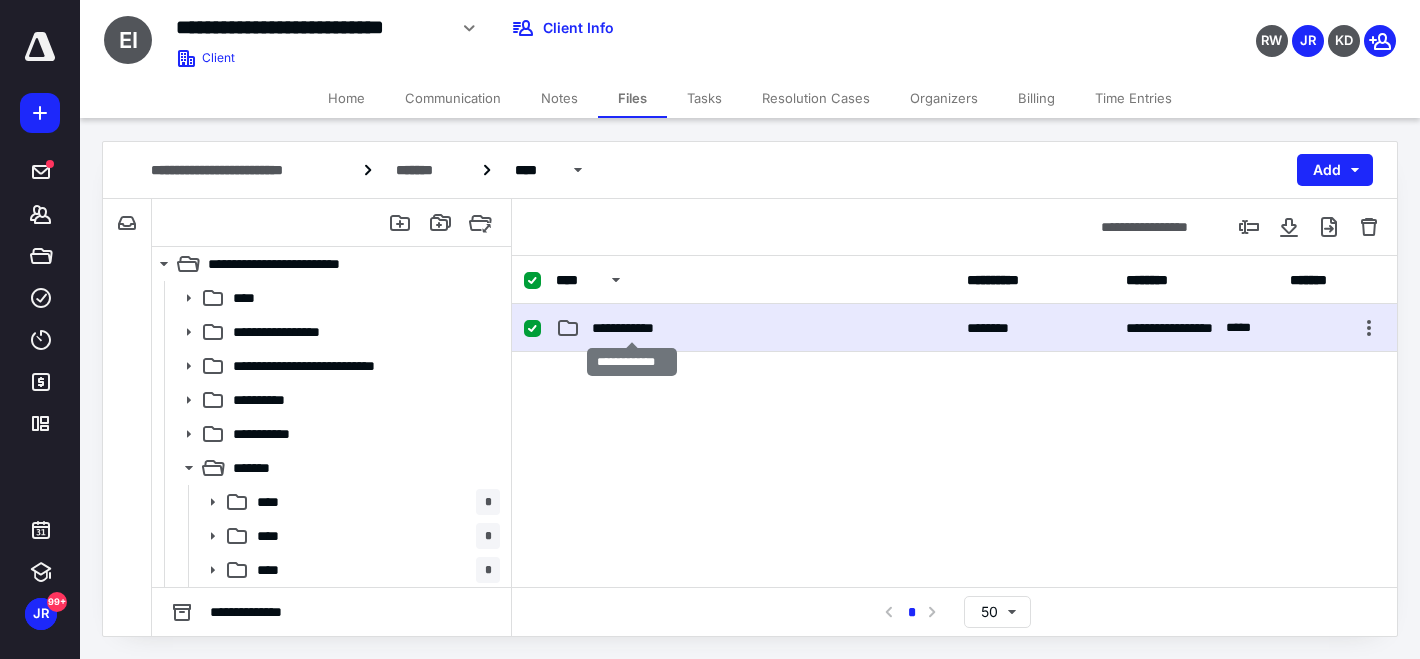 checkbox on "false" 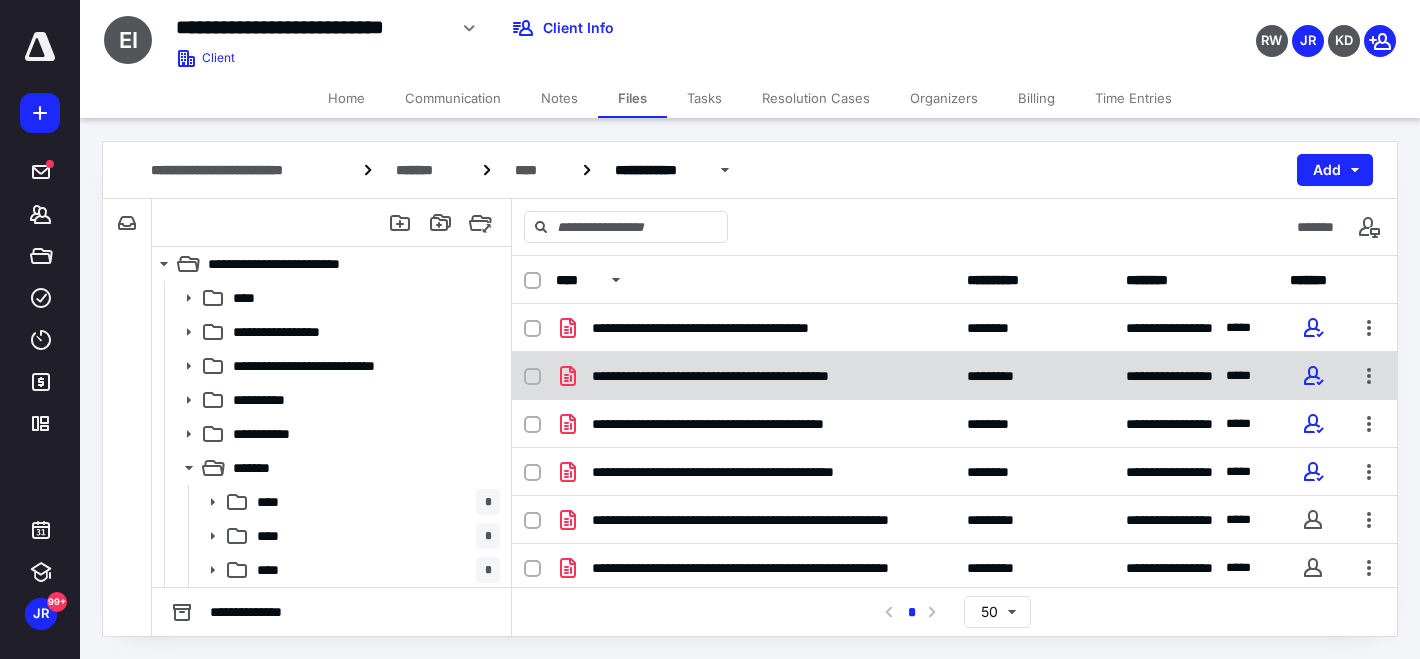 click on "**********" at bounding box center (761, 376) 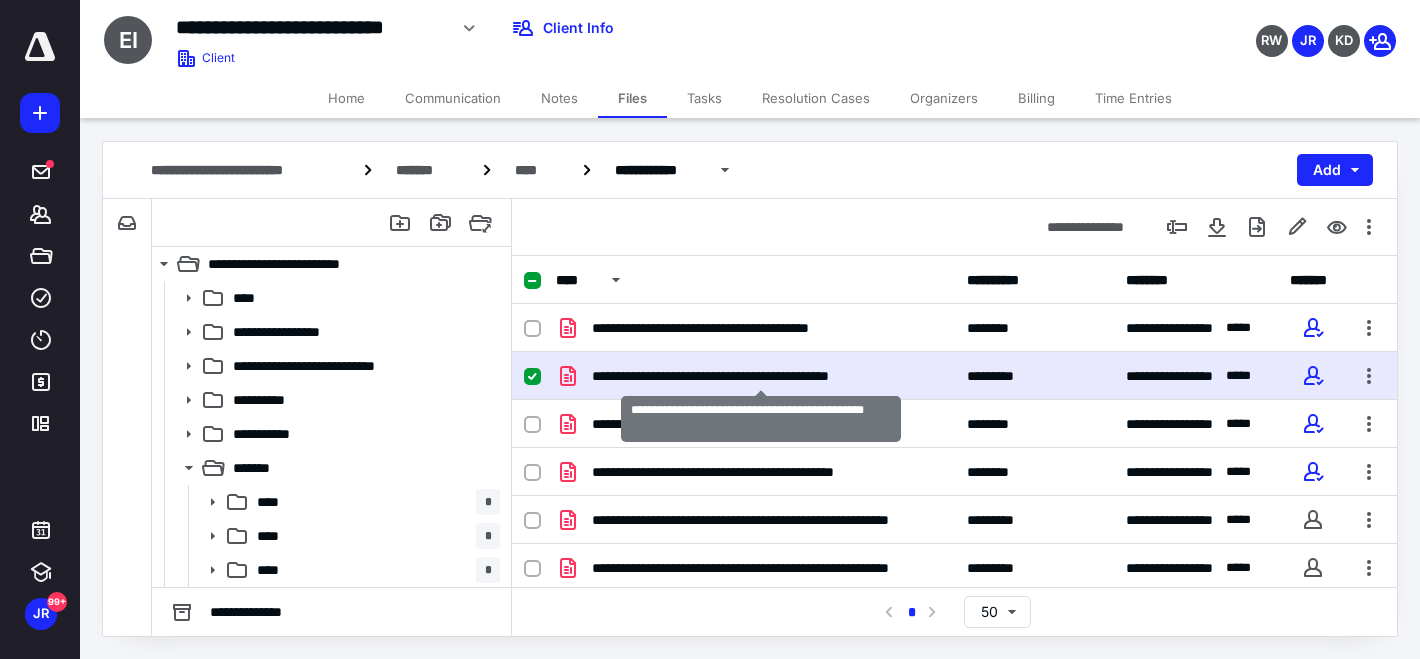 click on "**********" at bounding box center (761, 376) 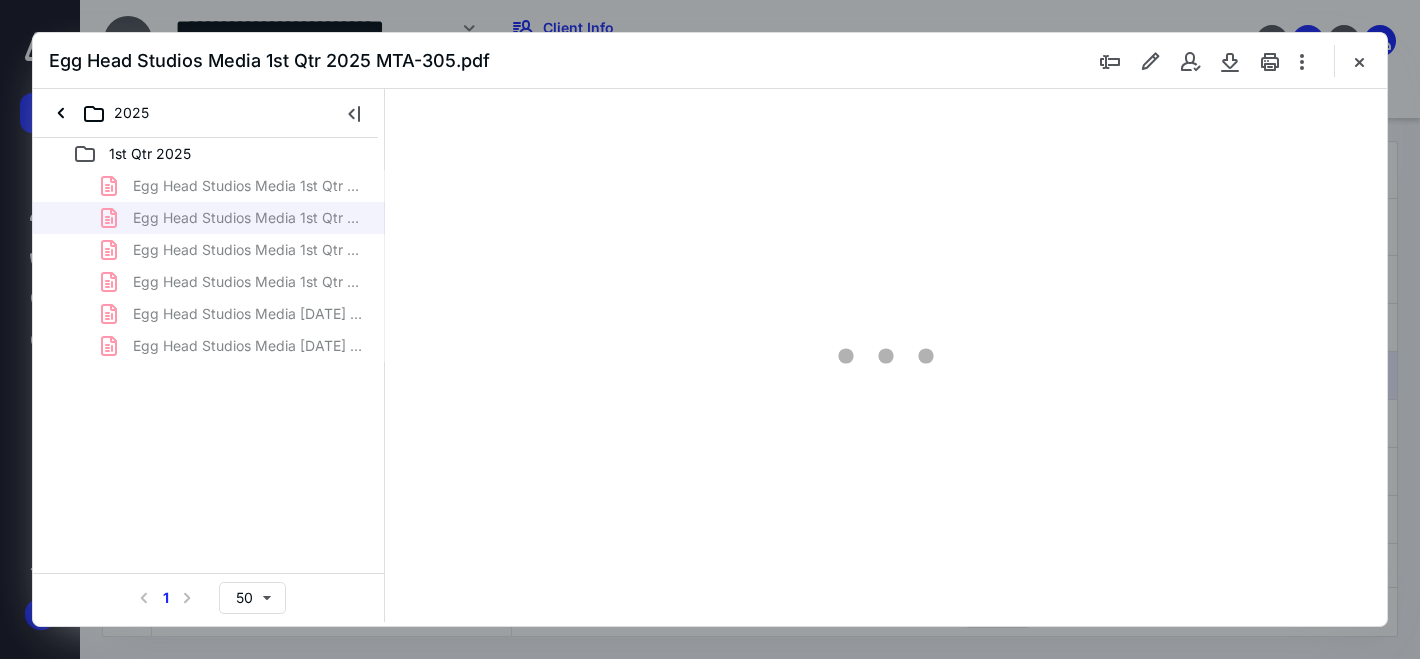 scroll, scrollTop: 0, scrollLeft: 0, axis: both 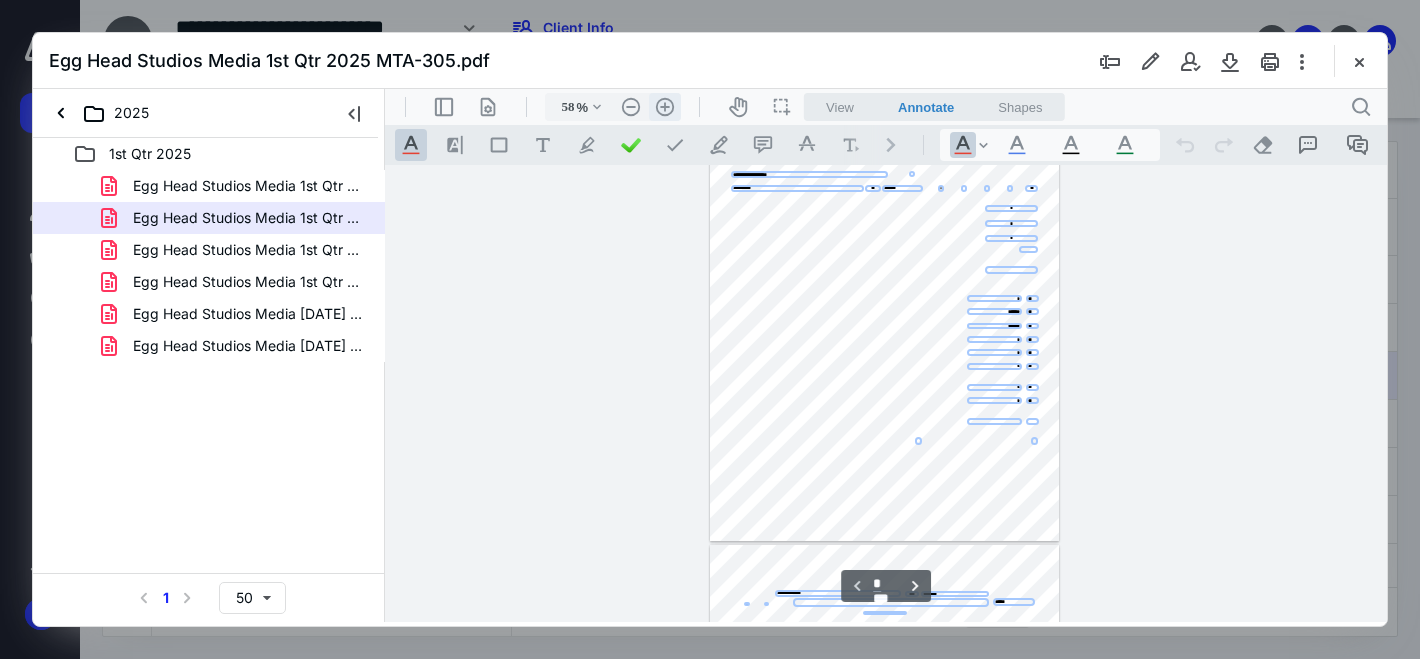 click on ".cls-1{fill:#abb0c4;} icon - header - zoom - in - line" at bounding box center (665, 107) 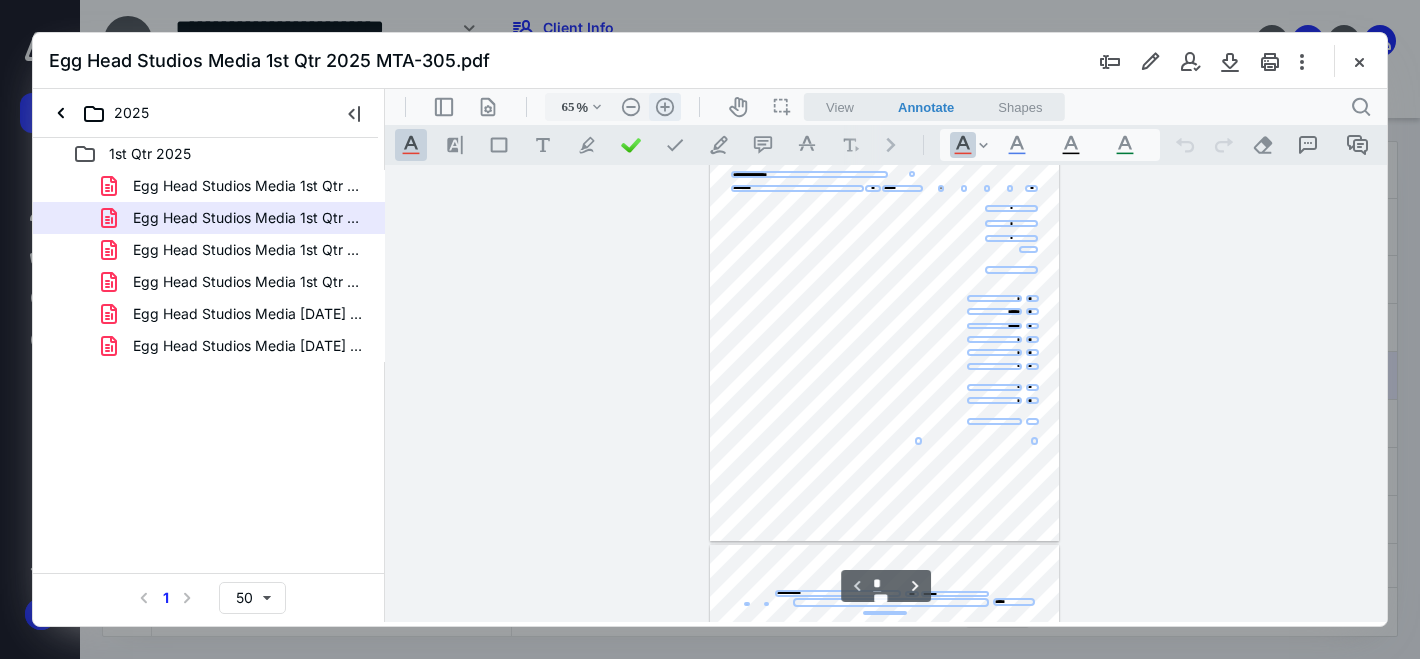 click on ".cls-1{fill:#abb0c4;} icon - header - zoom - in - line" at bounding box center (665, 107) 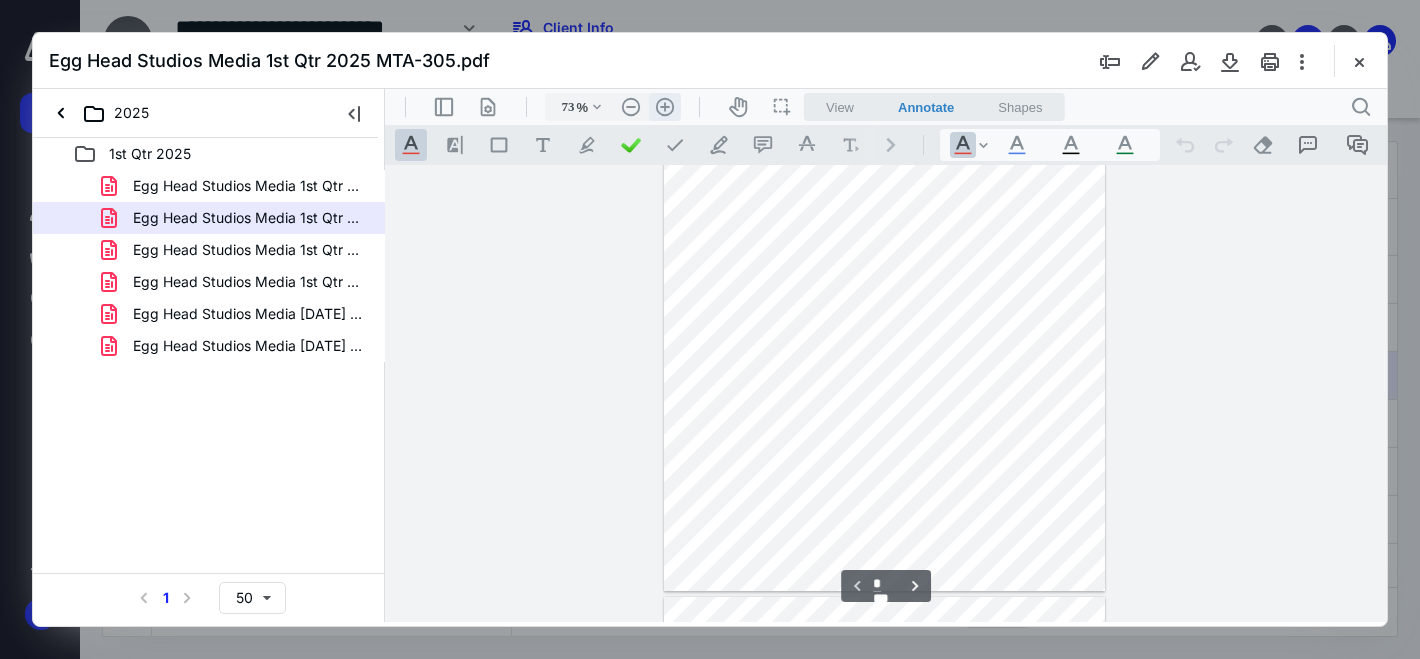 click on ".cls-1{fill:#abb0c4;} icon - header - zoom - in - line" at bounding box center [665, 107] 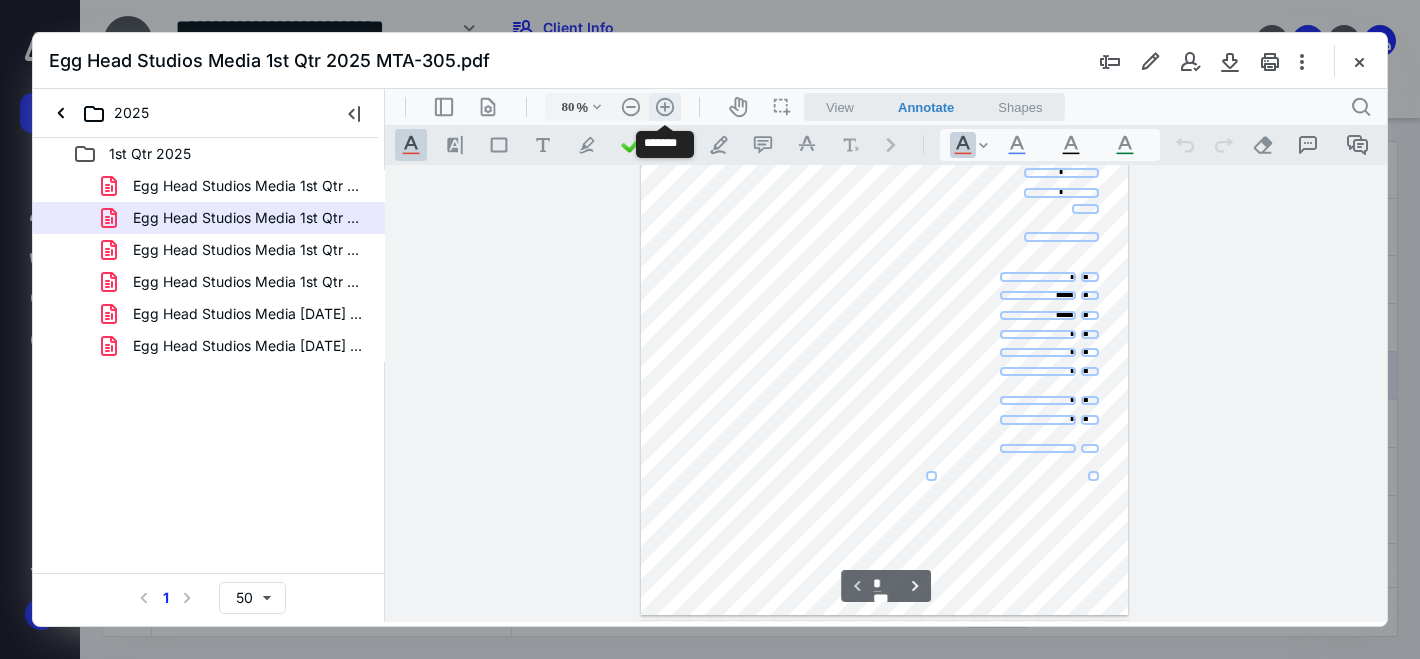 click on ".cls-1{fill:#abb0c4;} icon - header - zoom - in - line" at bounding box center [665, 107] 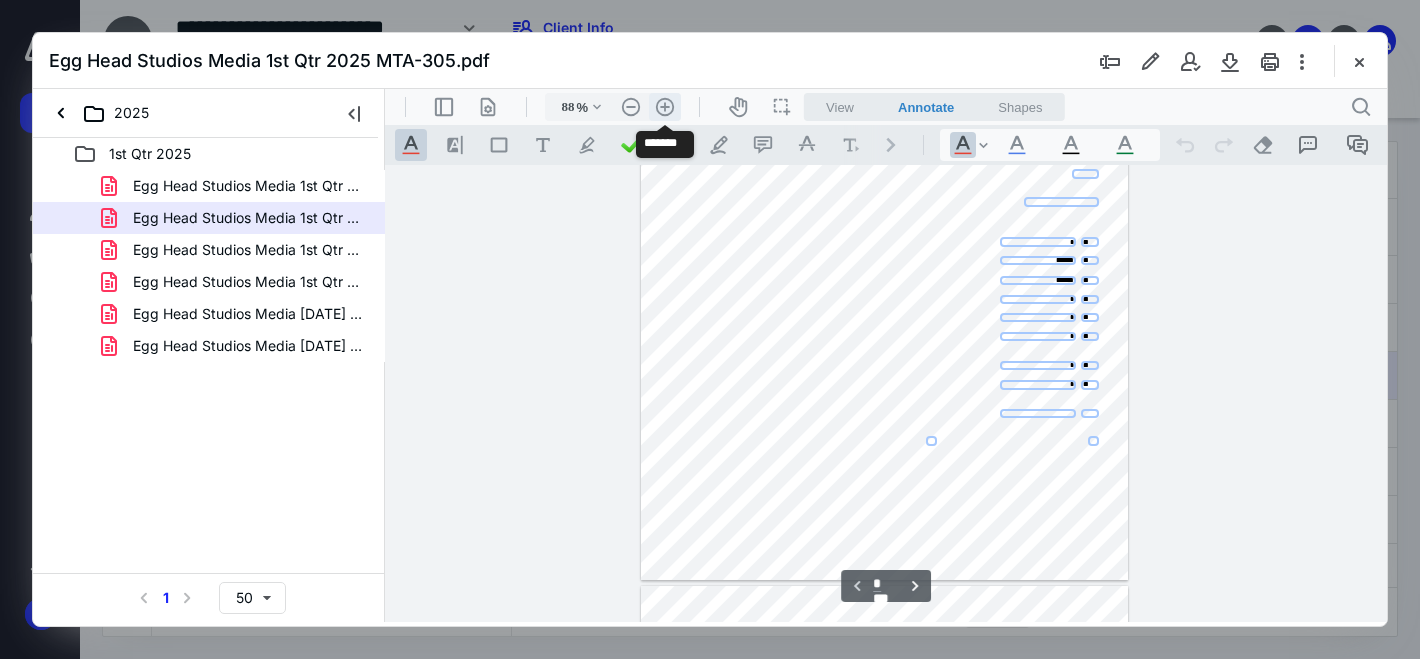 click on ".cls-1{fill:#abb0c4;} icon - header - zoom - in - line" at bounding box center [665, 107] 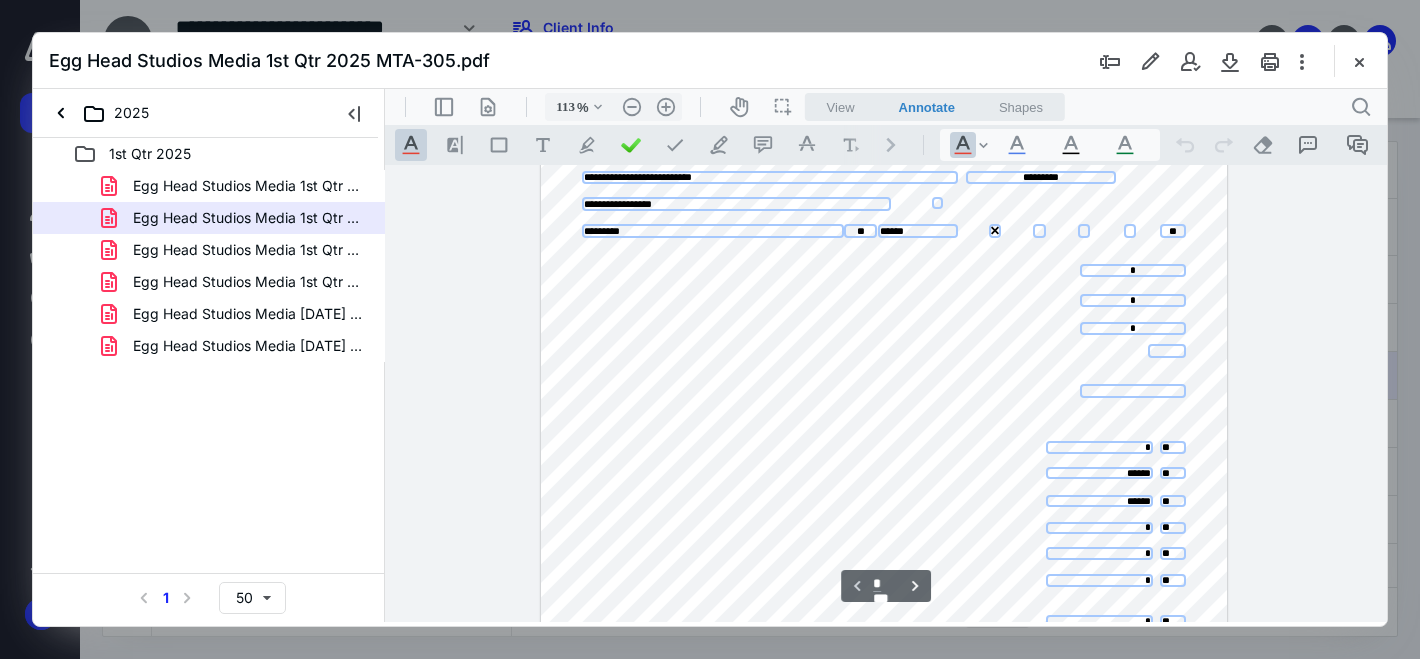 scroll, scrollTop: 141, scrollLeft: 0, axis: vertical 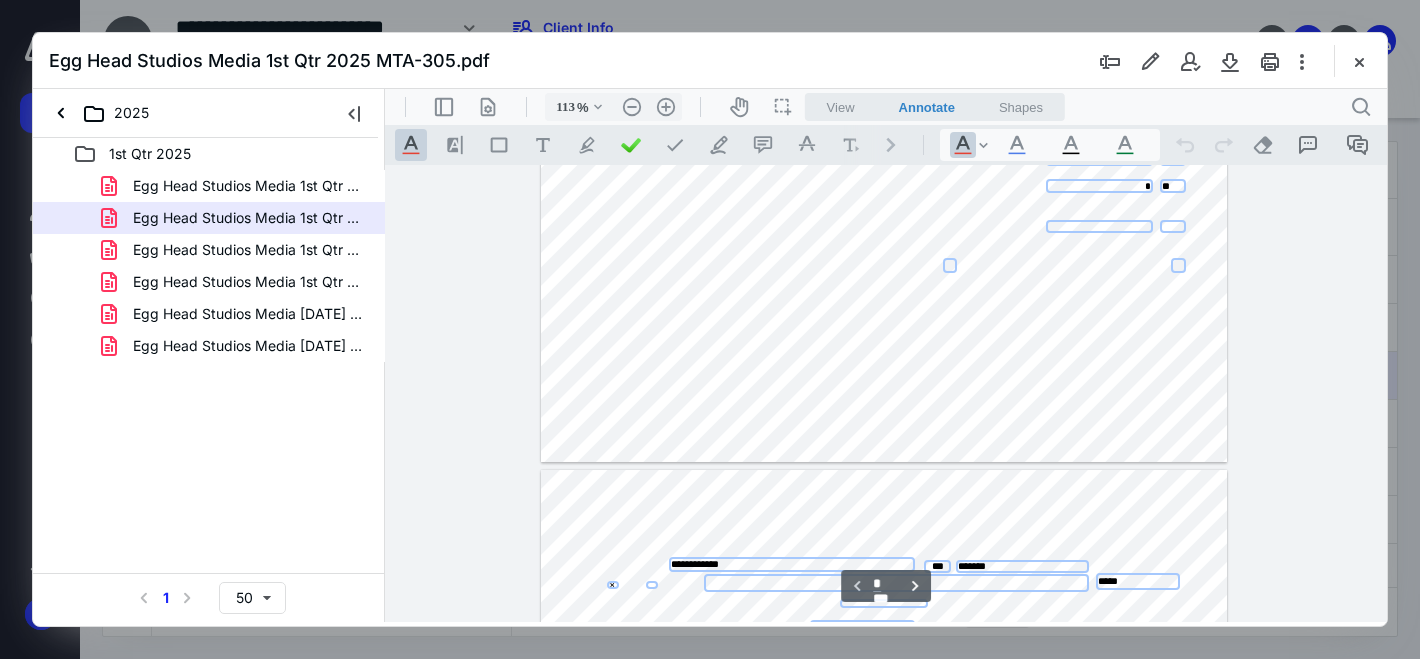type on "*" 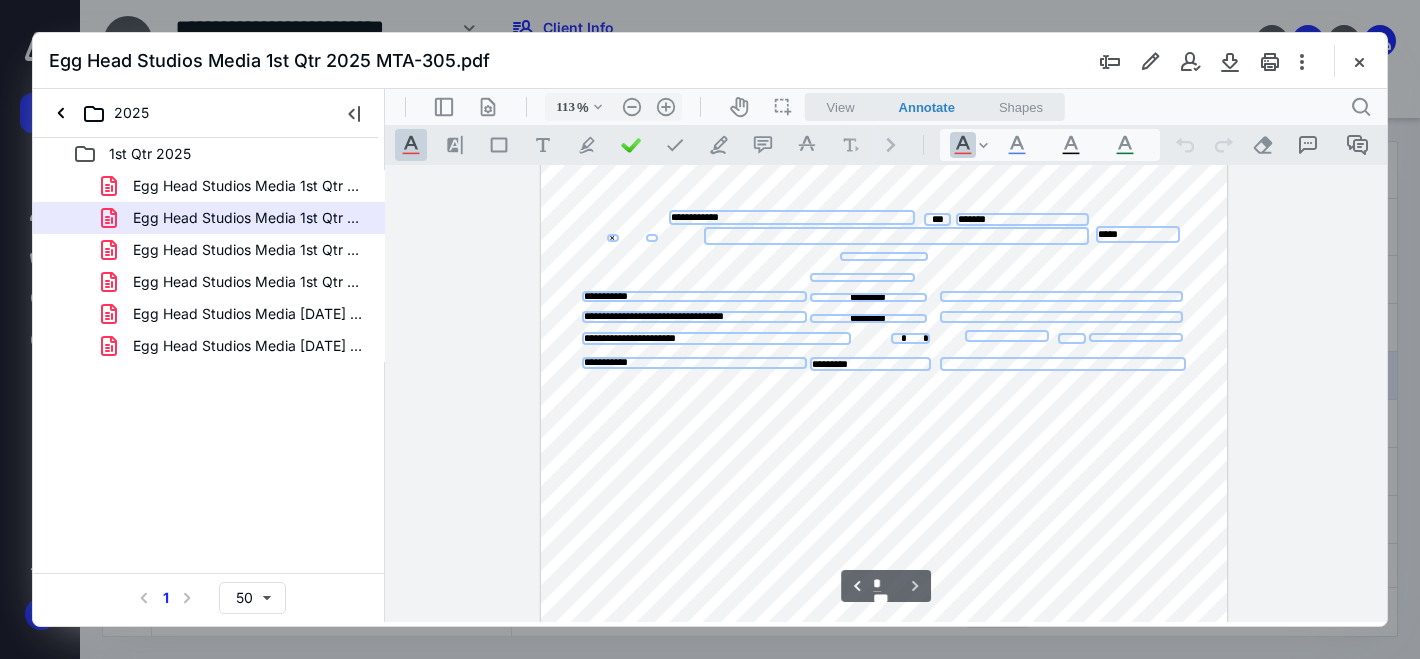 scroll, scrollTop: 941, scrollLeft: 0, axis: vertical 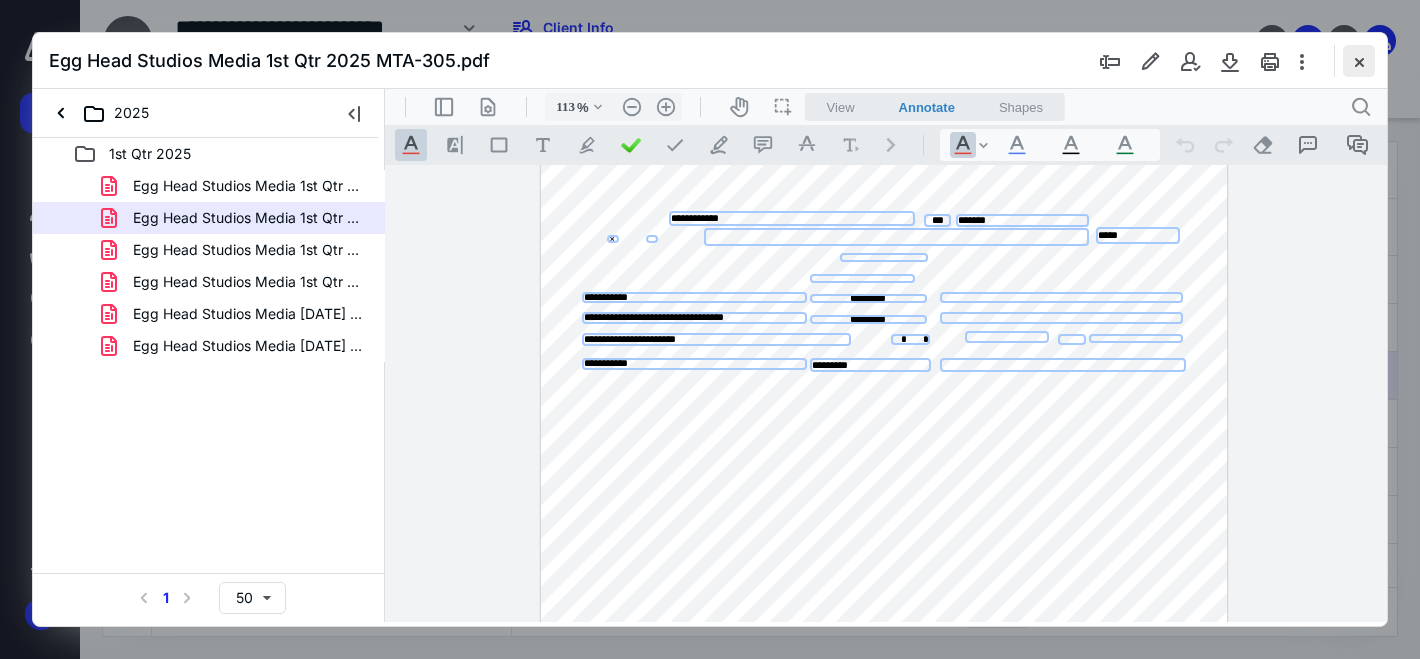 click at bounding box center [1359, 61] 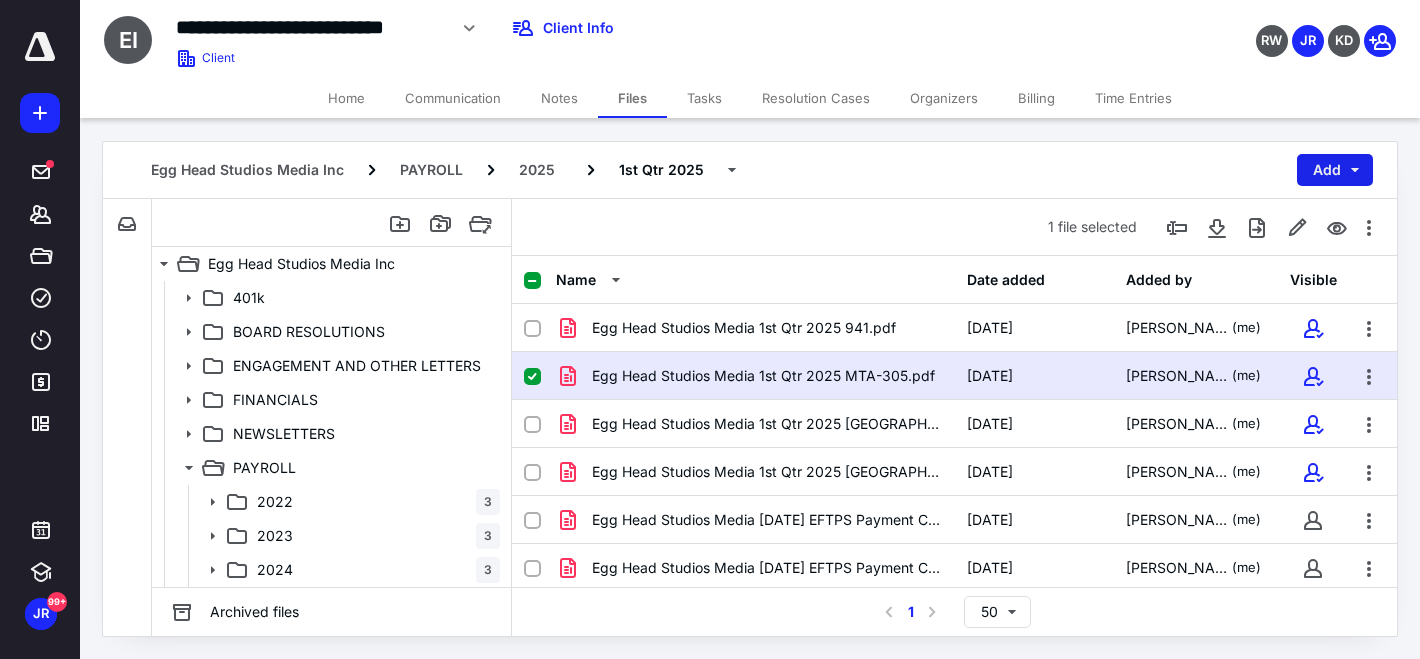 click on "Add" at bounding box center (1335, 170) 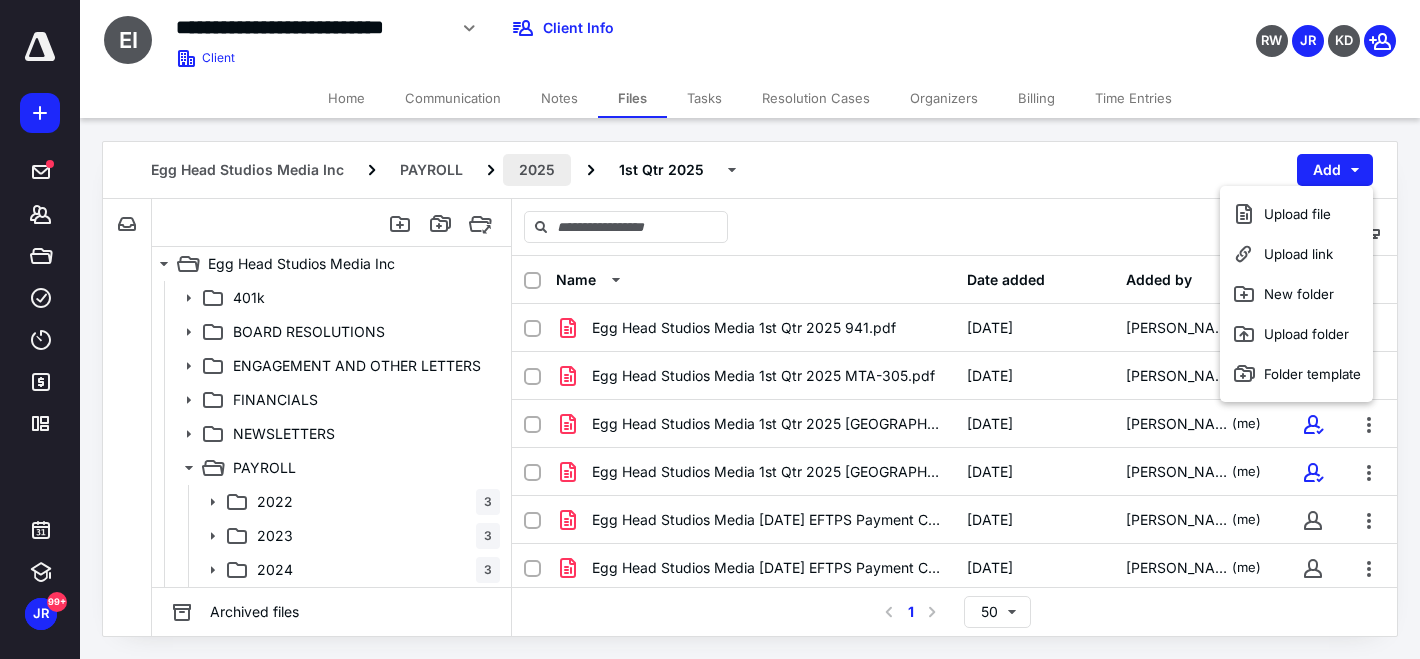 click on "2025" at bounding box center [537, 170] 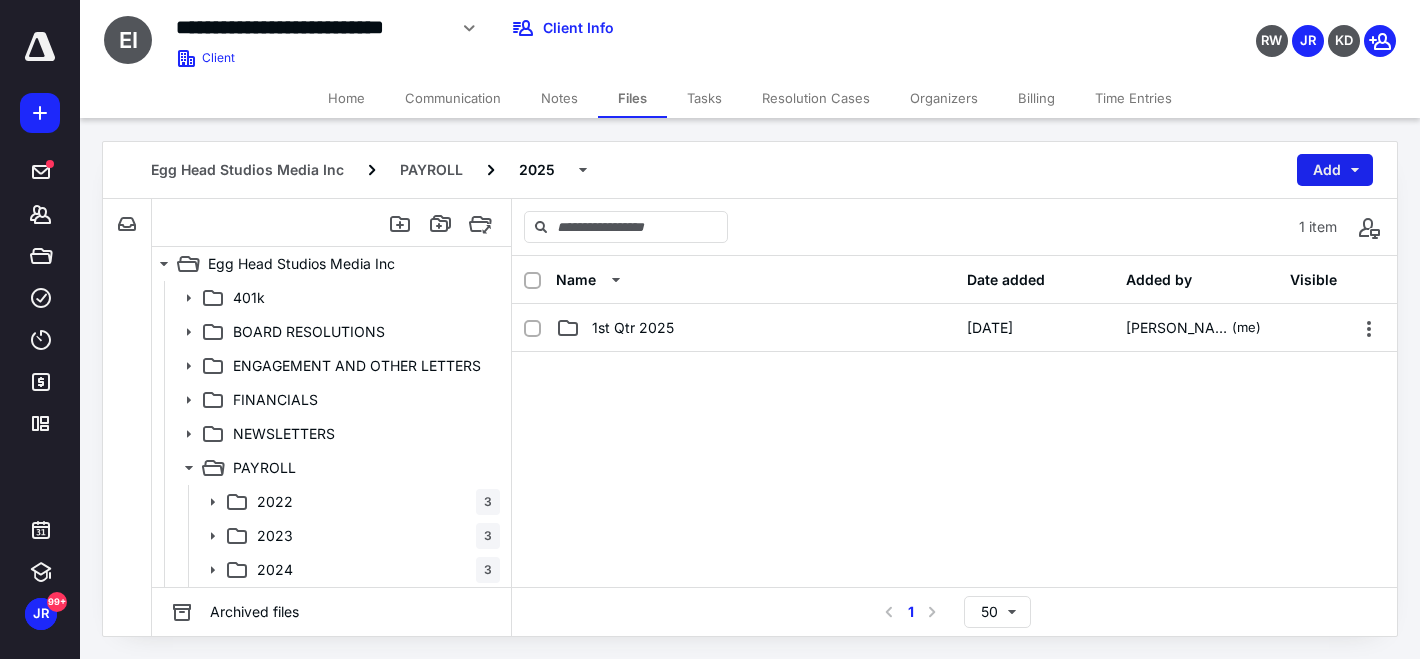 click on "Add" at bounding box center [1335, 170] 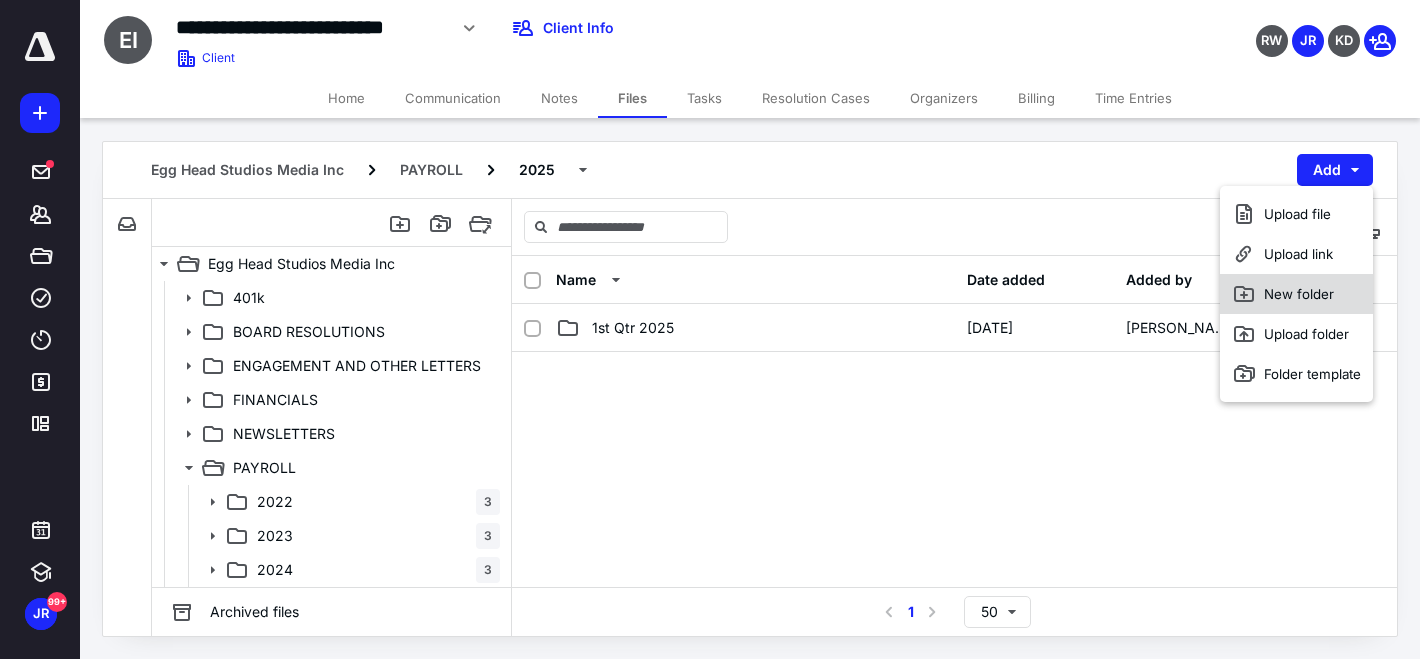 click on "New folder" at bounding box center (1296, 294) 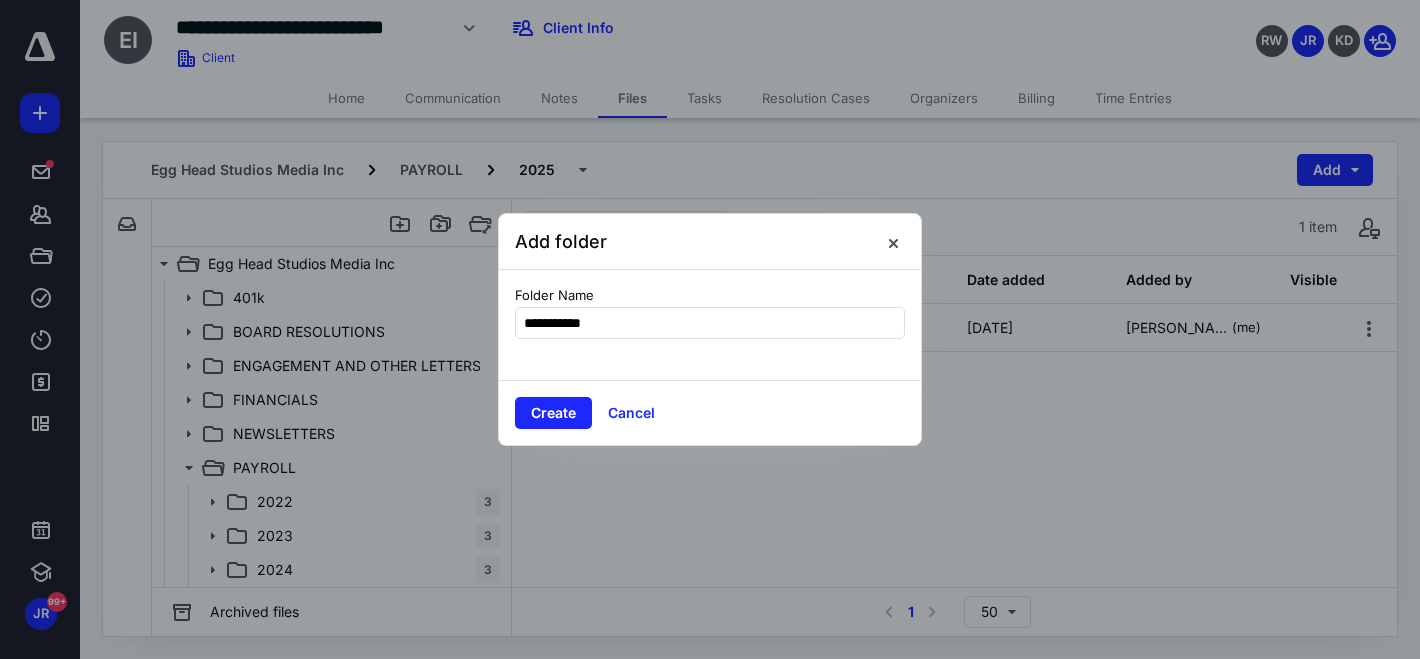 type on "**********" 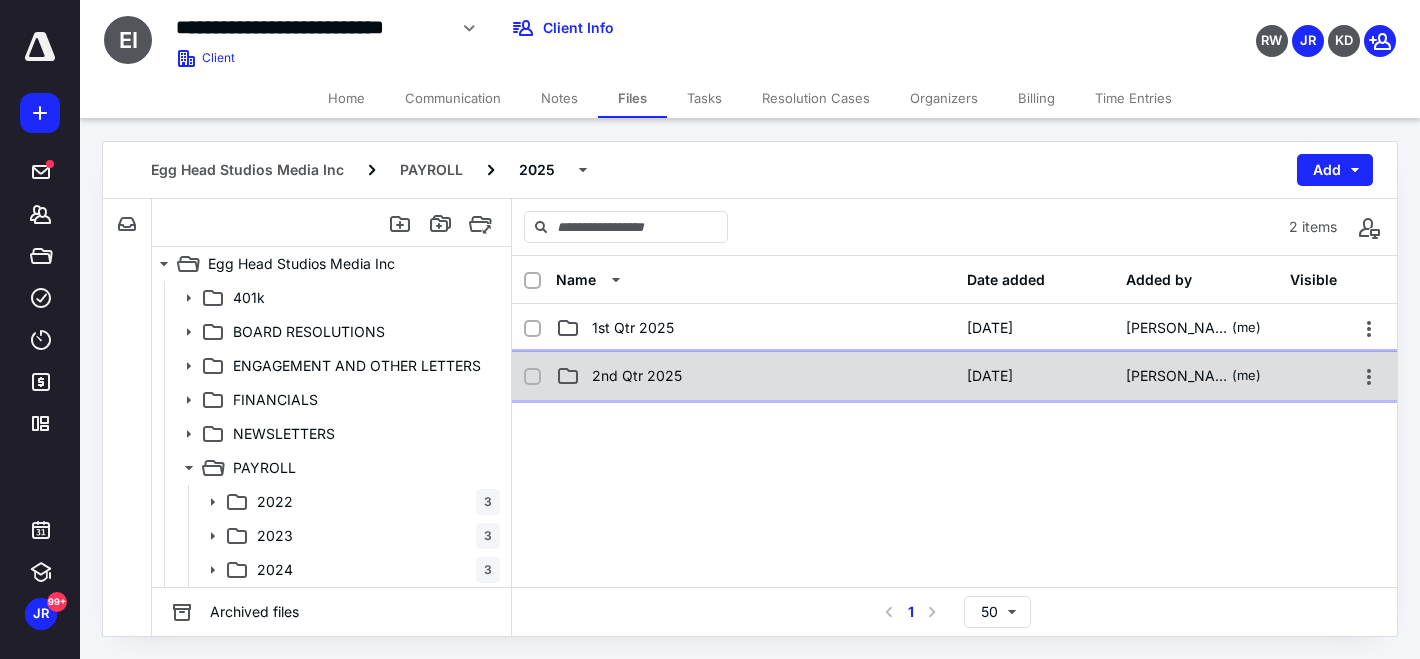 click on "2nd Qtr 2025" at bounding box center (755, 376) 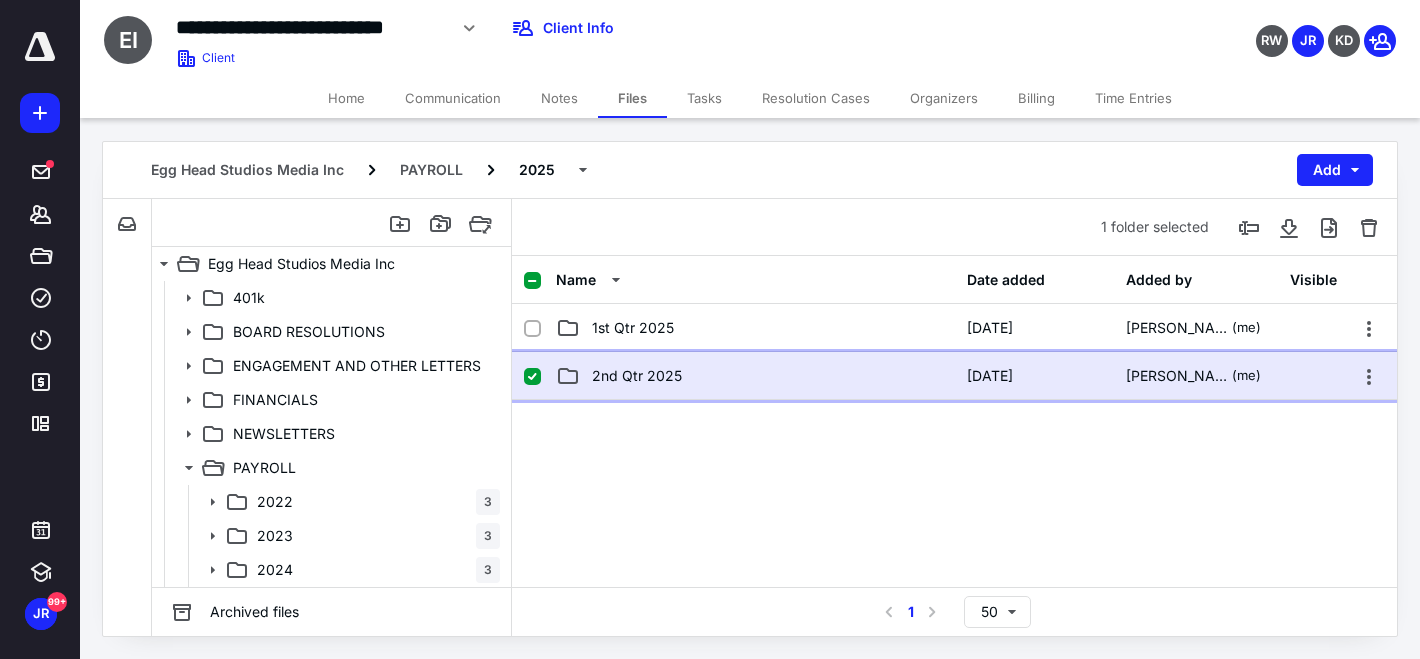 click on "2nd Qtr 2025" at bounding box center [755, 376] 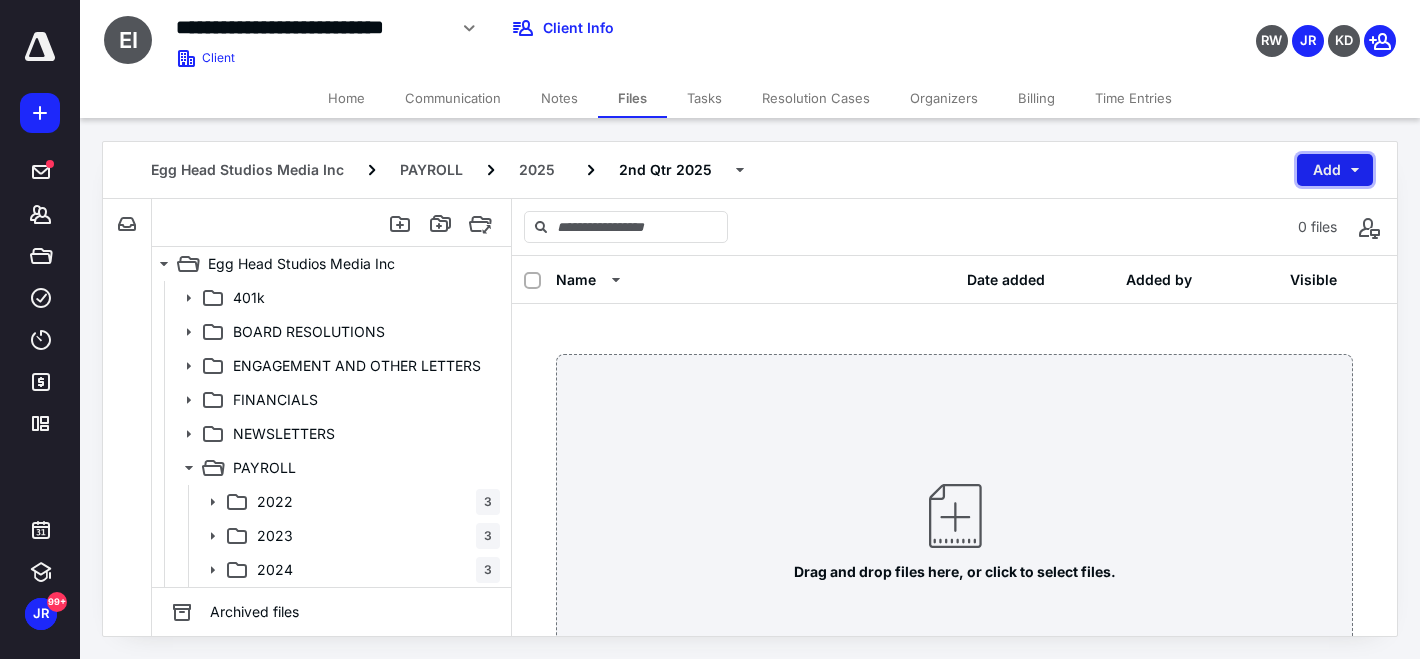 click on "Add" at bounding box center [1335, 170] 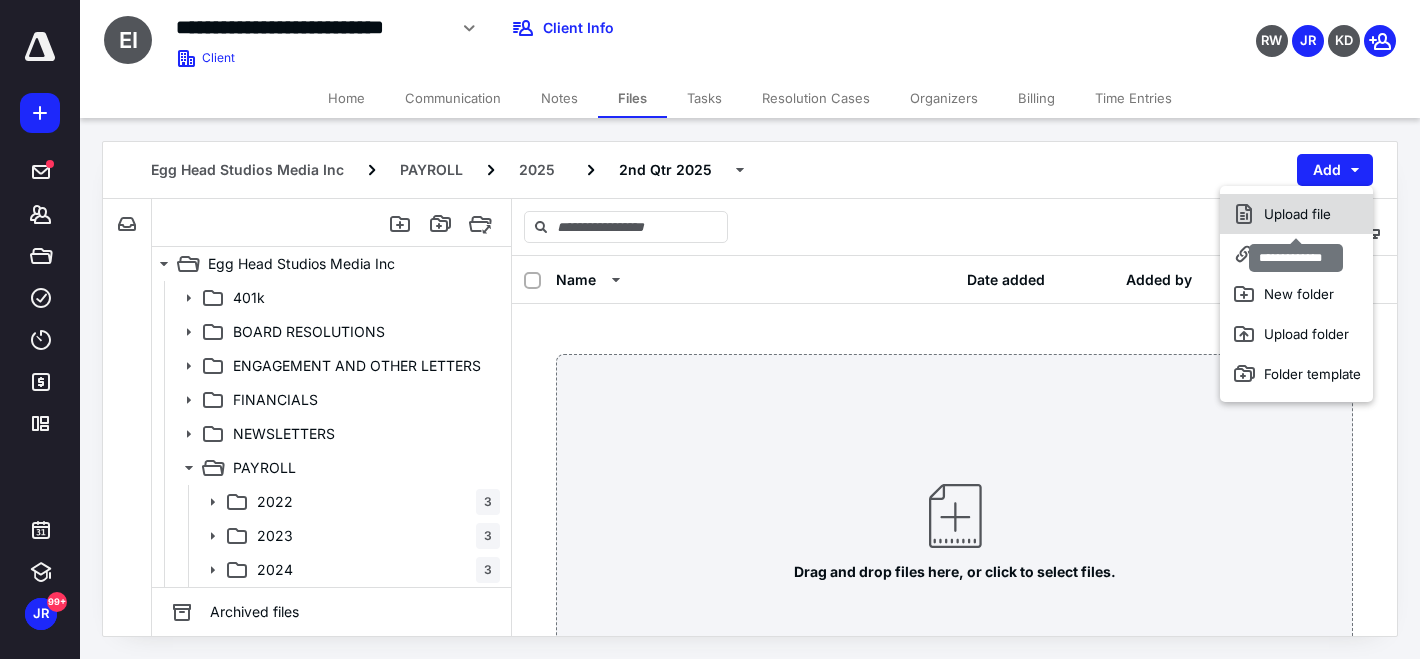 click on "Upload file" at bounding box center (1296, 214) 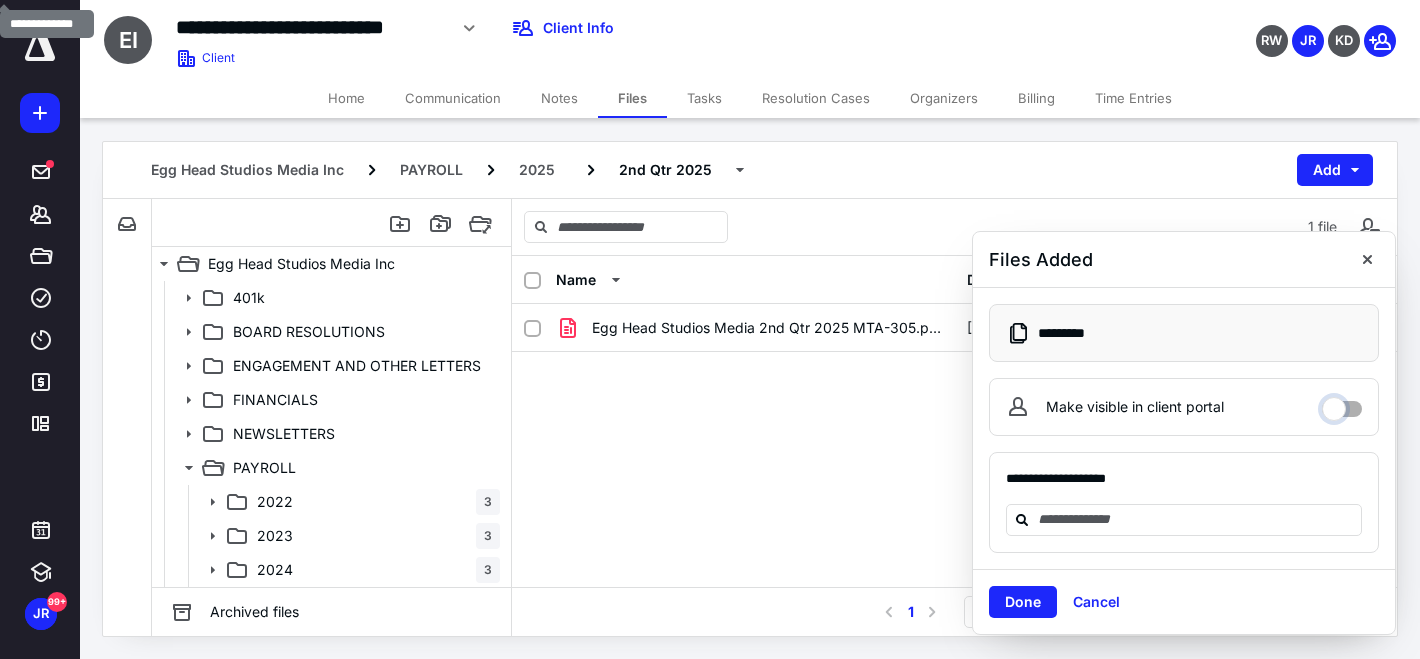 click on "Make visible in client portal" at bounding box center (1342, 404) 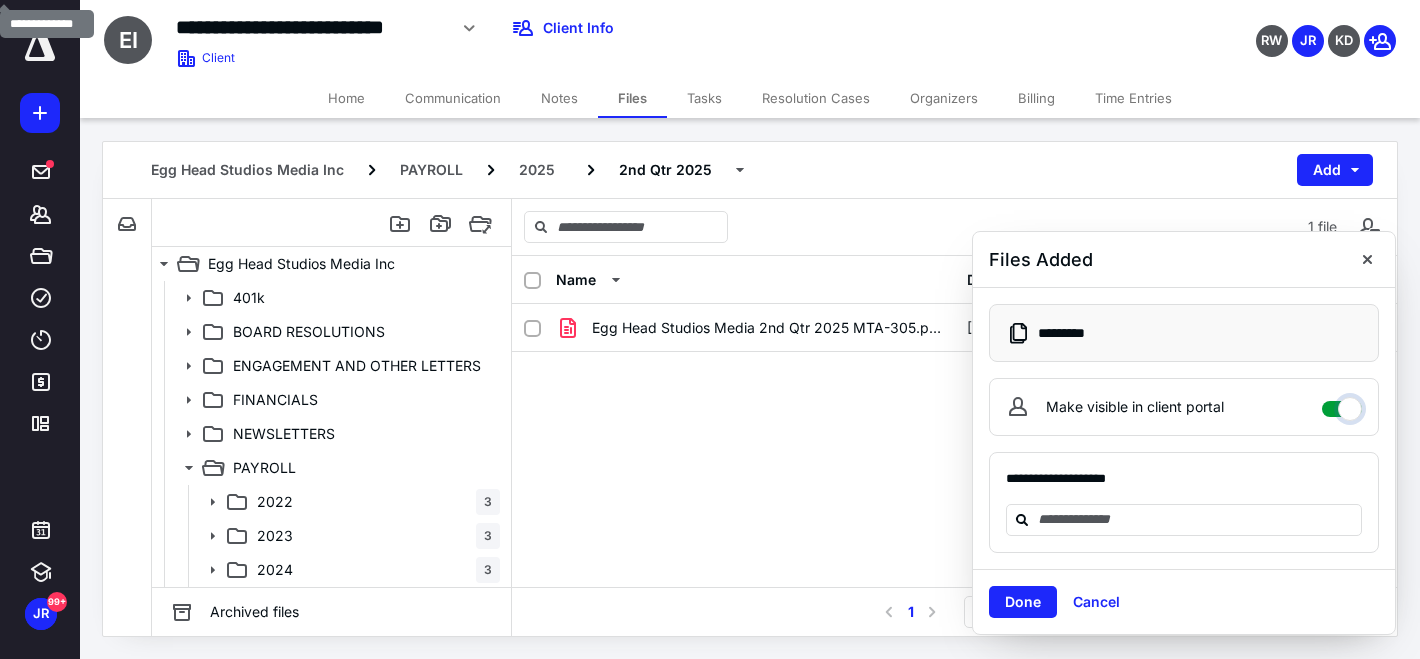 checkbox on "****" 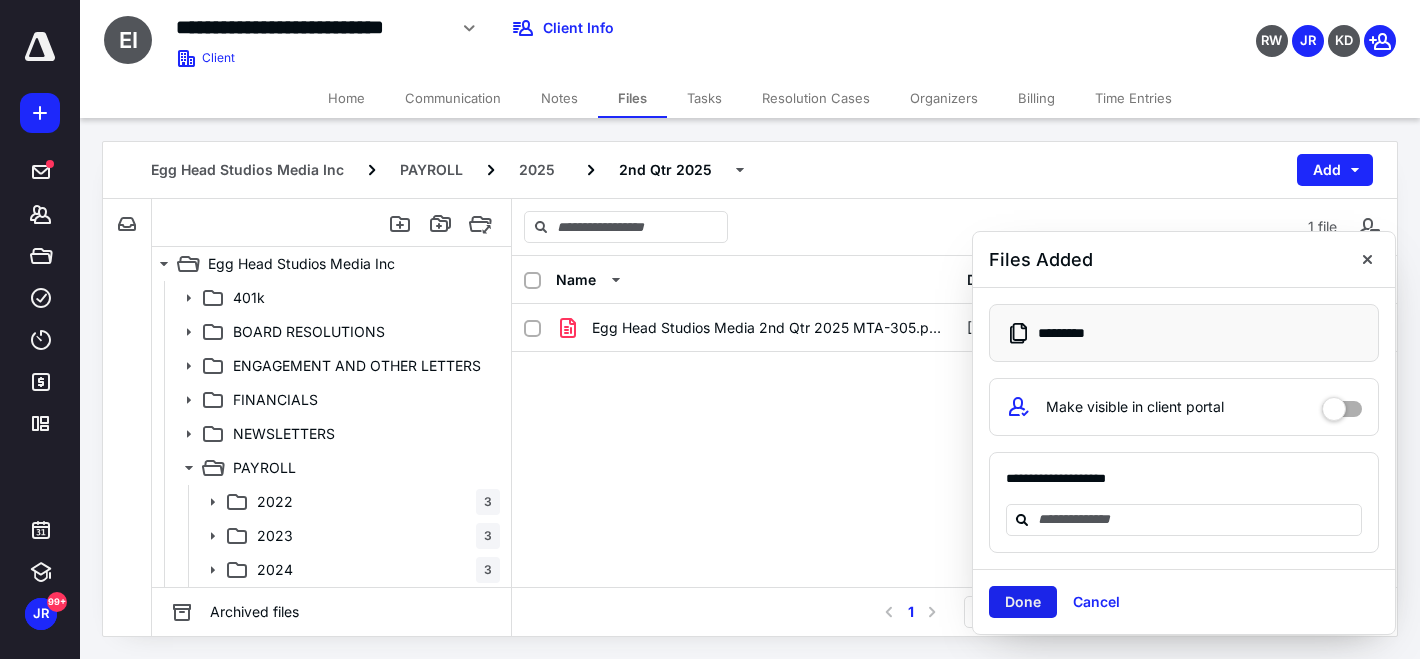 click on "Done" at bounding box center [1023, 602] 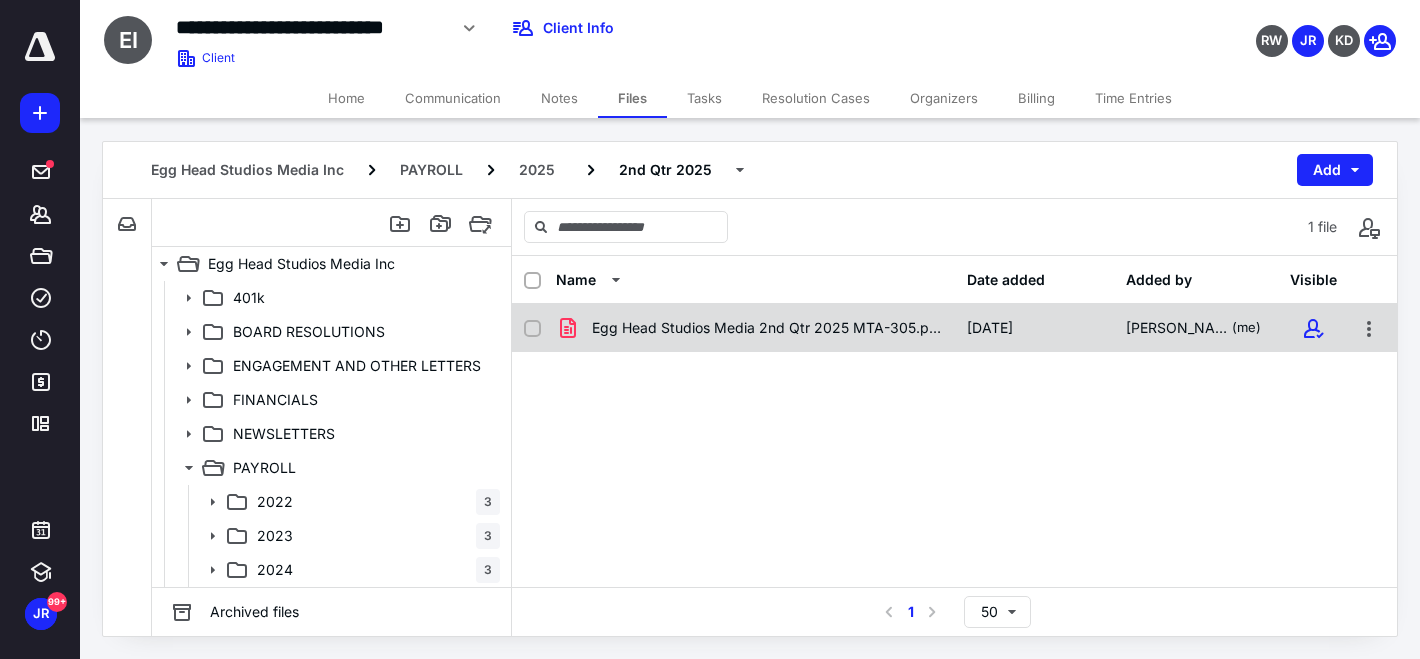 click on "Egg Head Studios Media 2nd Qtr 2025 MTA-305.pdf [DATE] [PERSON_NAME]  (me)" at bounding box center (954, 328) 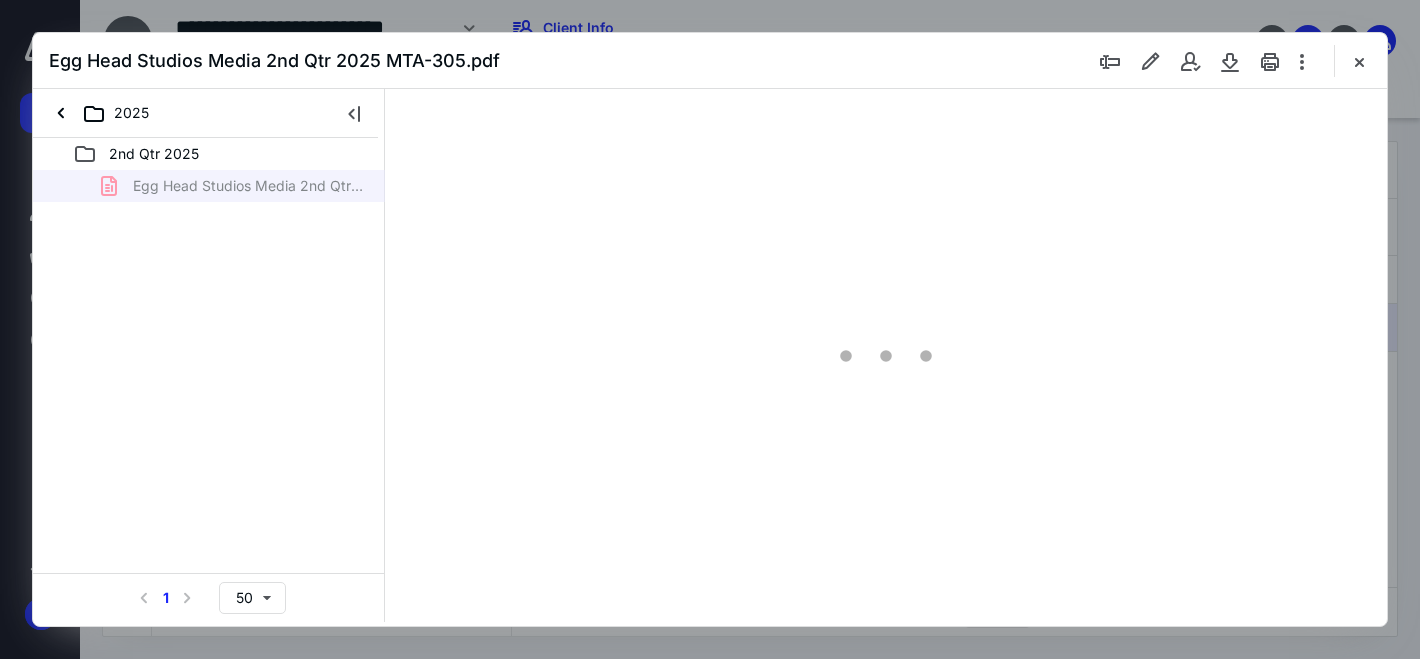 scroll, scrollTop: 0, scrollLeft: 0, axis: both 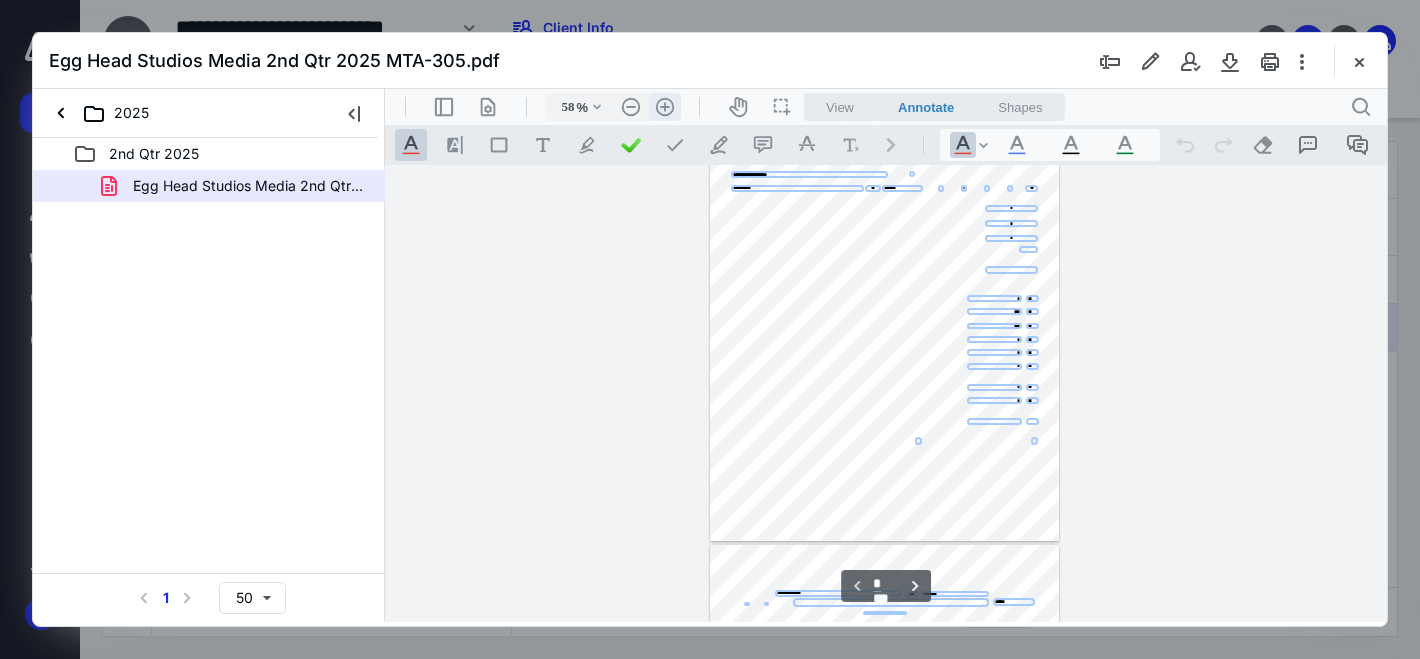 click on ".cls-1{fill:#abb0c4;} icon - header - zoom - in - line" at bounding box center [665, 107] 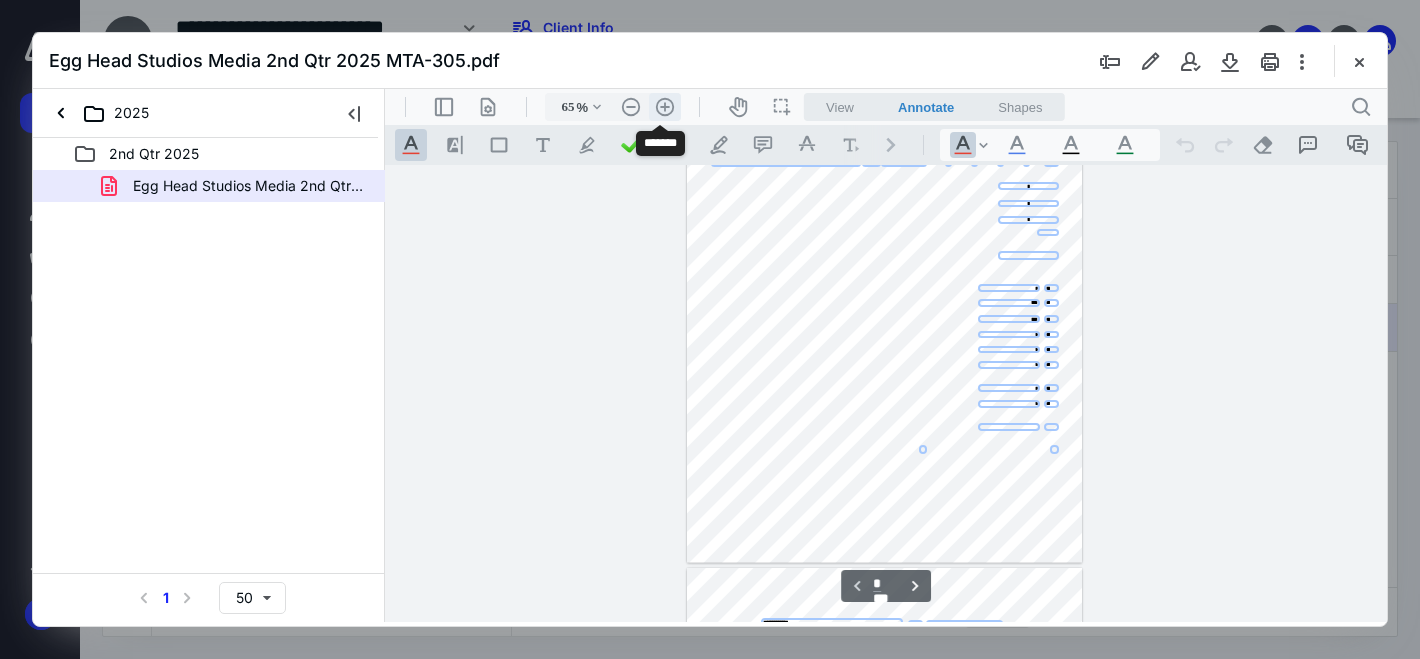 click on ".cls-1{fill:#abb0c4;} icon - header - zoom - in - line" at bounding box center (665, 107) 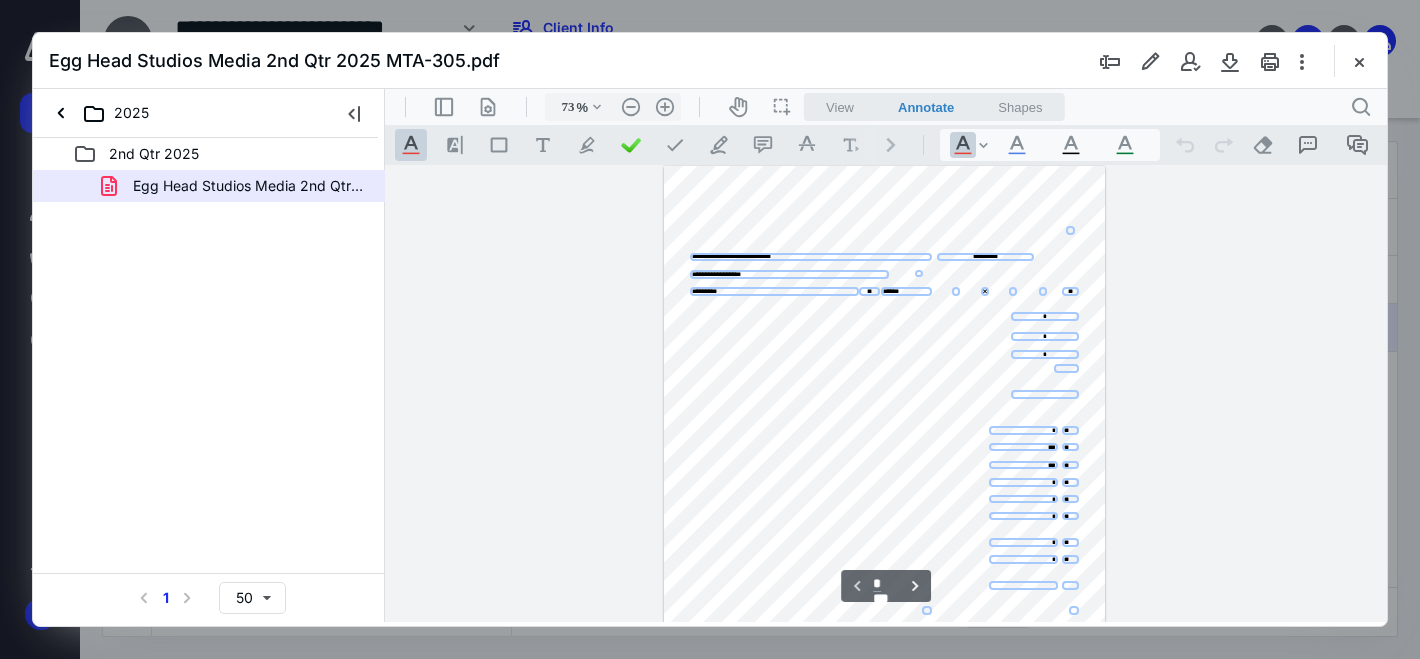 scroll, scrollTop: 0, scrollLeft: 0, axis: both 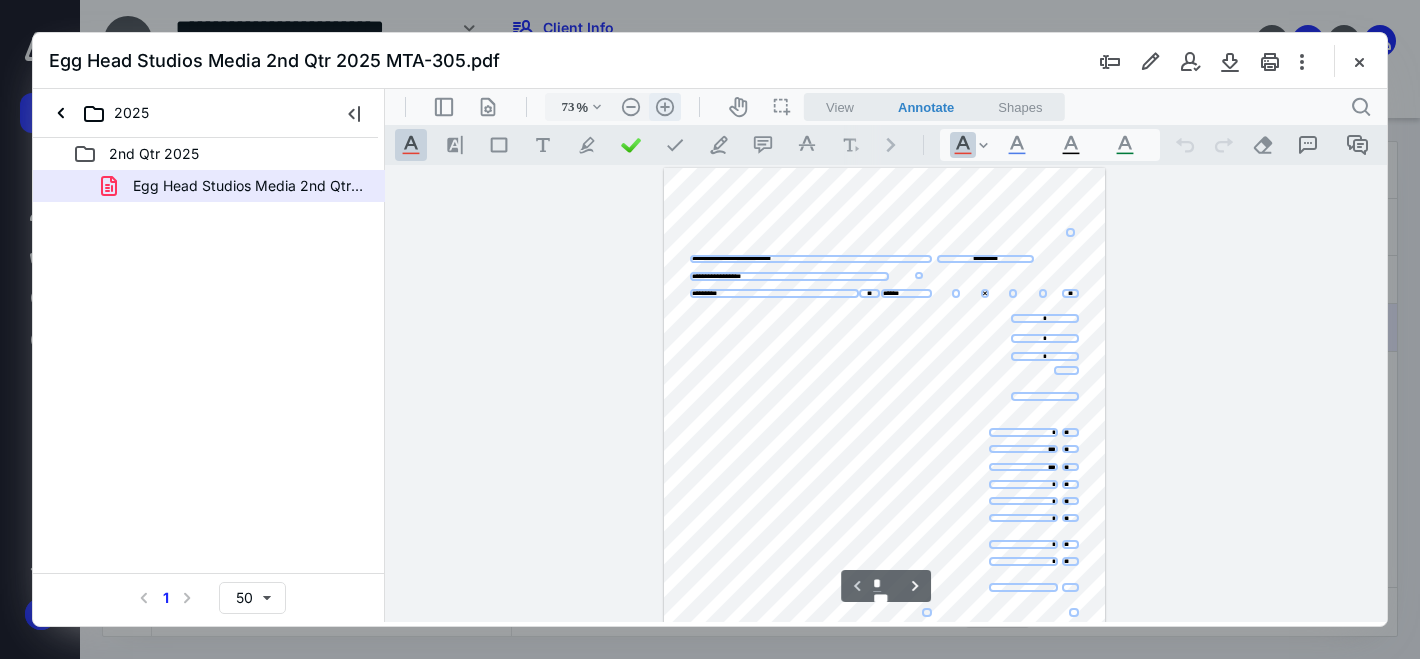 click on ".cls-1{fill:#abb0c4;} icon - header - zoom - in - line" at bounding box center (665, 107) 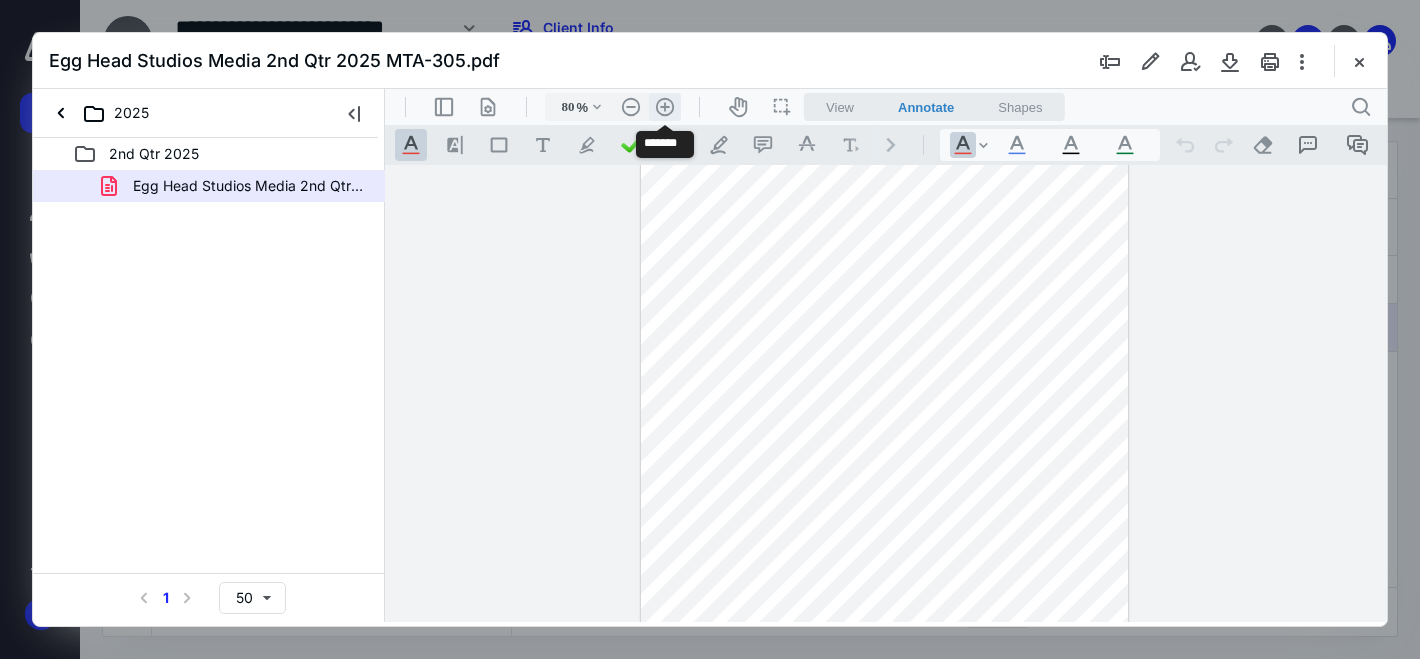 click on ".cls-1{fill:#abb0c4;} icon - header - zoom - in - line" at bounding box center (665, 107) 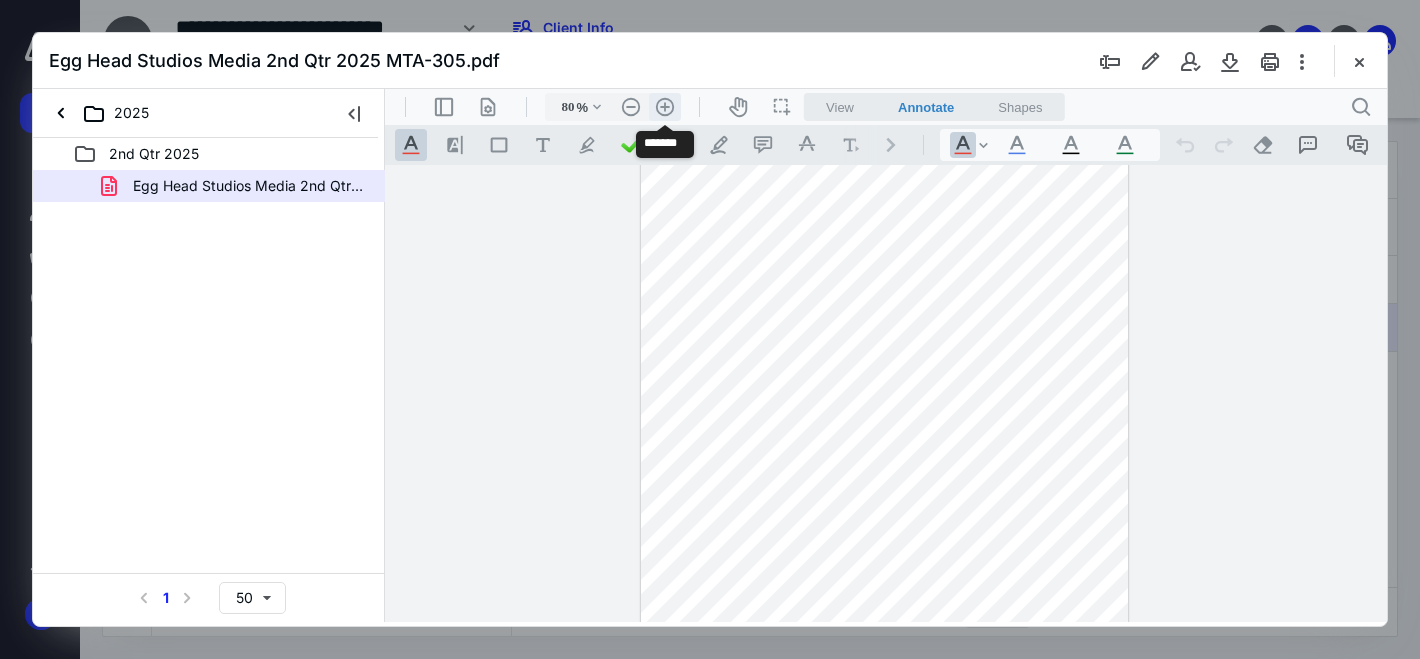 type on "88" 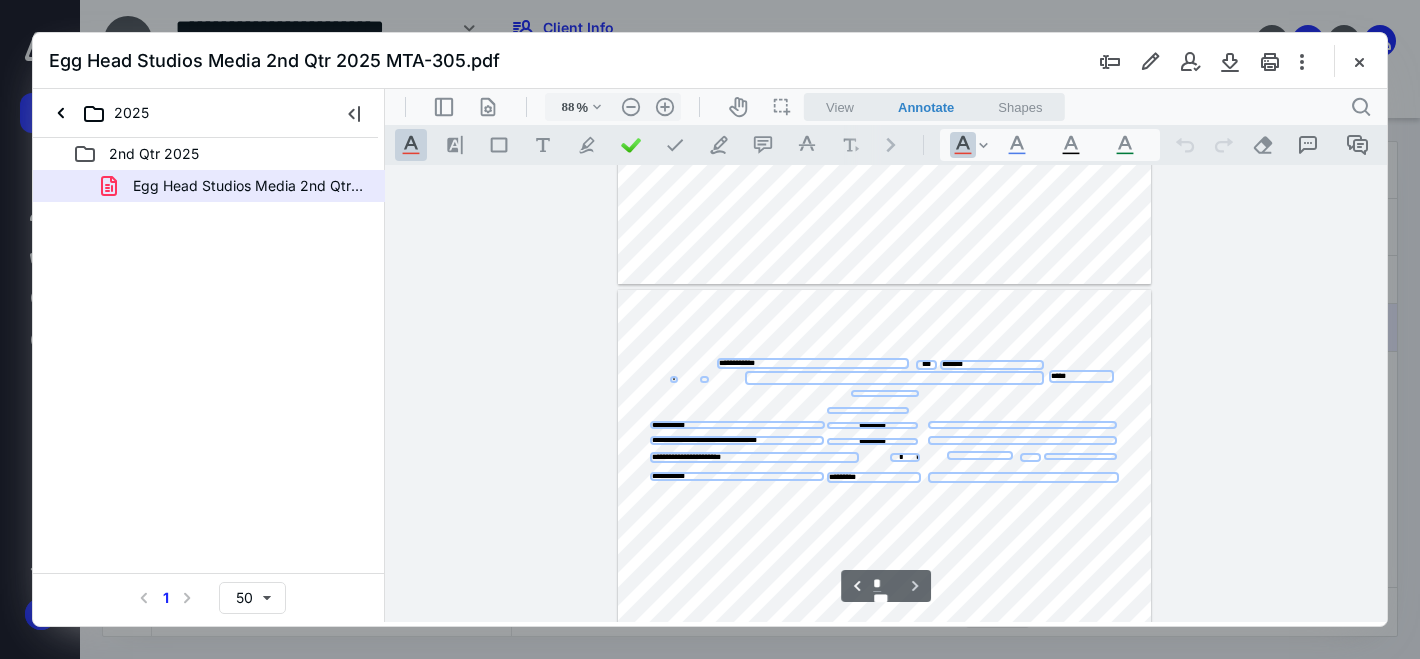 scroll, scrollTop: 595, scrollLeft: 0, axis: vertical 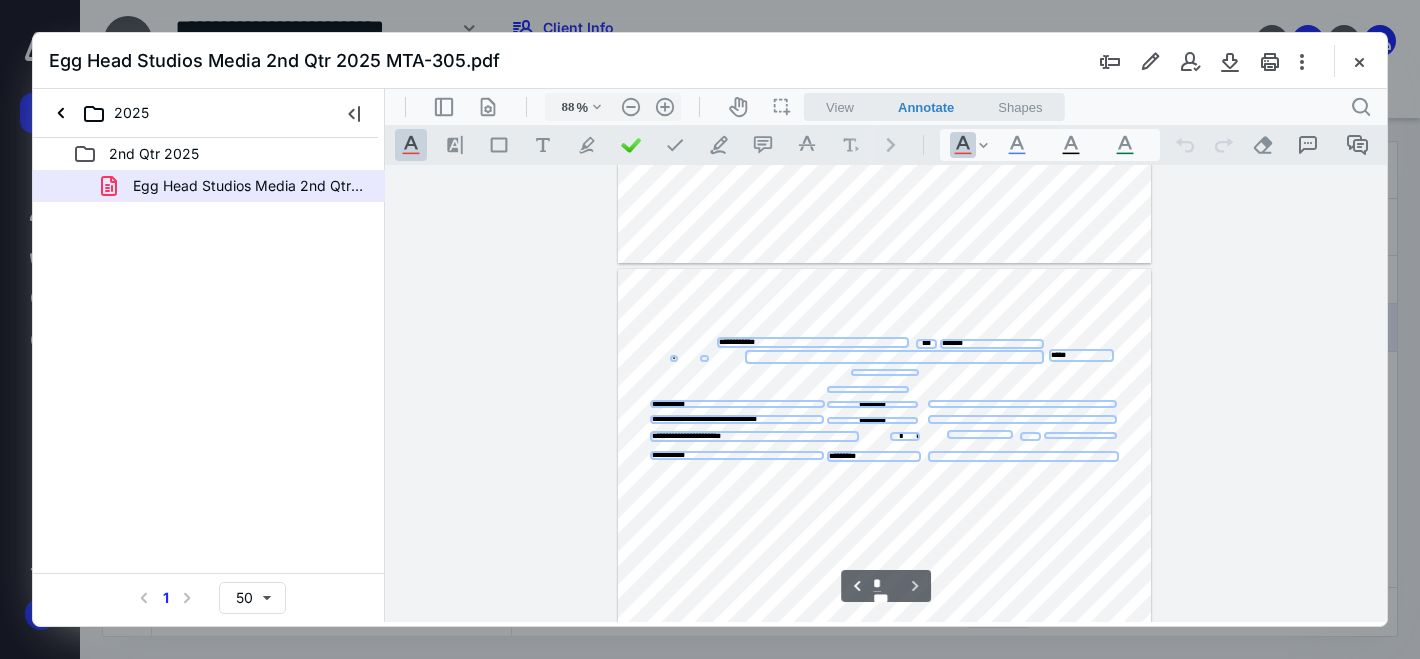 type on "*" 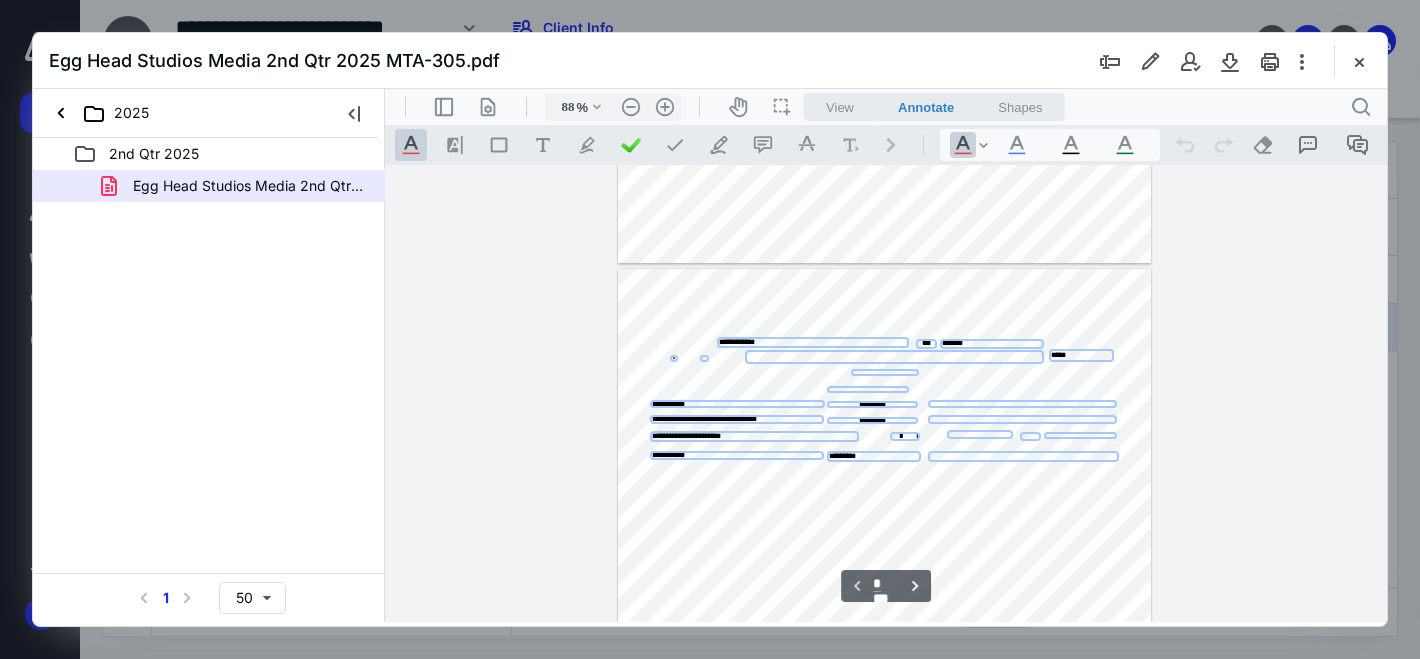 scroll, scrollTop: 0, scrollLeft: 0, axis: both 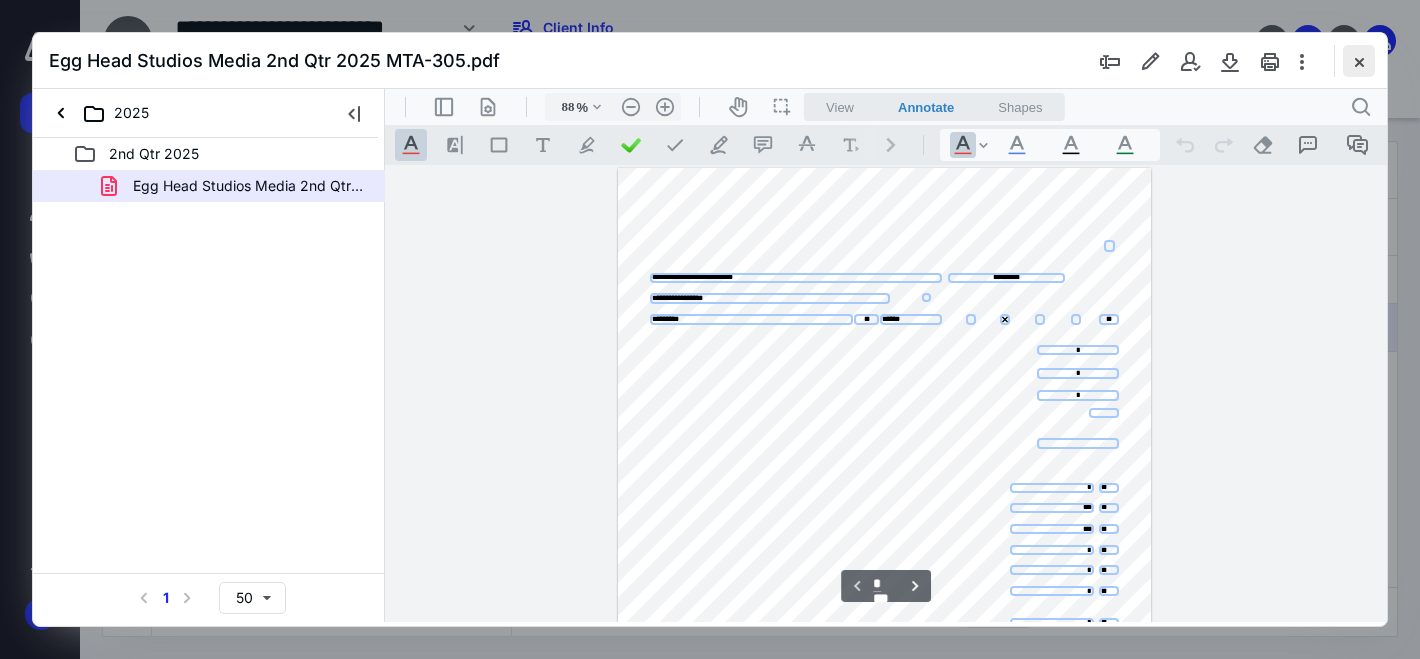 click at bounding box center (1359, 61) 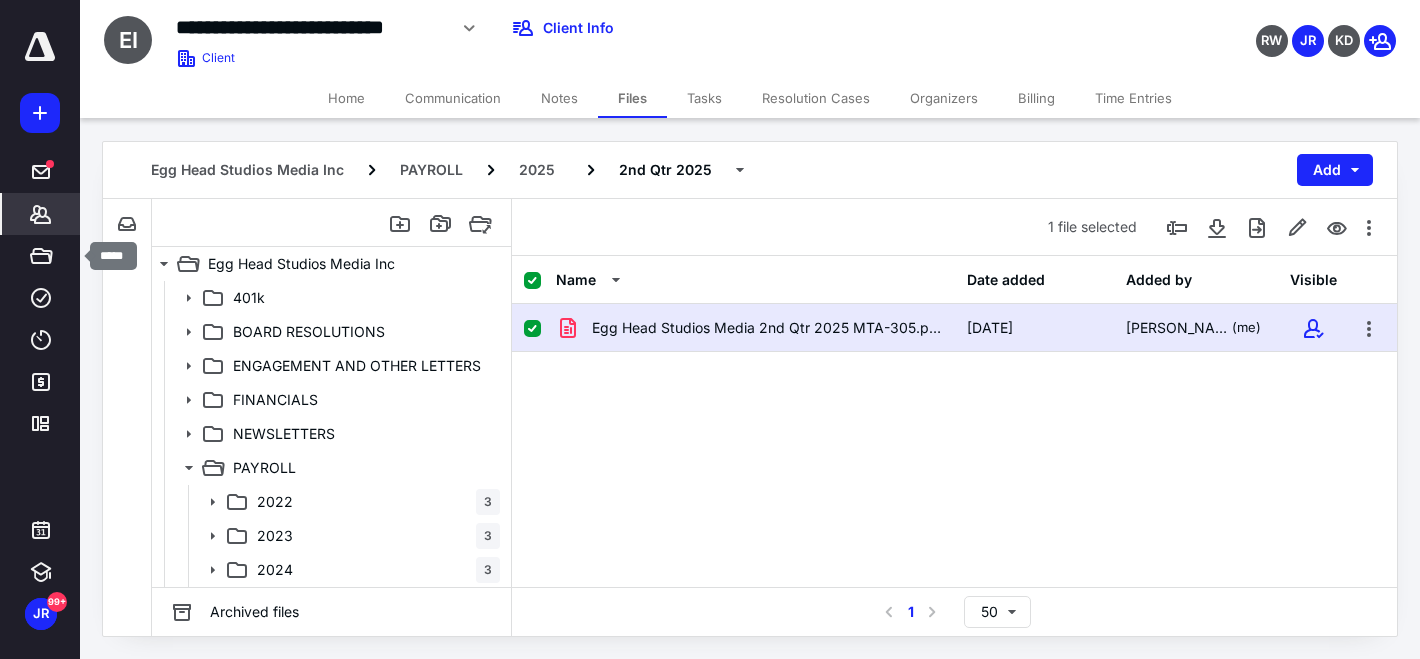 click on "Clients" at bounding box center [41, 214] 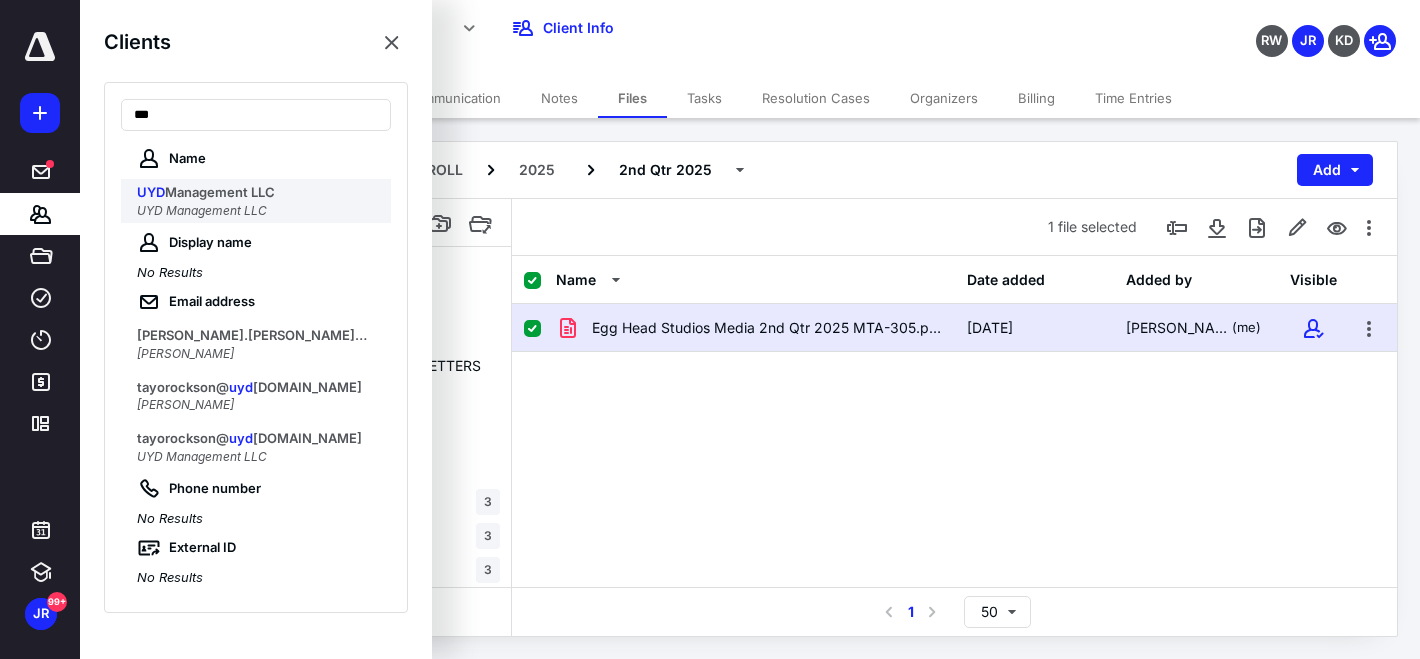 type on "***" 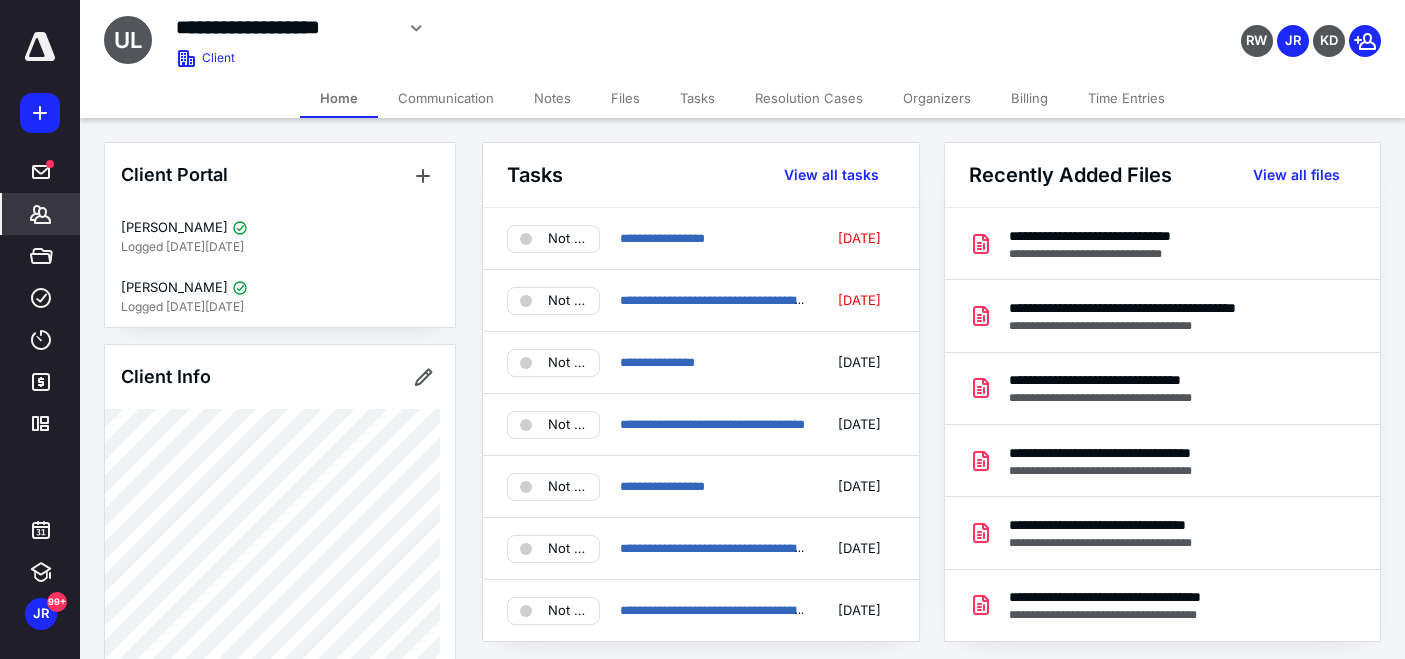 click on "Files" at bounding box center [625, 98] 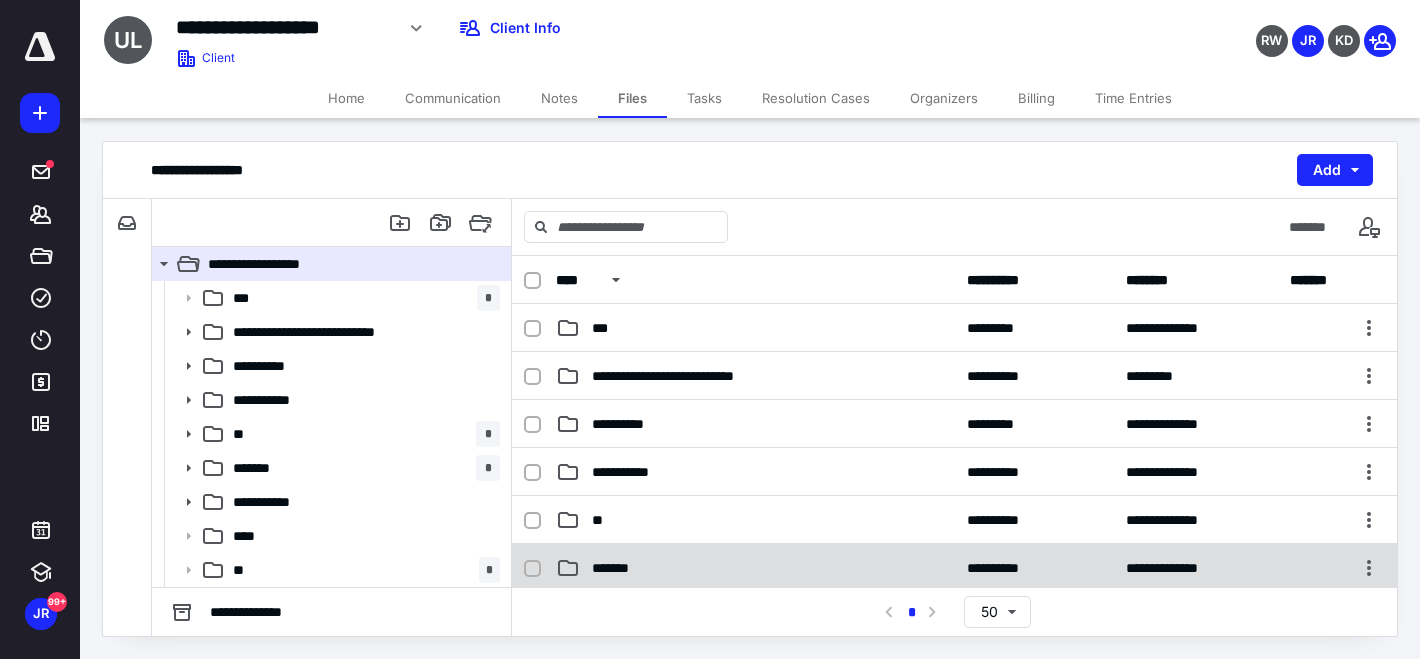 click on "*******" at bounding box center (623, 568) 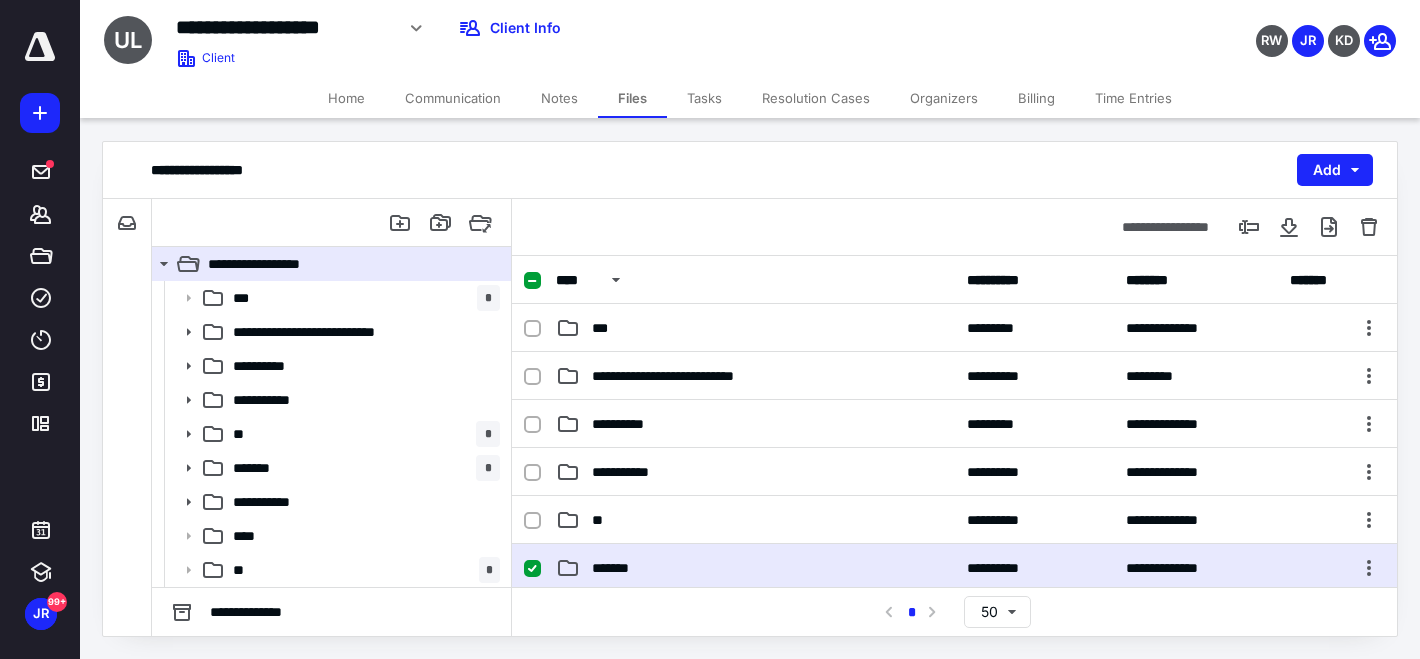 click on "*******" at bounding box center (623, 568) 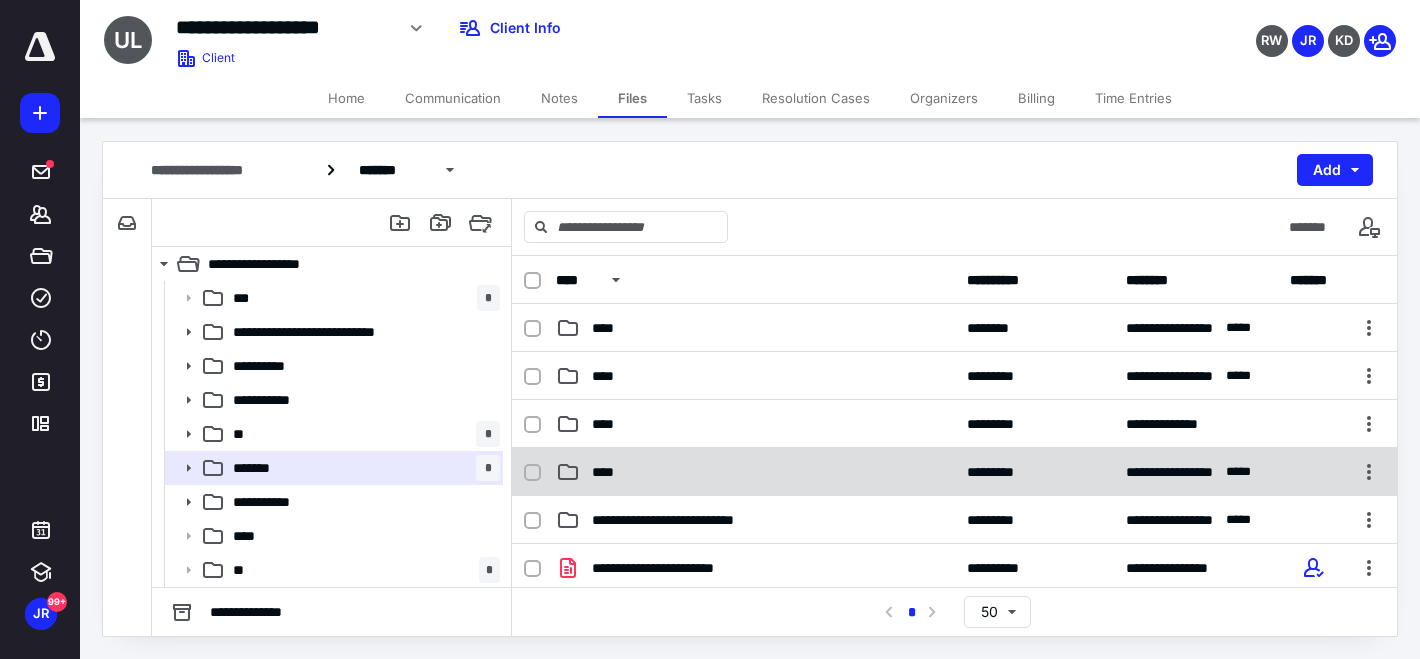 click on "****" at bounding box center [755, 472] 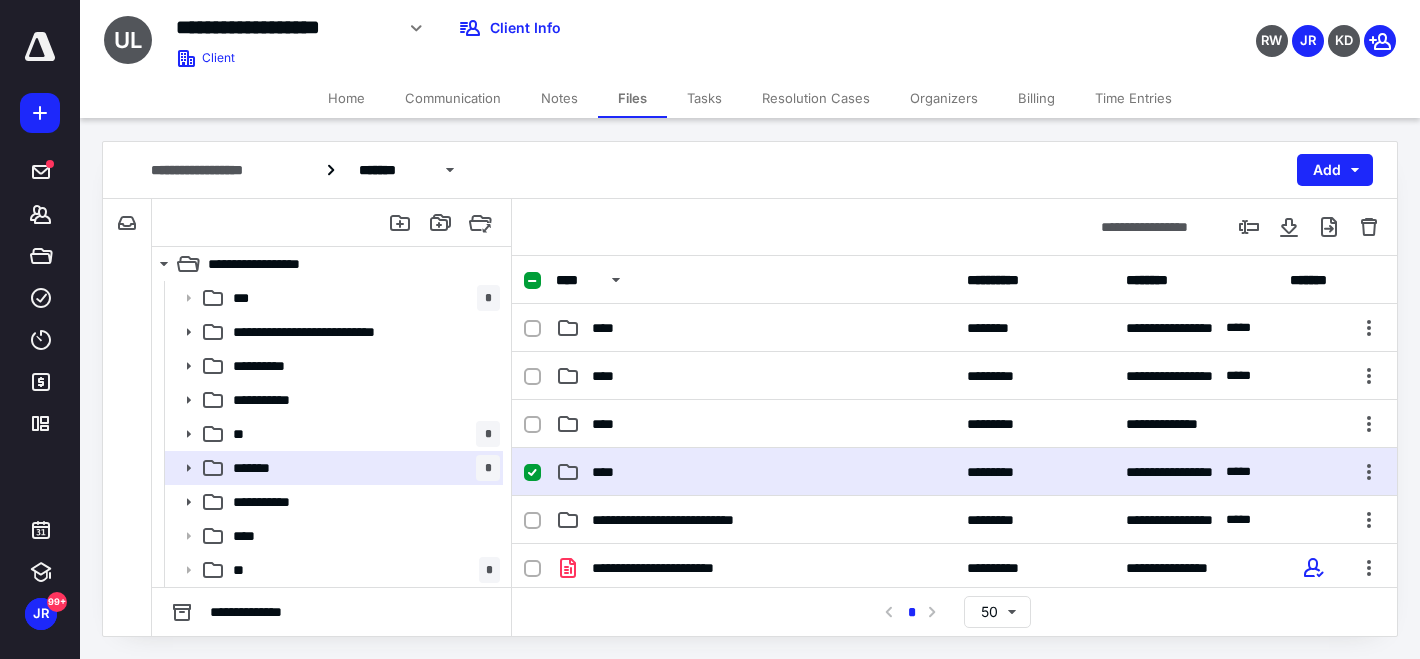 click on "****" at bounding box center (755, 472) 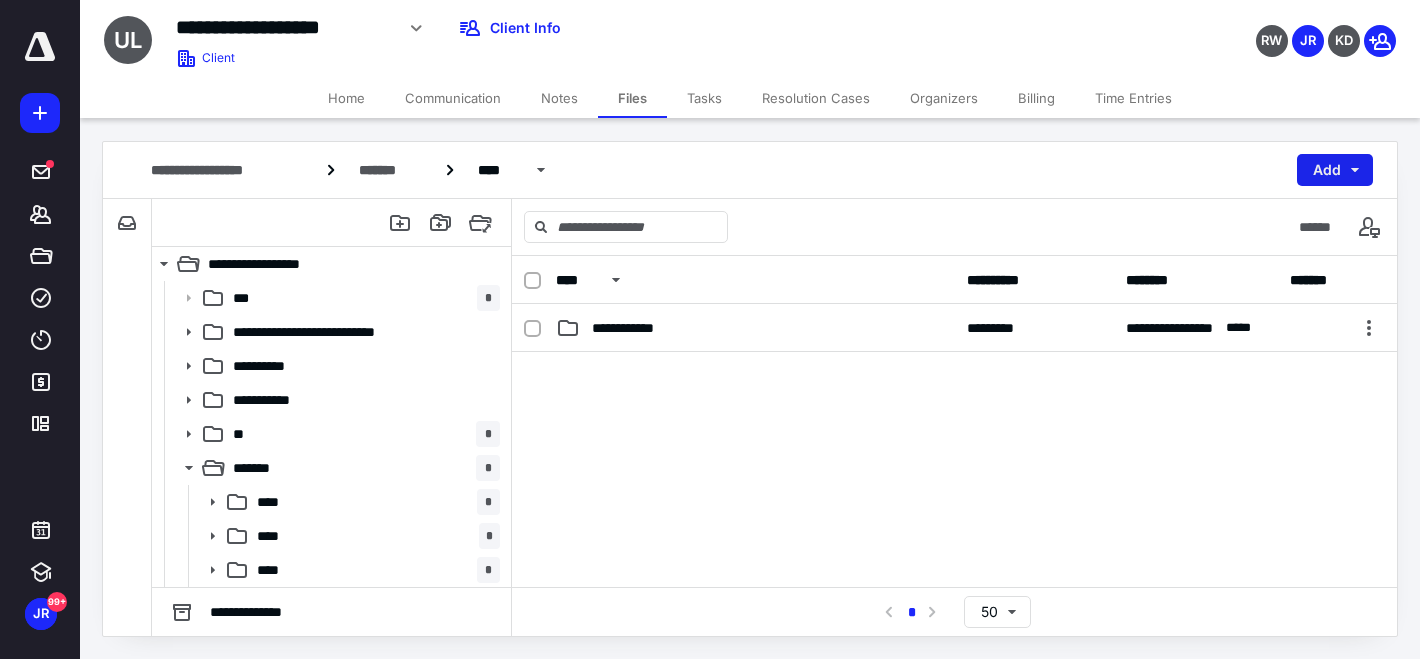 click on "Add" at bounding box center (1335, 170) 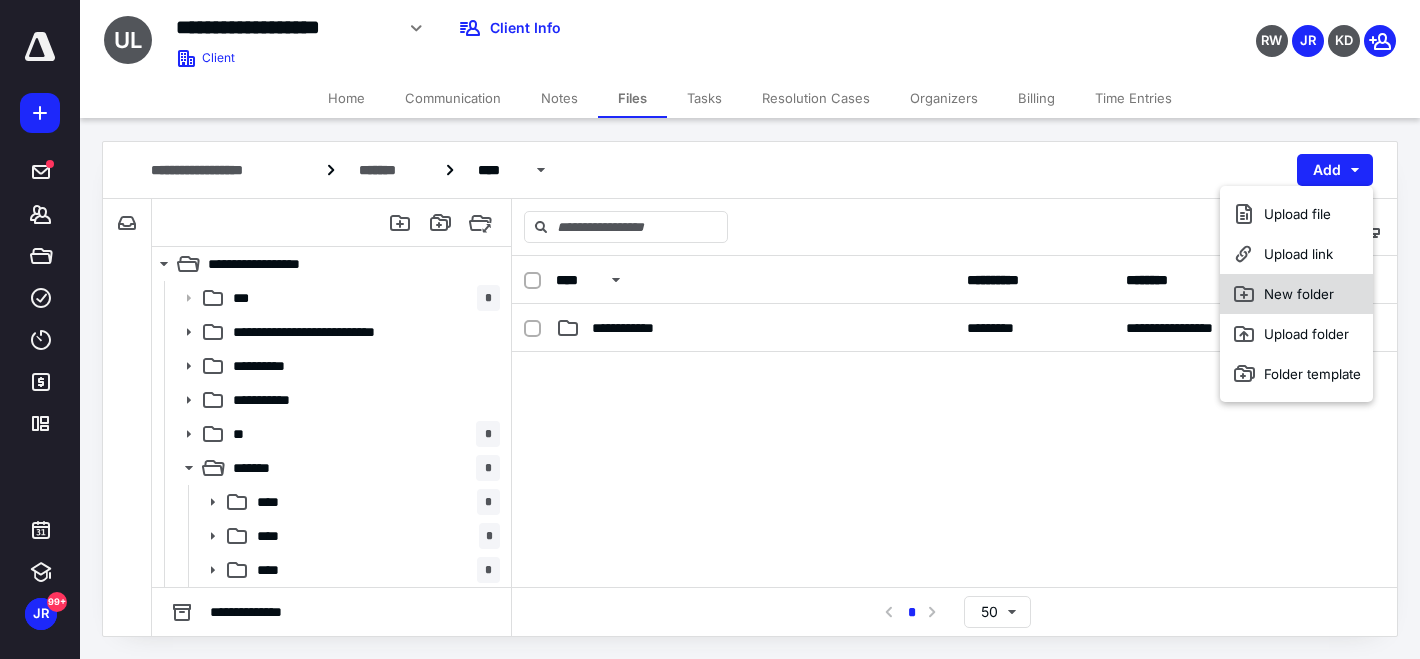 click on "New folder" at bounding box center [1296, 294] 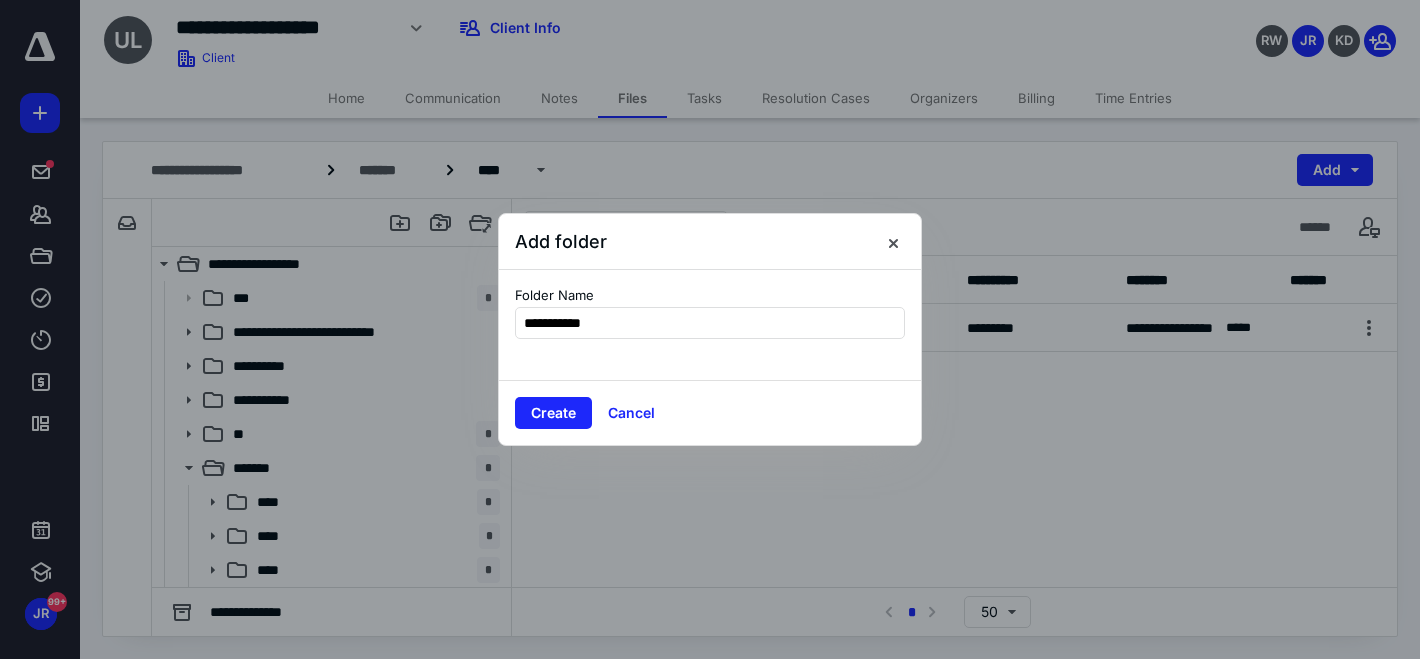 type on "**********" 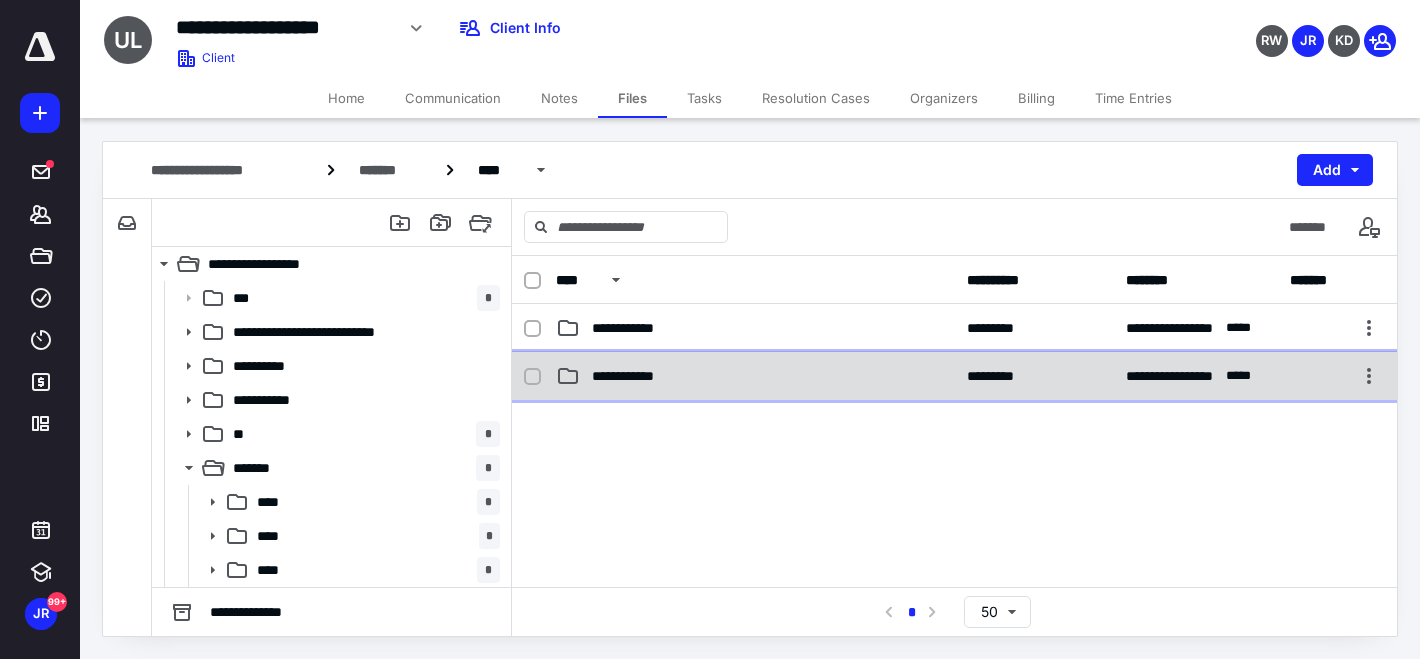 click on "**********" at bounding box center (636, 376) 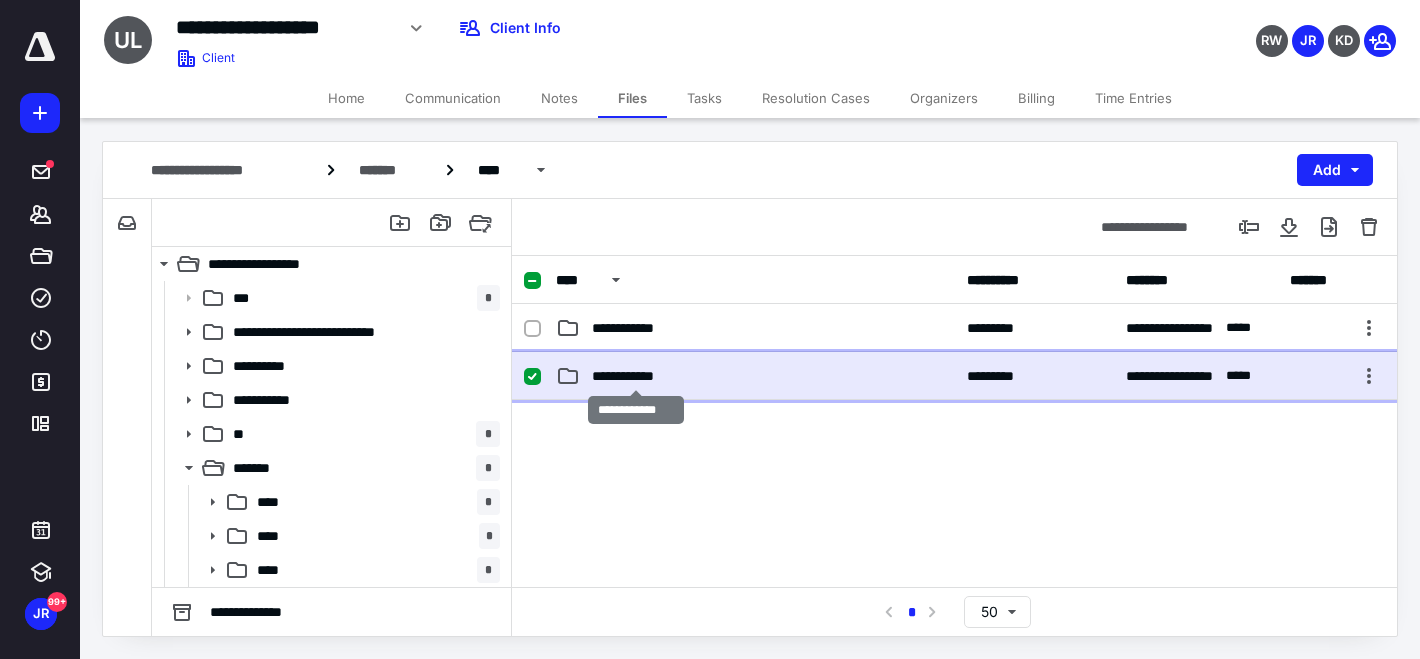 click on "**********" at bounding box center (636, 376) 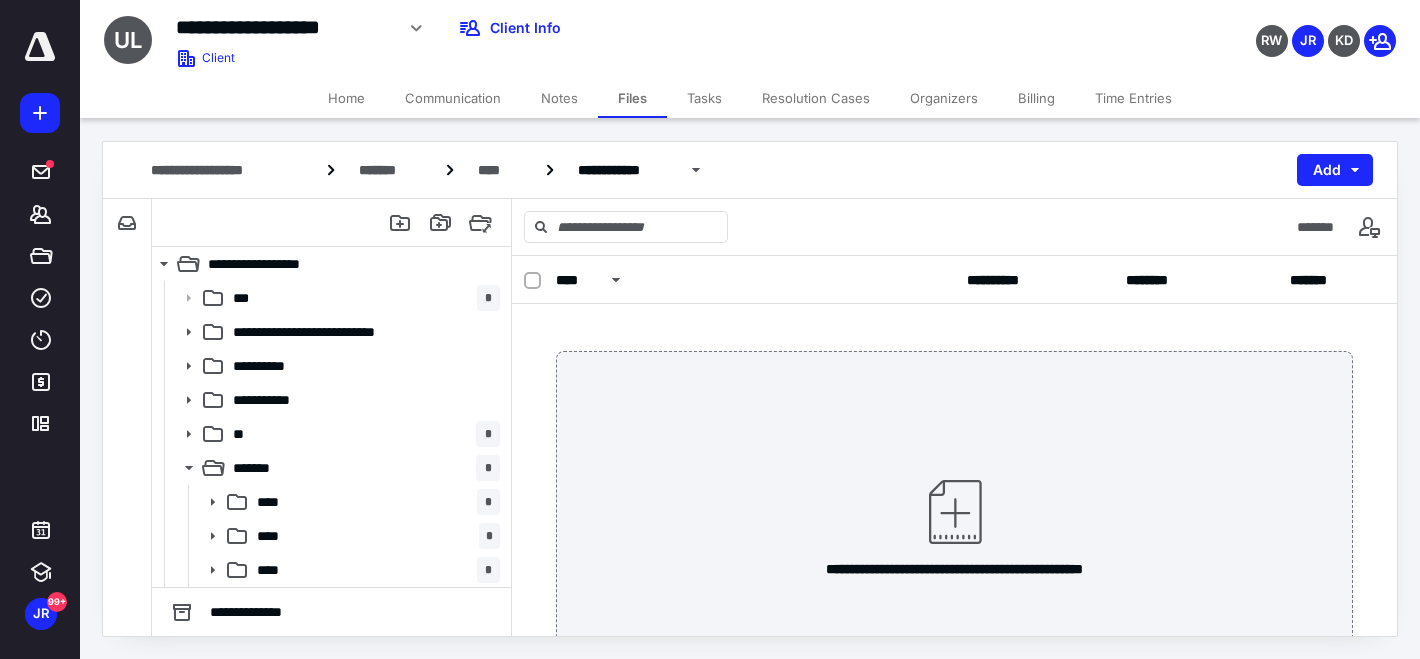 scroll, scrollTop: 4, scrollLeft: 0, axis: vertical 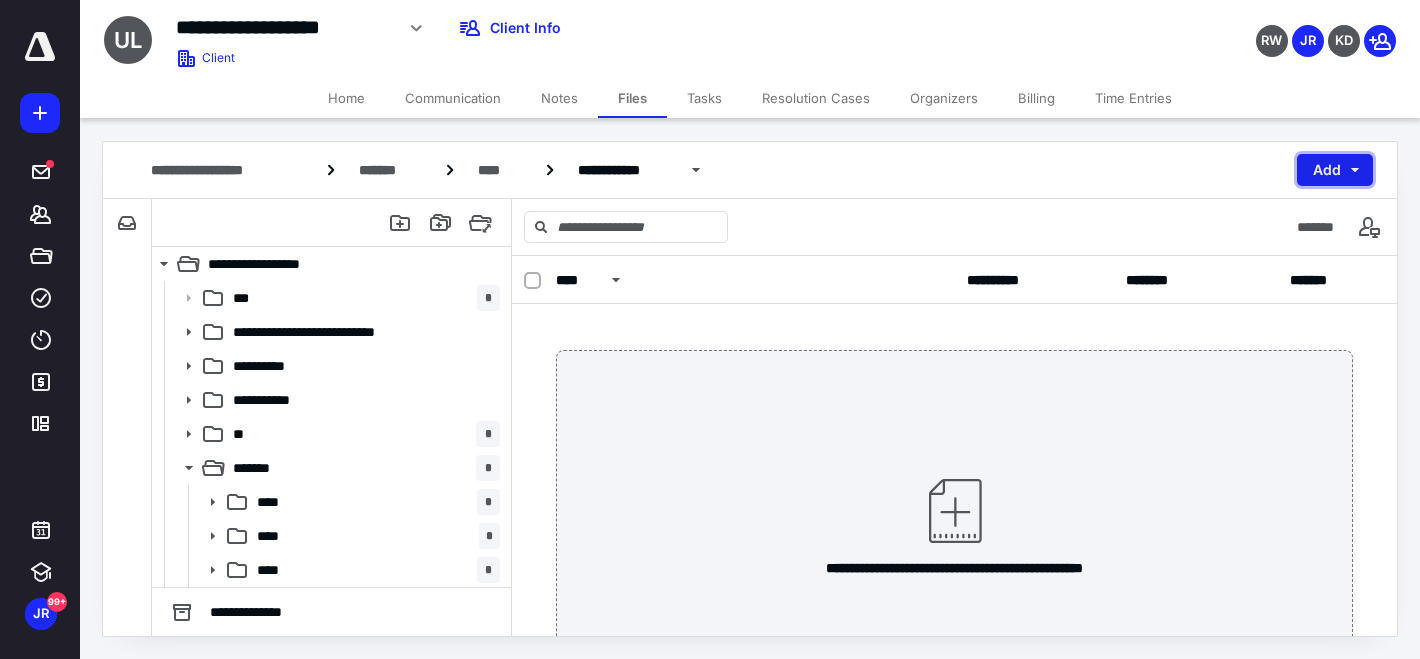 click on "Add" at bounding box center (1335, 170) 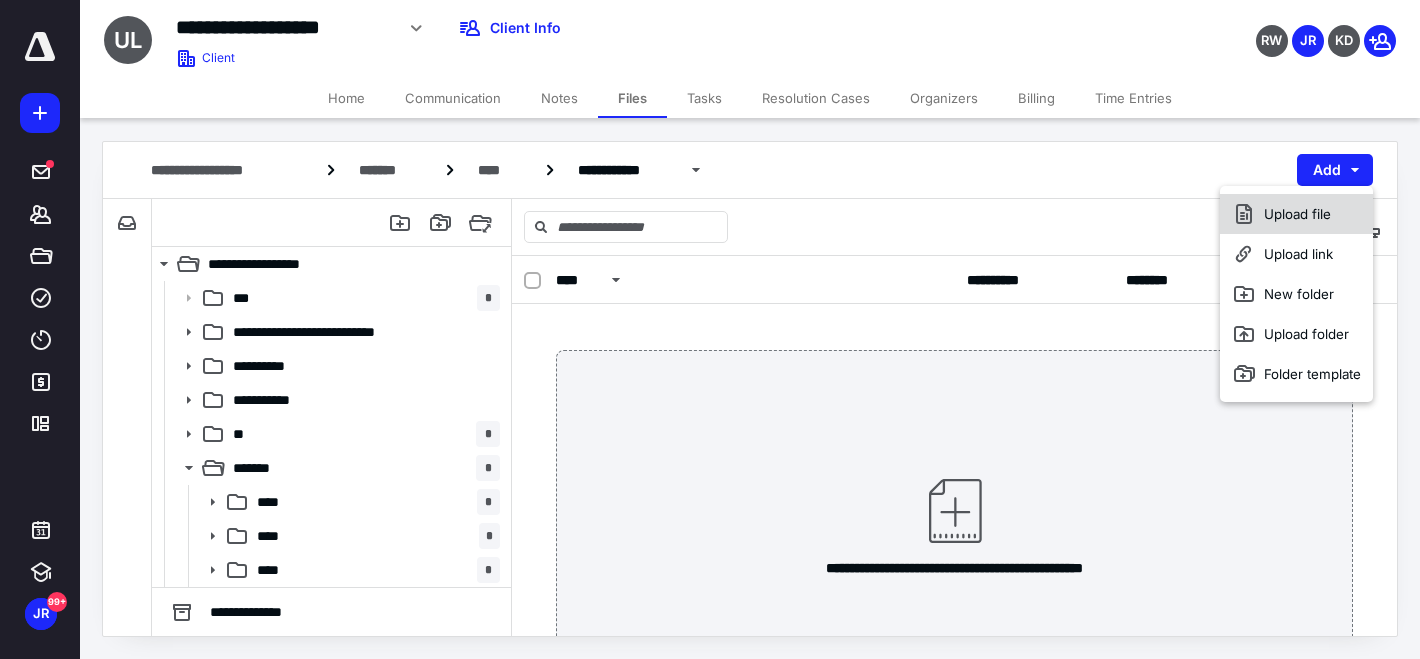 click on "Upload file" at bounding box center (1296, 214) 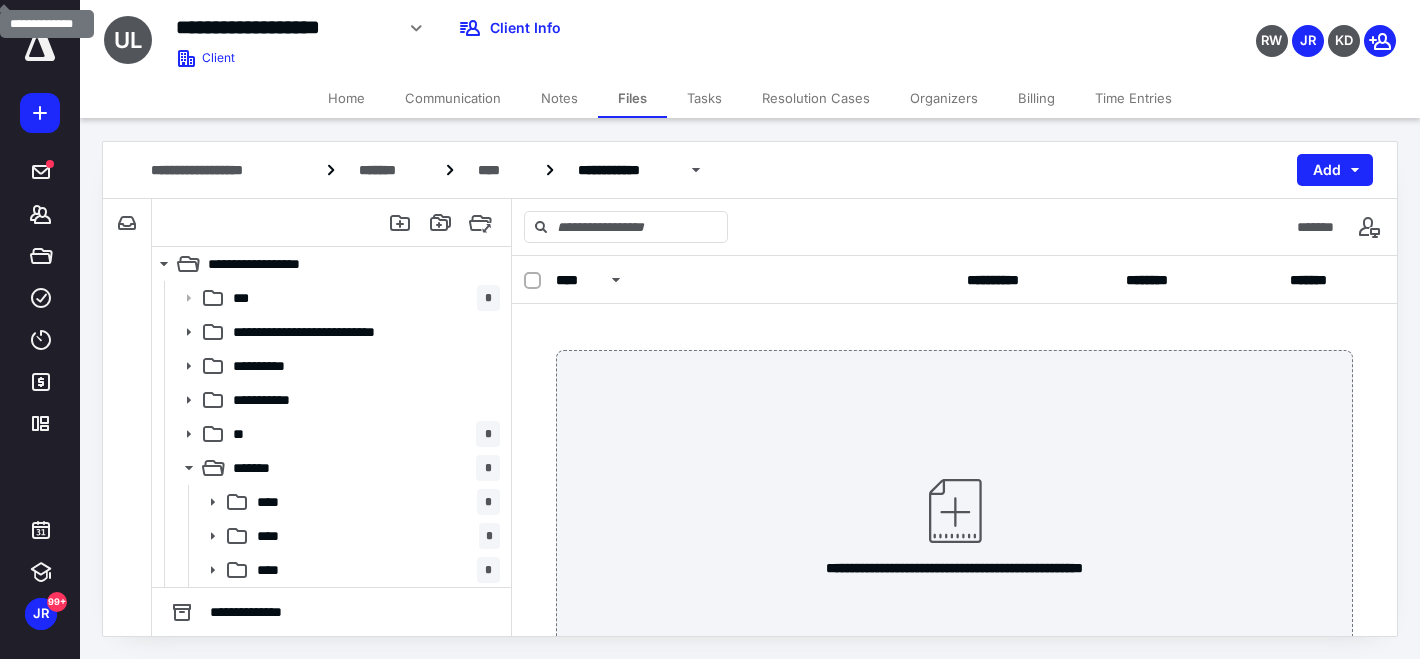 scroll, scrollTop: 0, scrollLeft: 0, axis: both 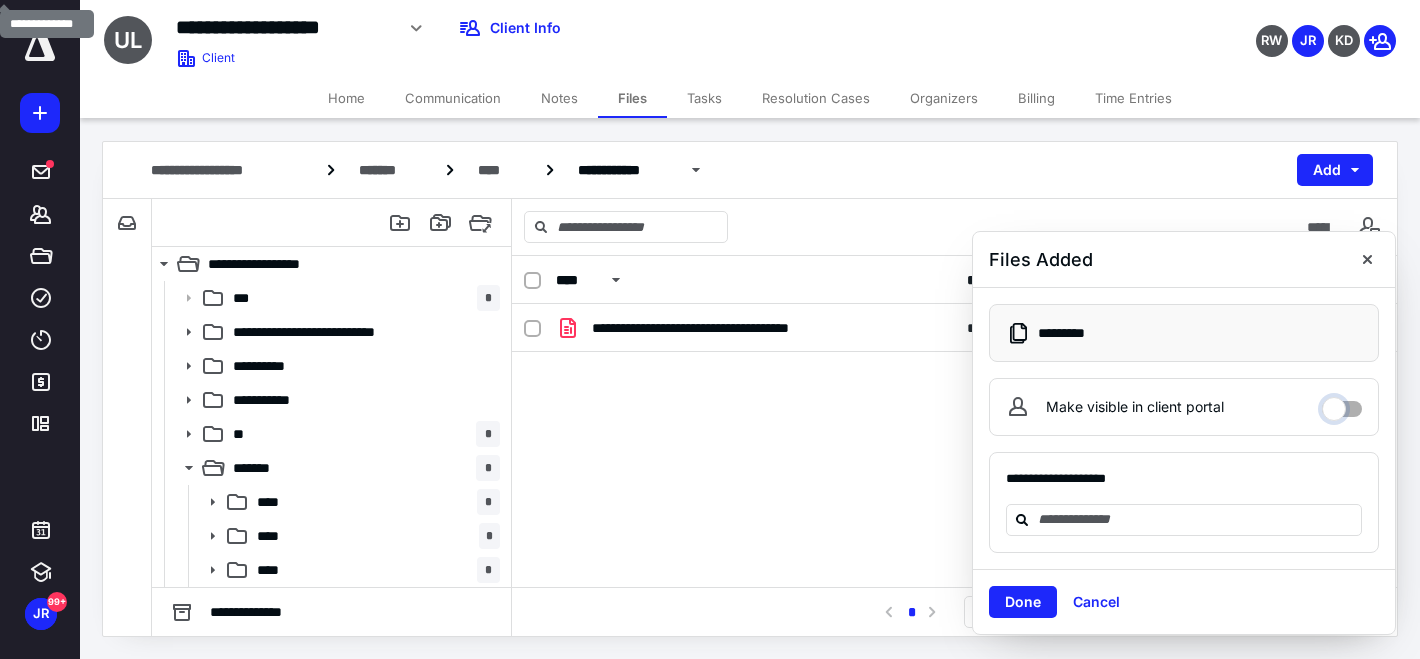 click on "Make visible in client portal" at bounding box center (1342, 404) 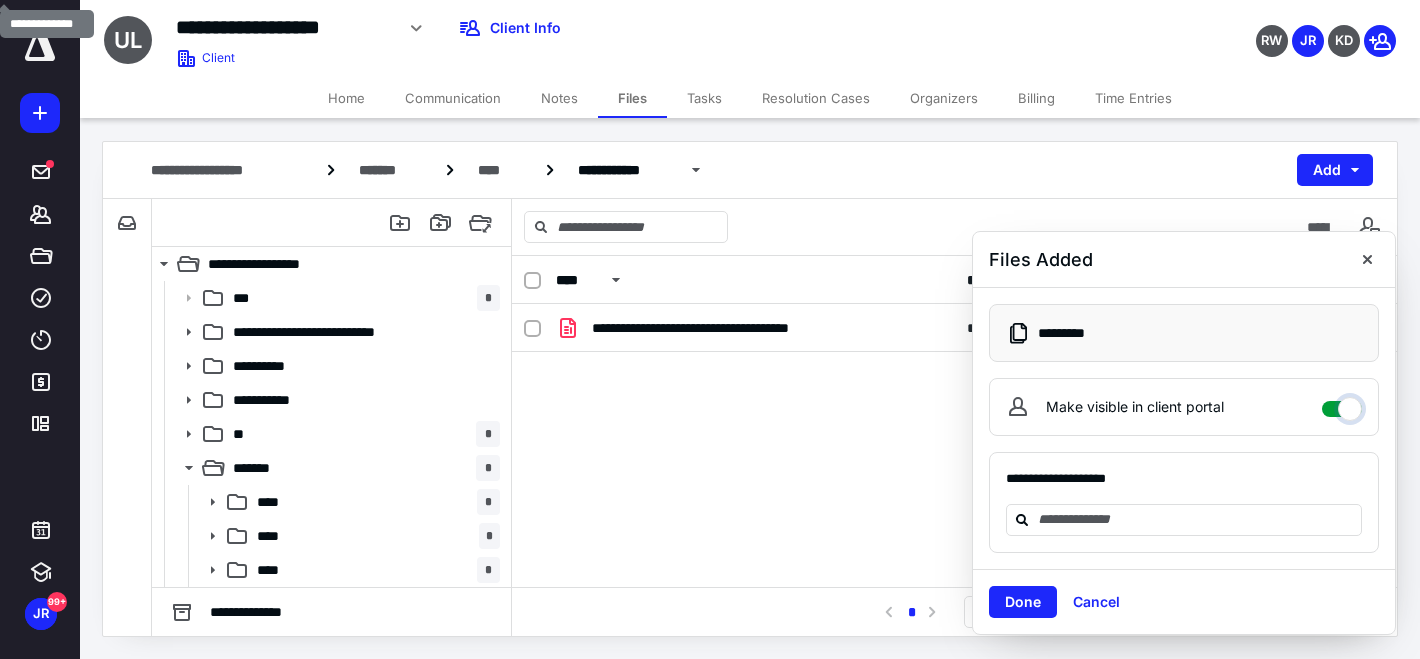 checkbox on "****" 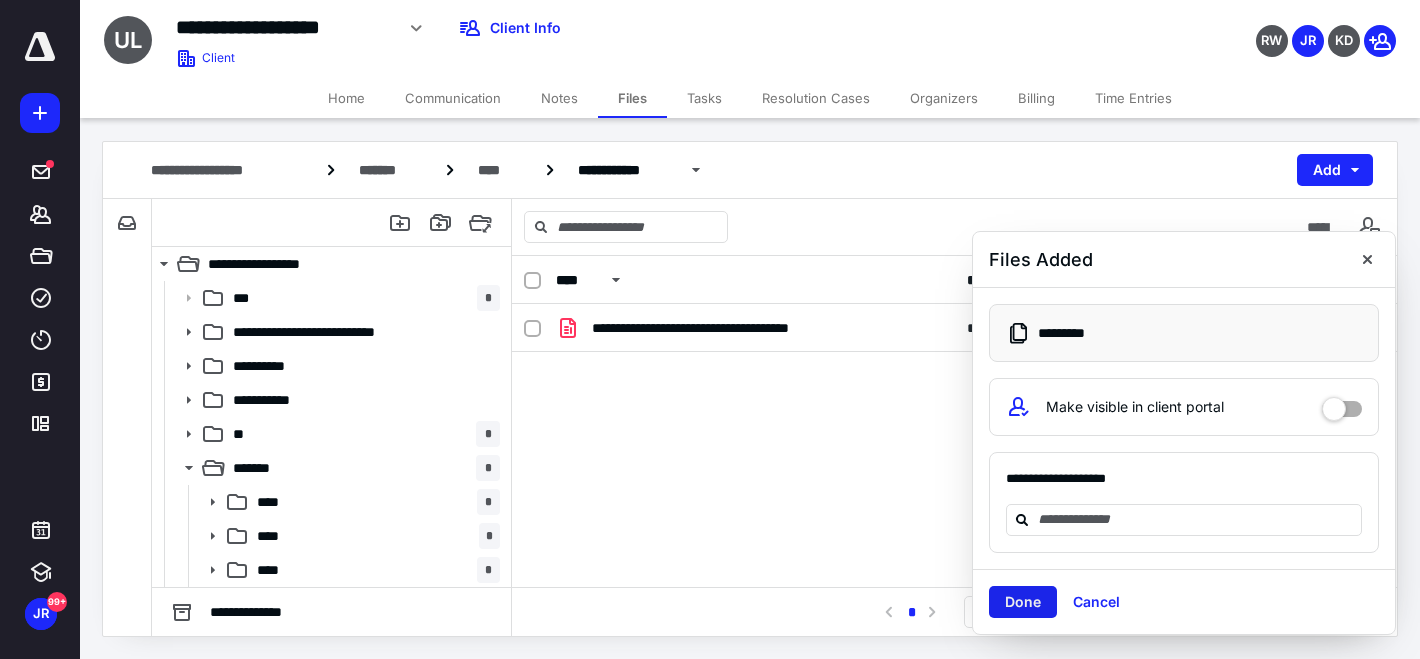 click on "Done" at bounding box center (1023, 602) 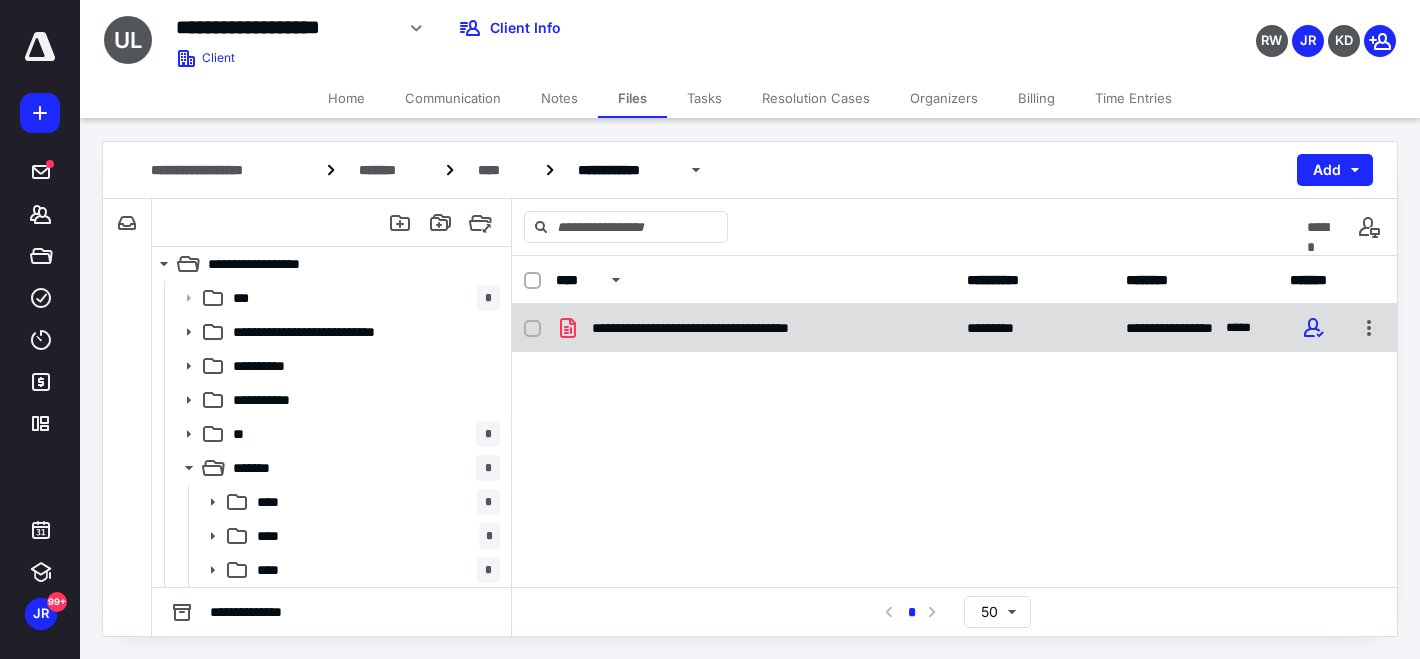 click on "**********" at bounding box center (744, 328) 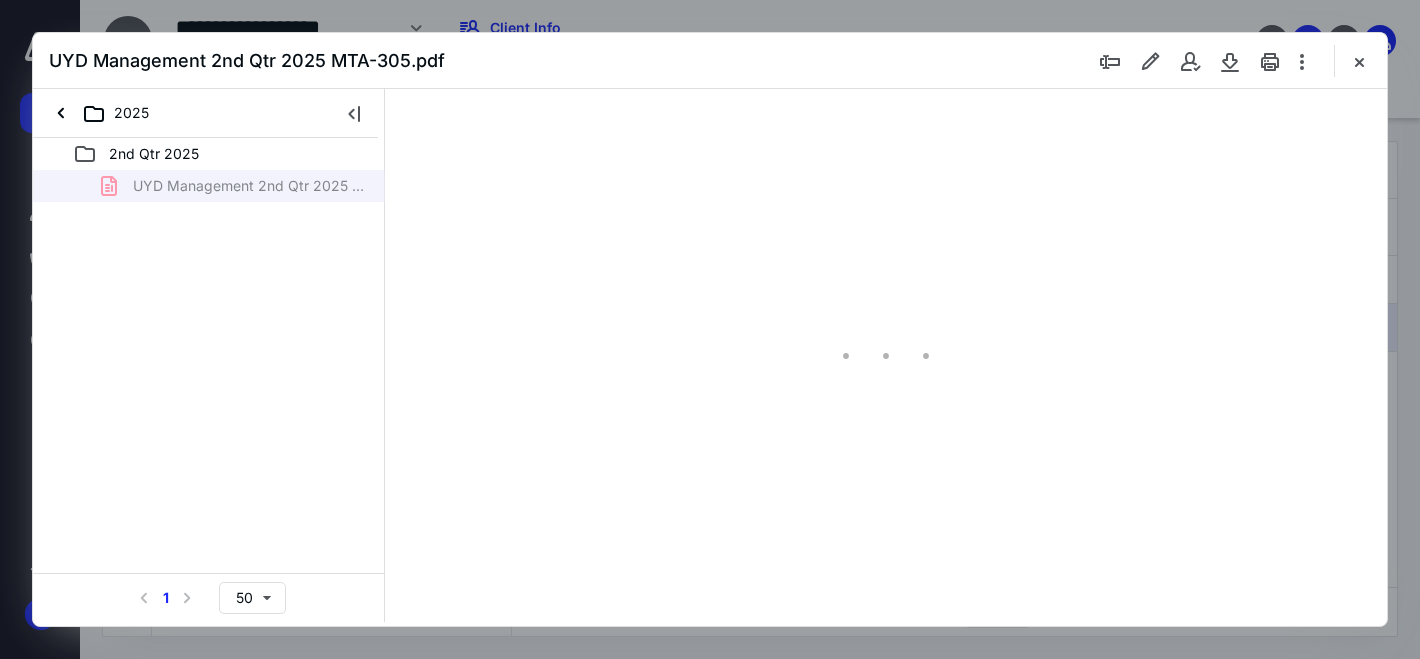 scroll, scrollTop: 0, scrollLeft: 0, axis: both 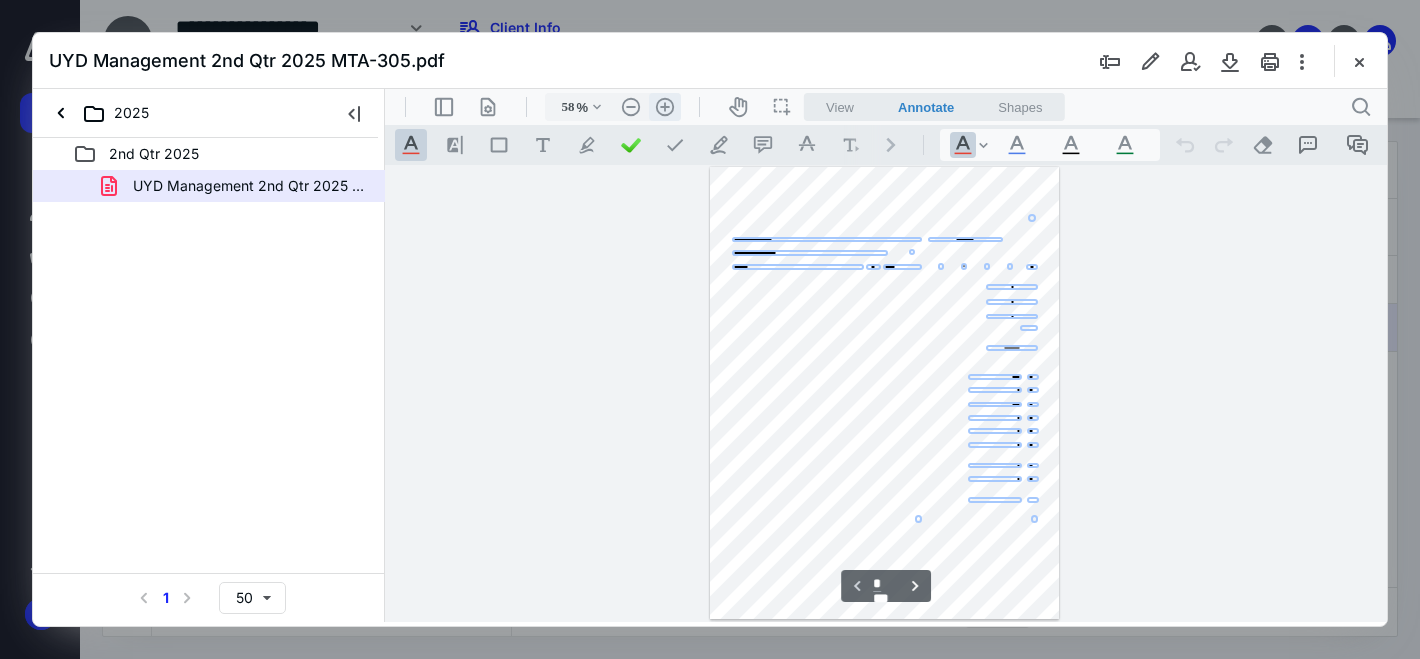 click on ".cls-1{fill:#abb0c4;} icon - header - zoom - in - line" at bounding box center [665, 107] 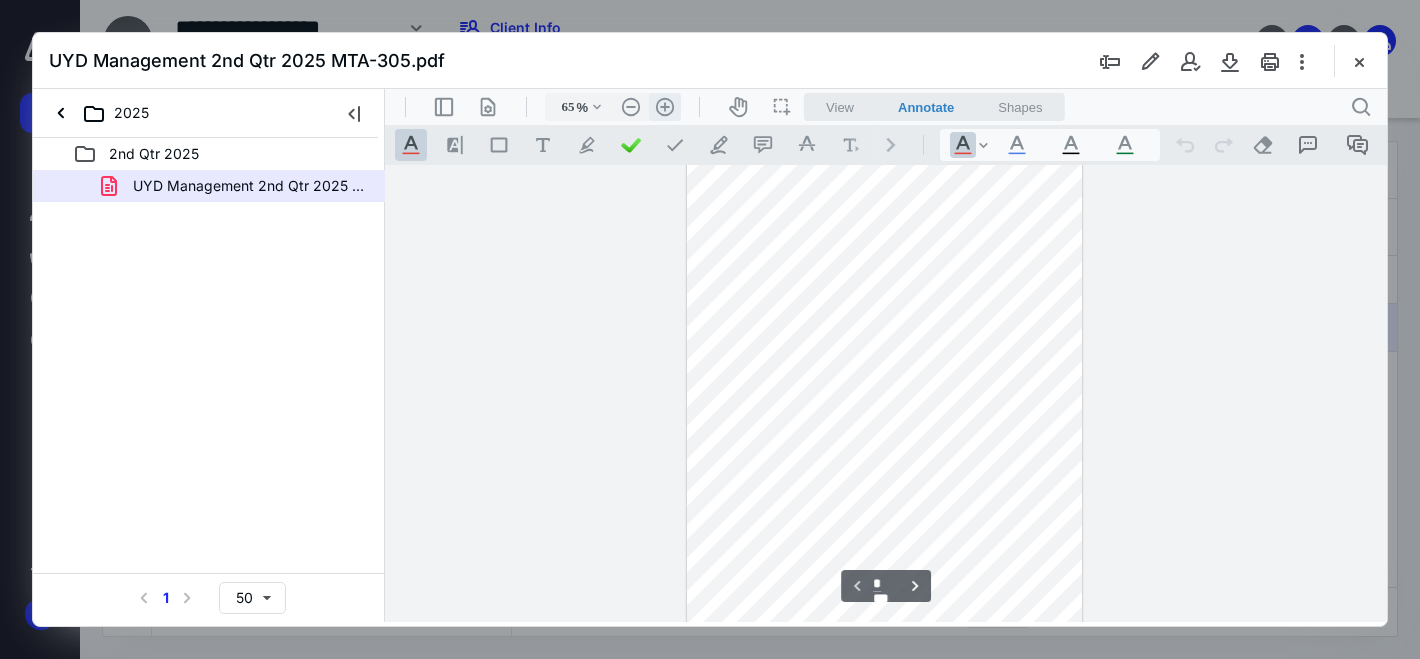 click on ".cls-1{fill:#abb0c4;} icon - header - zoom - in - line" at bounding box center [665, 107] 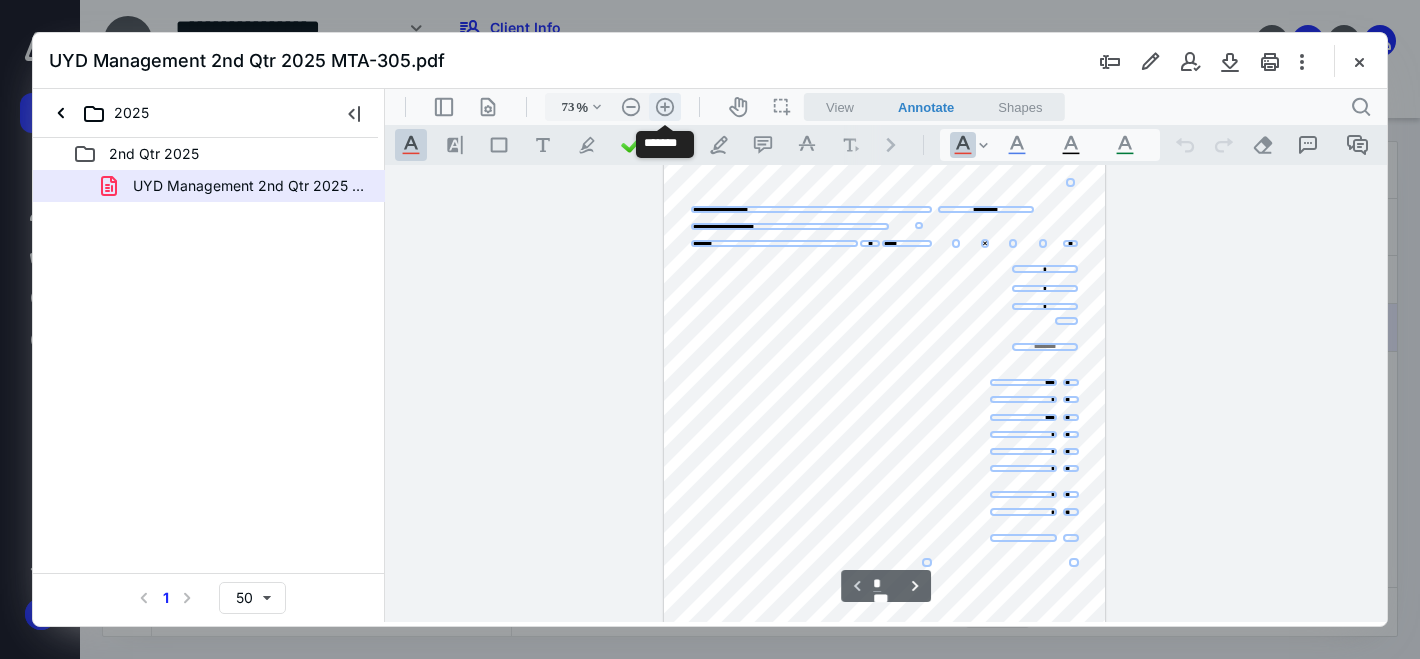click on ".cls-1{fill:#abb0c4;} icon - header - zoom - in - line" at bounding box center (665, 107) 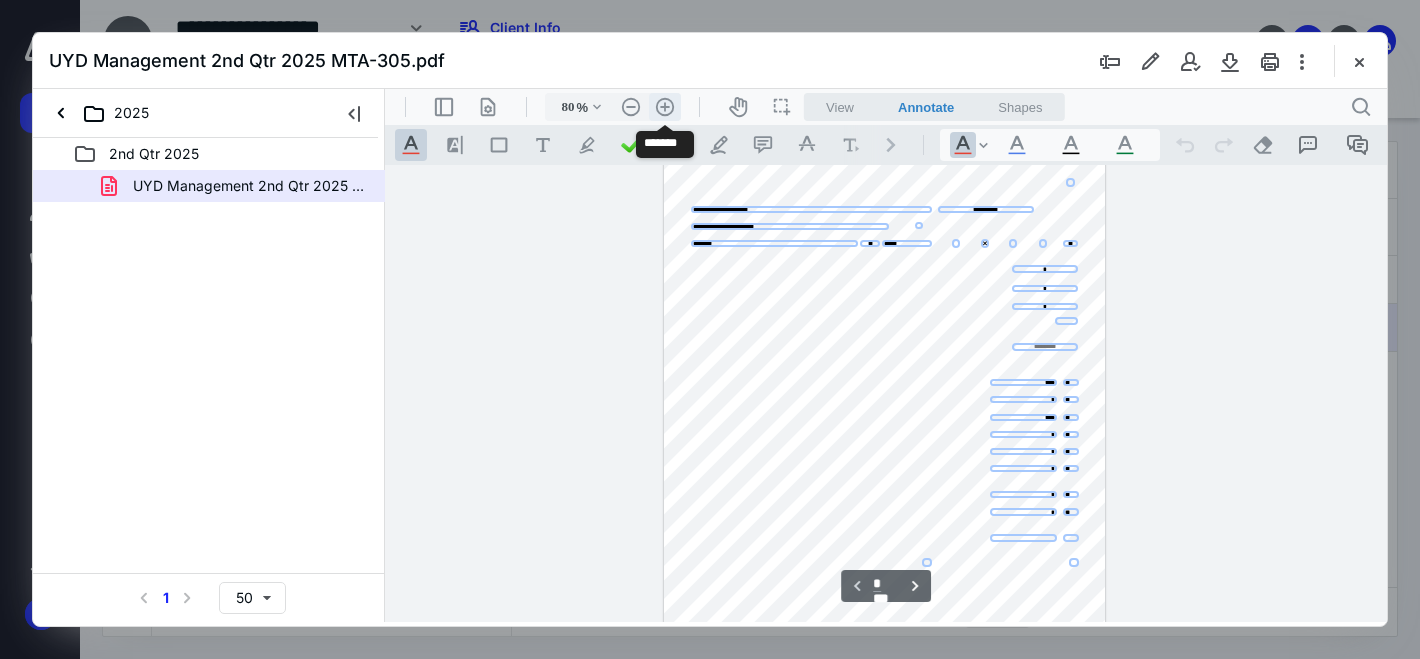 click on ".cls-1{fill:#abb0c4;} icon - header - zoom - in - line" at bounding box center [665, 107] 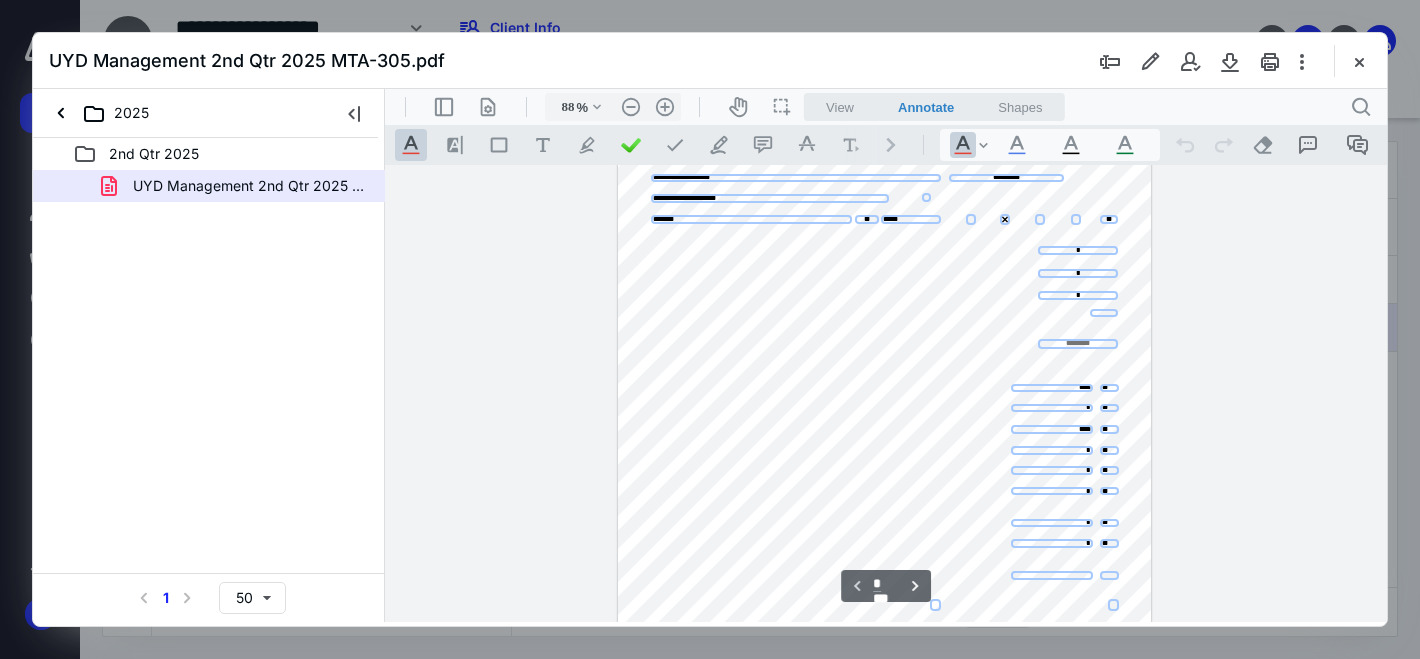 scroll, scrollTop: 0, scrollLeft: 0, axis: both 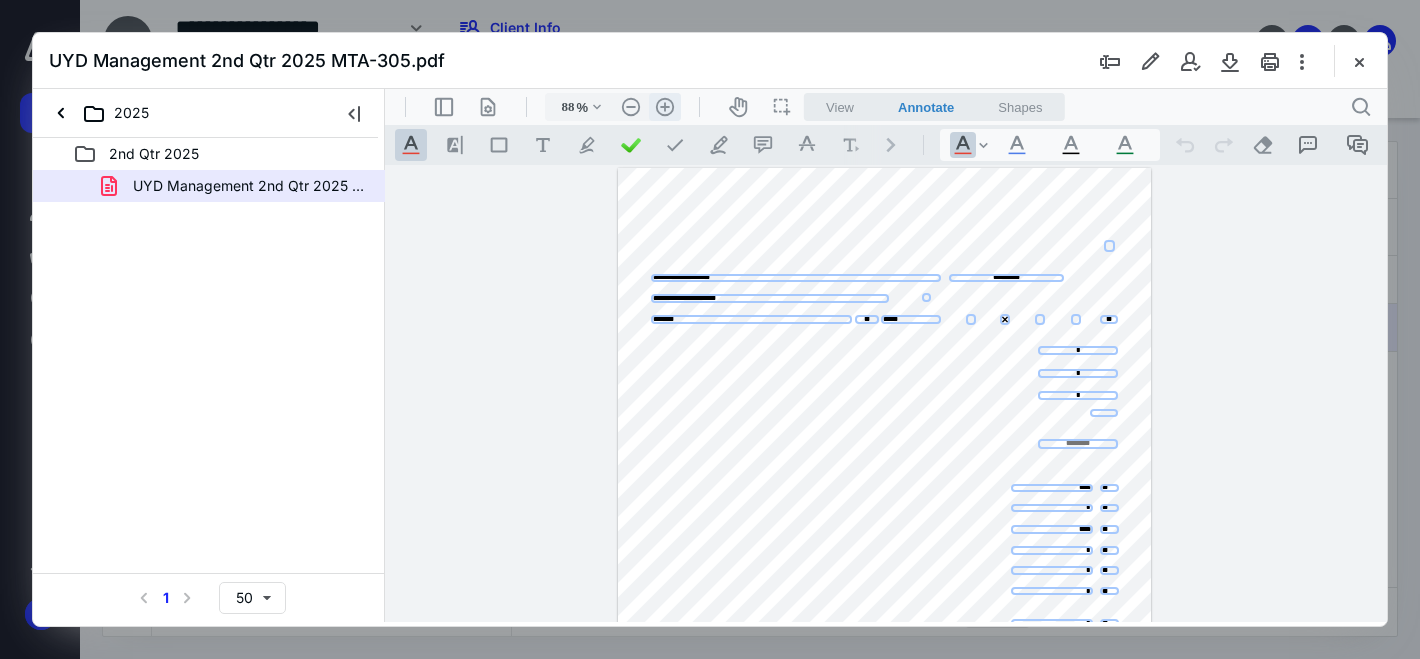 click on ".cls-1{fill:#abb0c4;} icon - header - zoom - in - line" at bounding box center (665, 107) 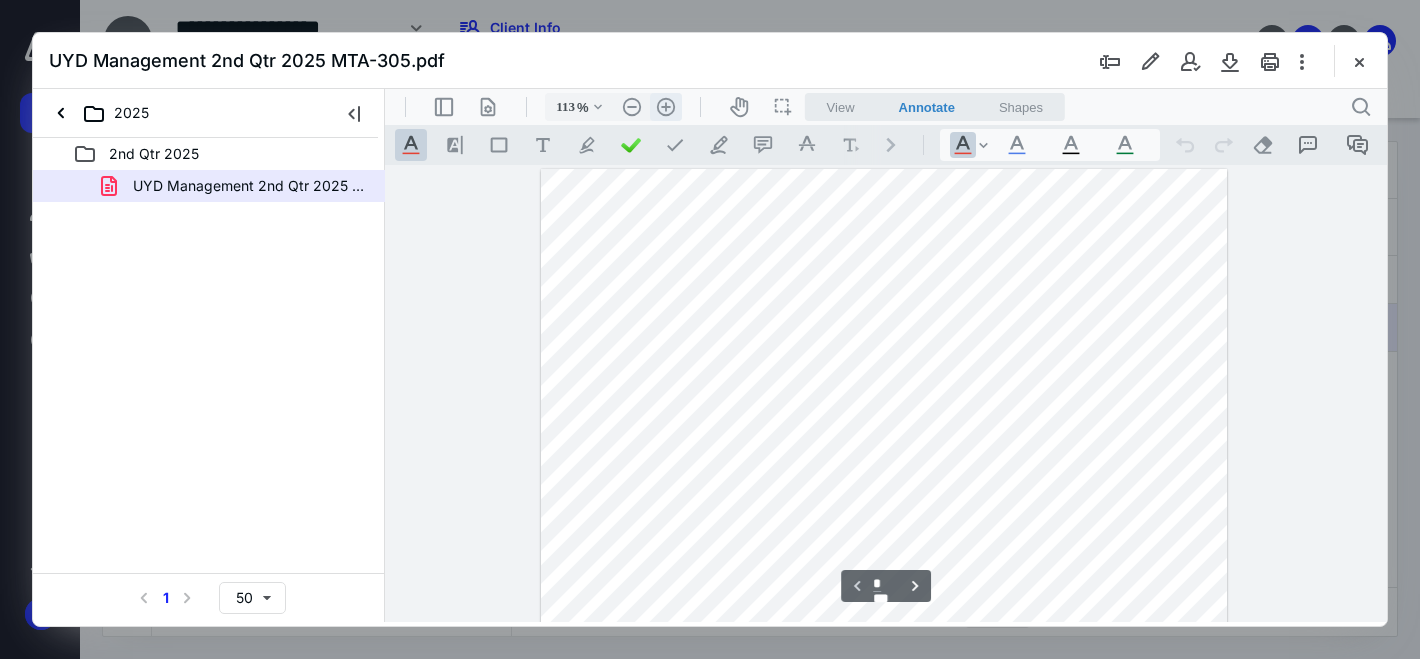 scroll, scrollTop: 110, scrollLeft: 0, axis: vertical 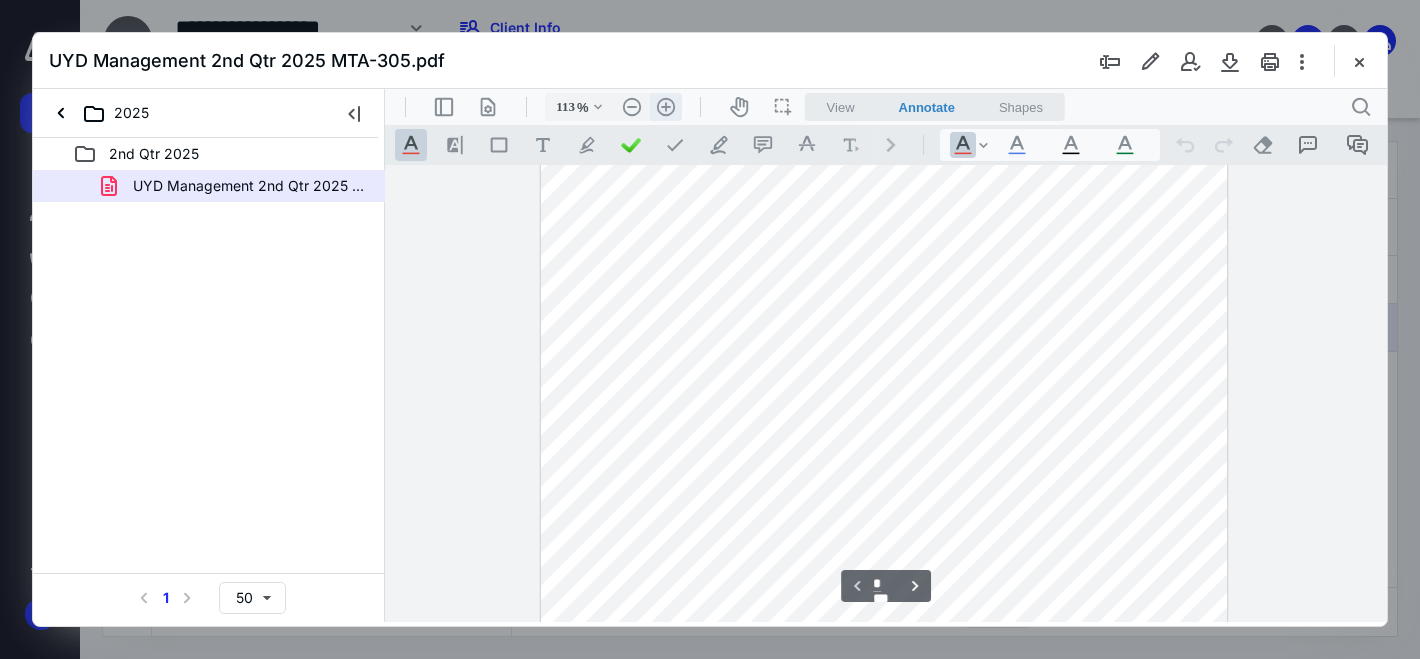 click on ".cls-1{fill:#abb0c4;} icon - header - zoom - in - line" at bounding box center [666, 107] 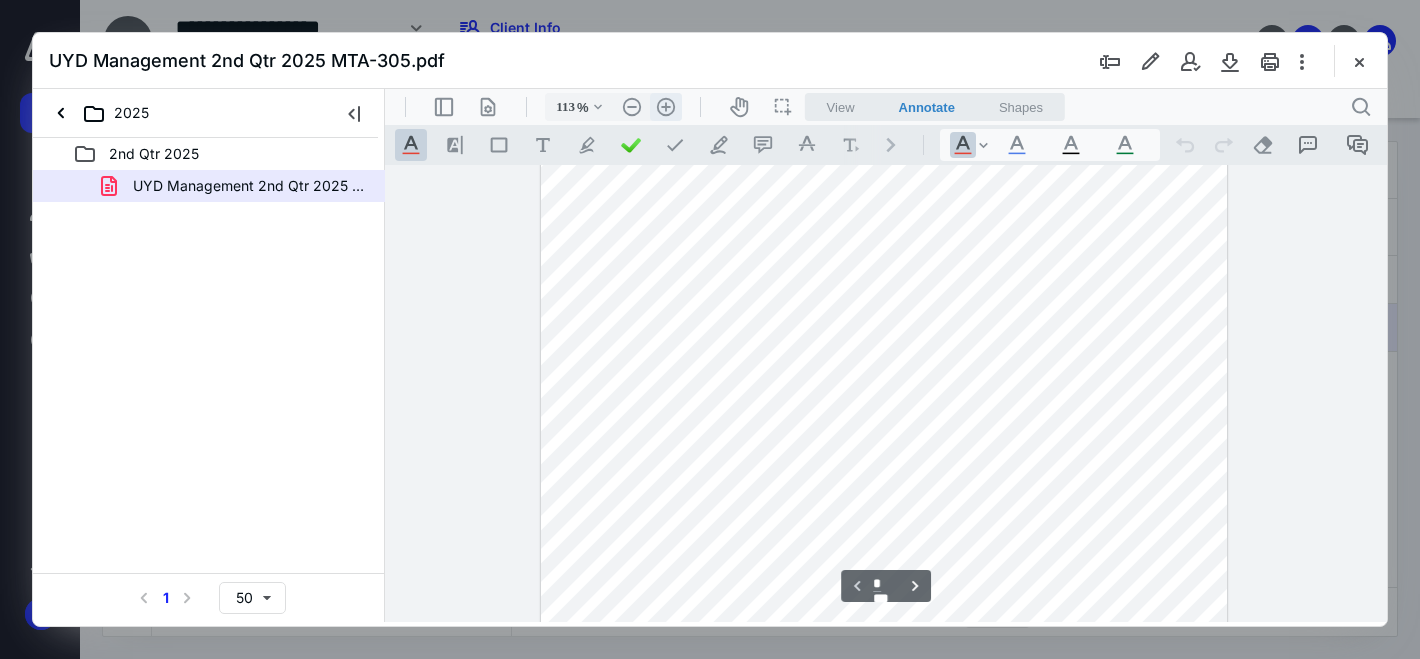 type on "138" 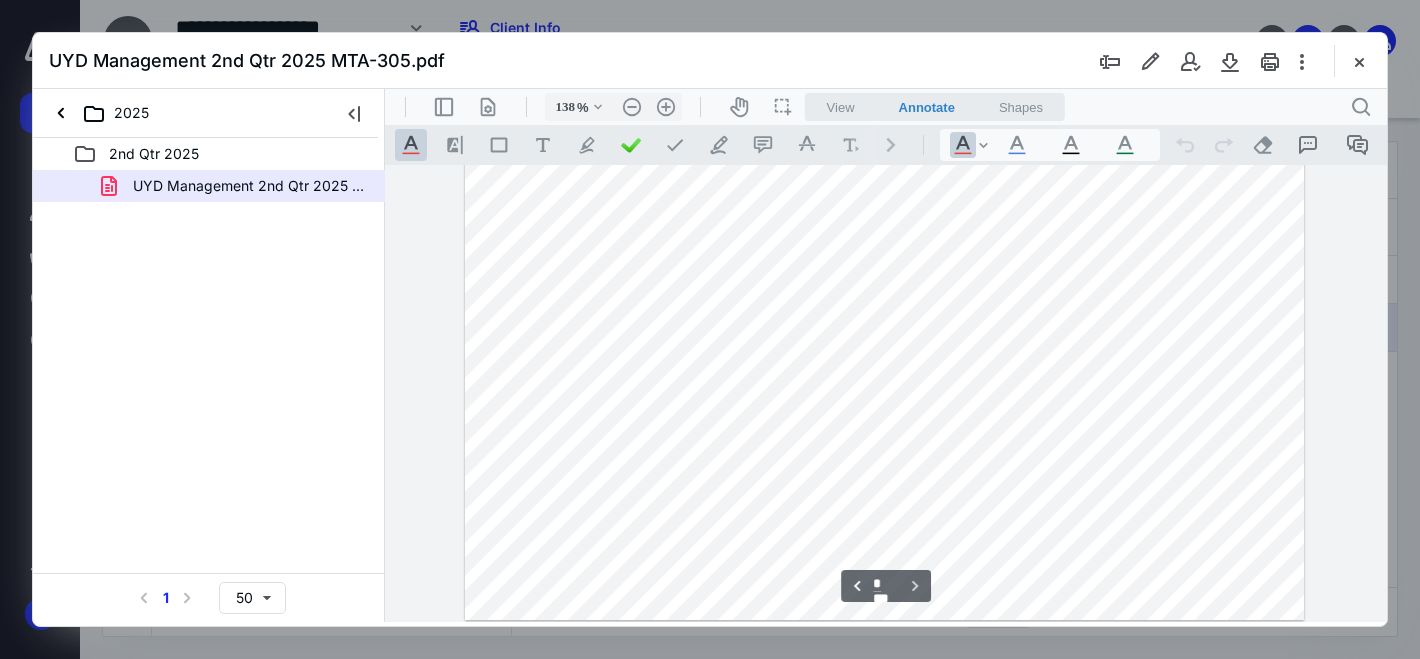 scroll, scrollTop: 1735, scrollLeft: 0, axis: vertical 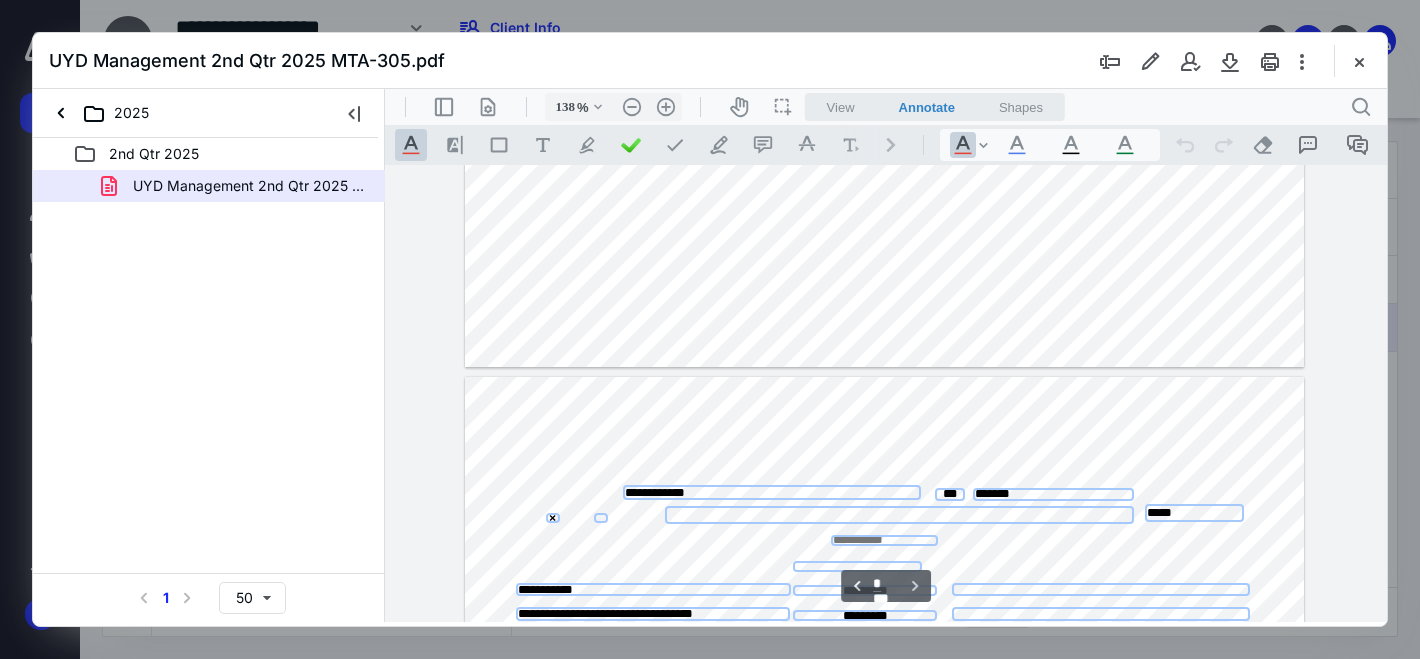 type on "*" 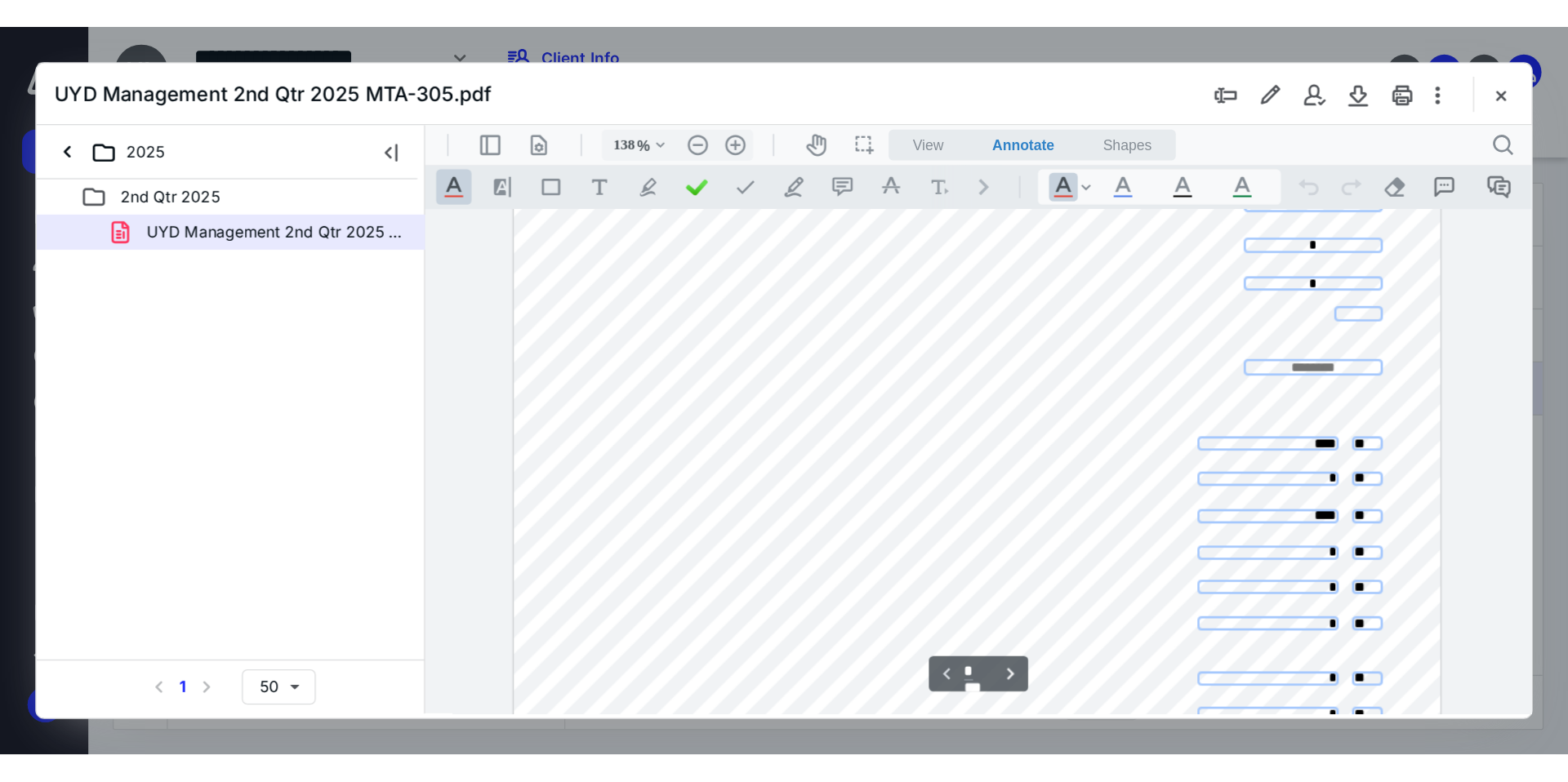 scroll, scrollTop: 0, scrollLeft: 0, axis: both 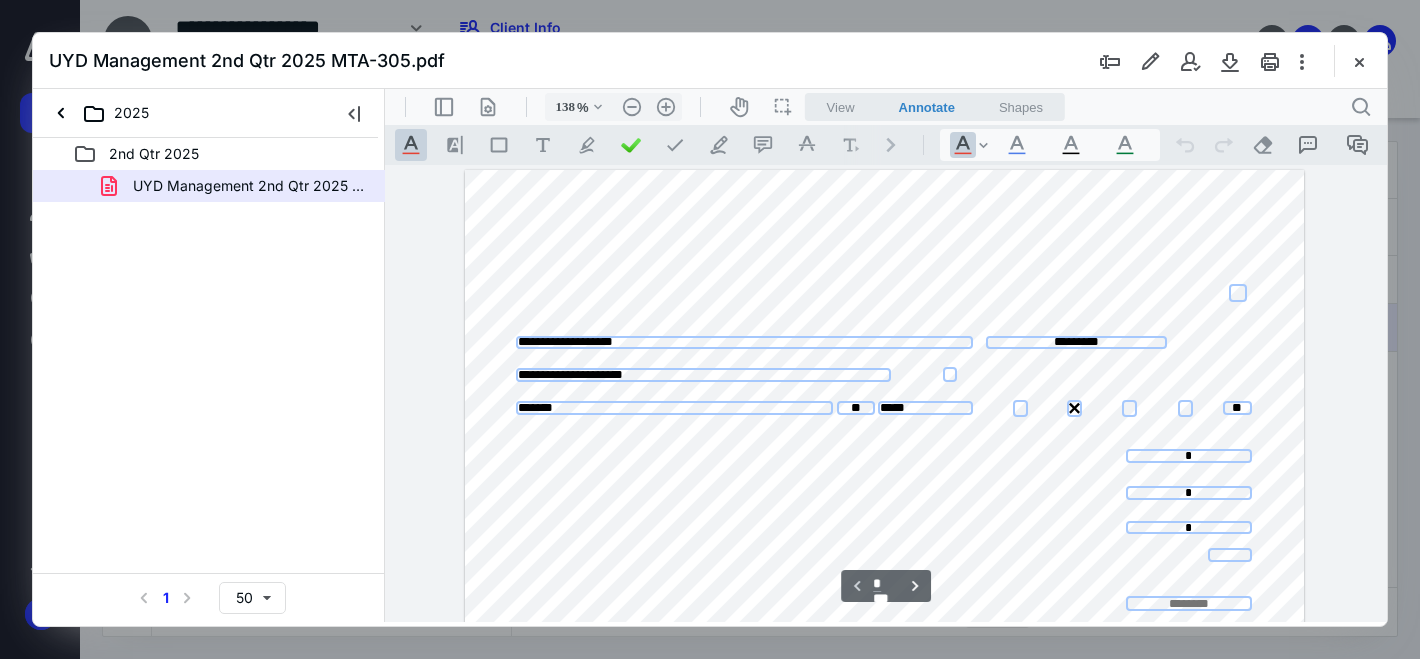click at bounding box center (1359, 61) 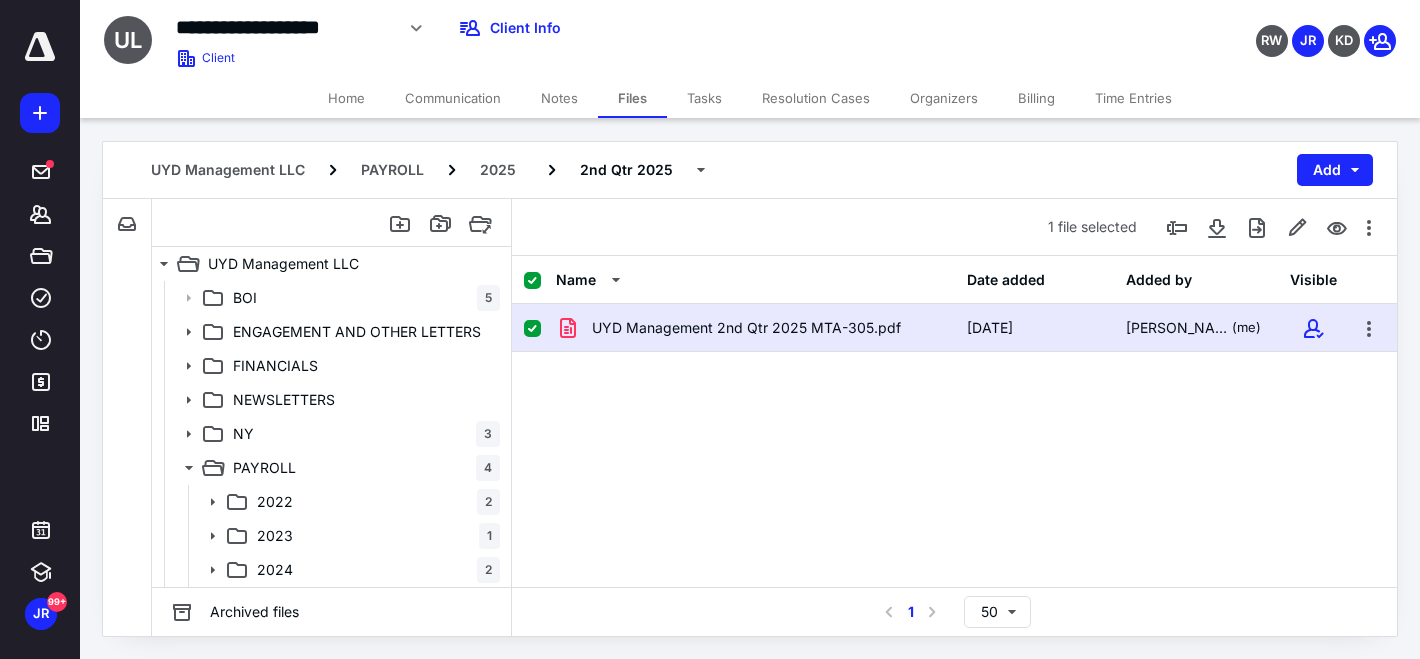 click on "UYD Management 2nd Qtr 2025 MTA-305.pdf [DATE] [PERSON_NAME]  (me)" at bounding box center [954, 454] 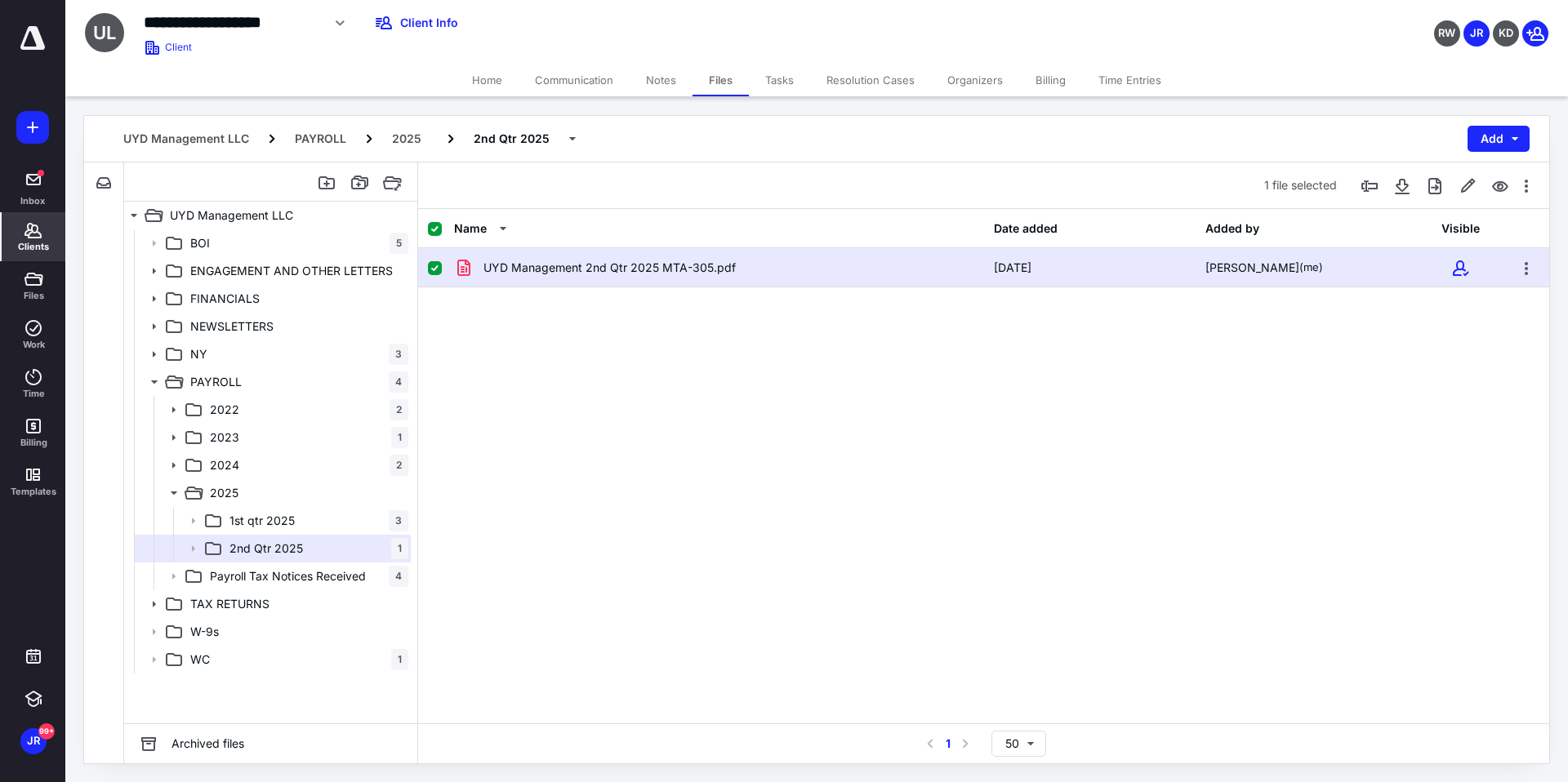 click 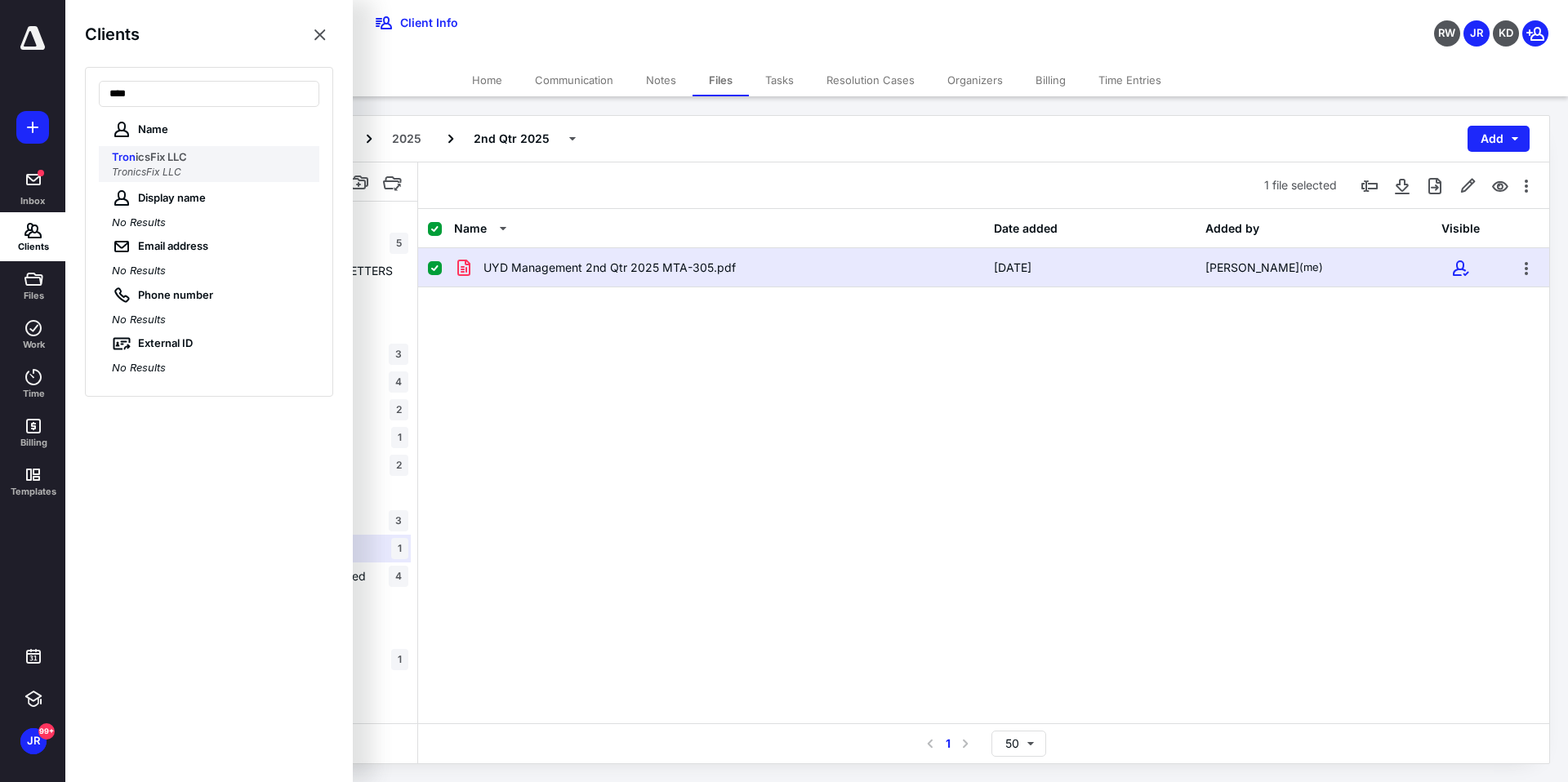 type on "****" 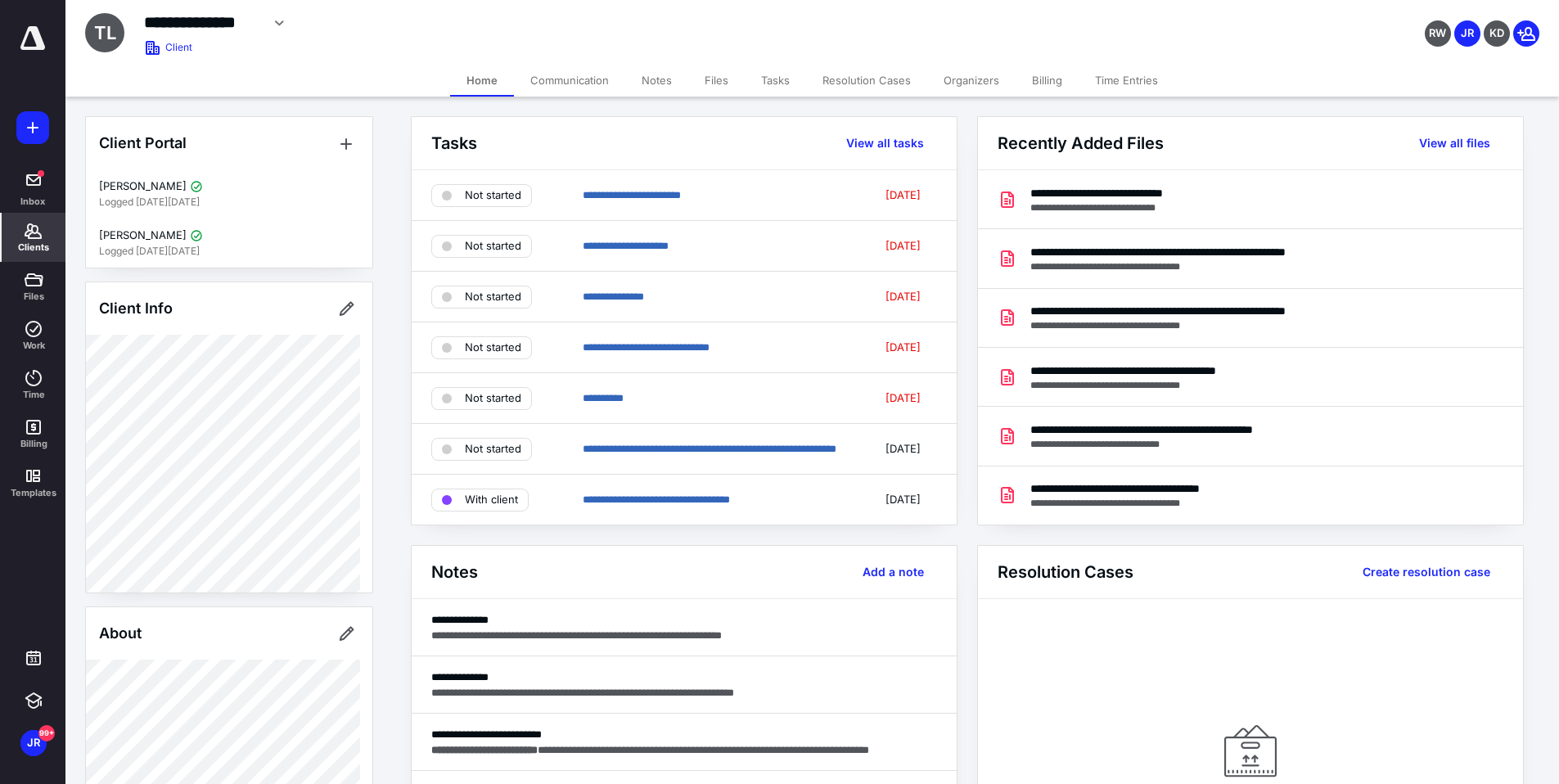 click on "Files" at bounding box center [716, 80] 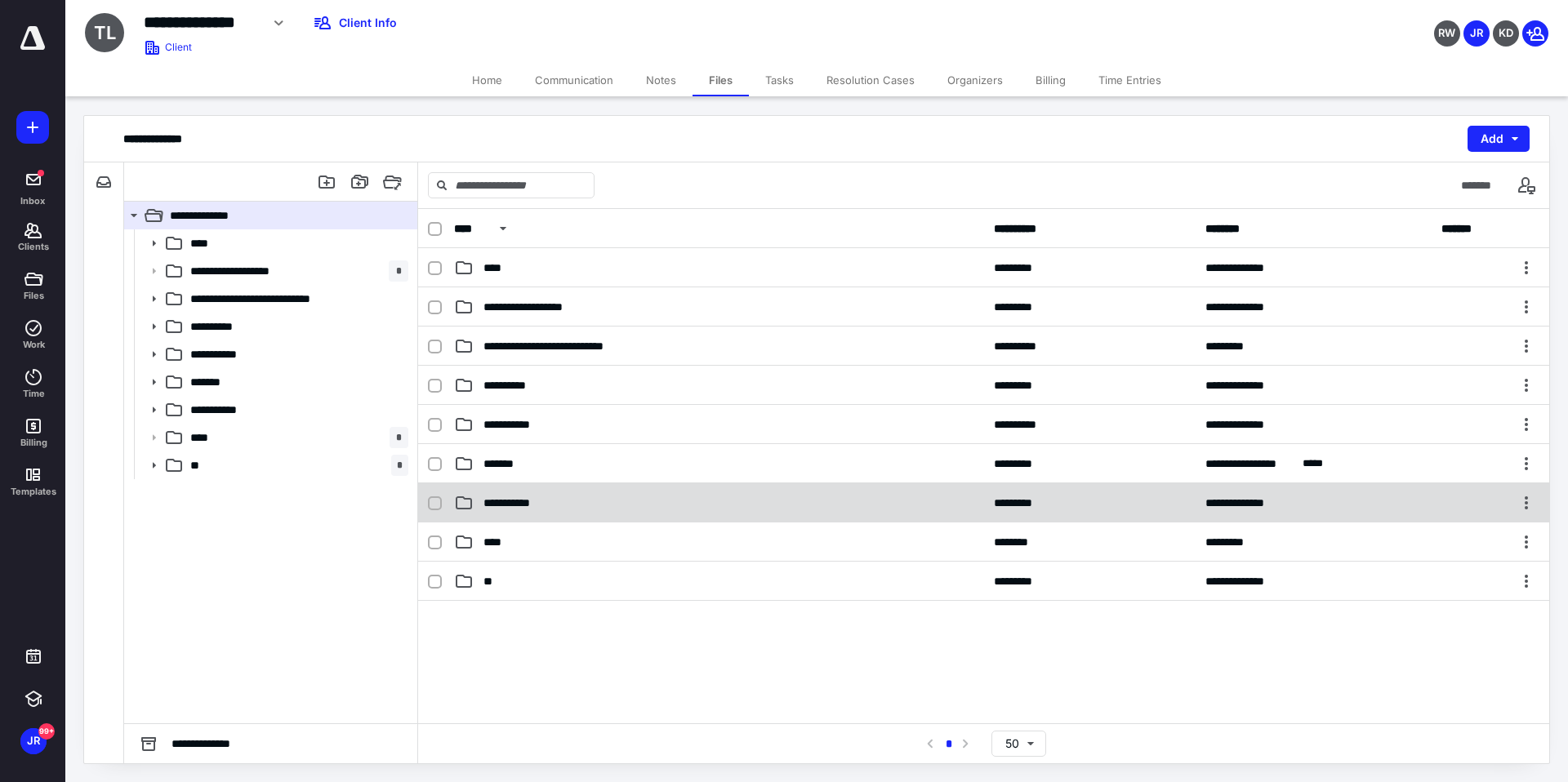 click on "**********" at bounding box center (523, 503) 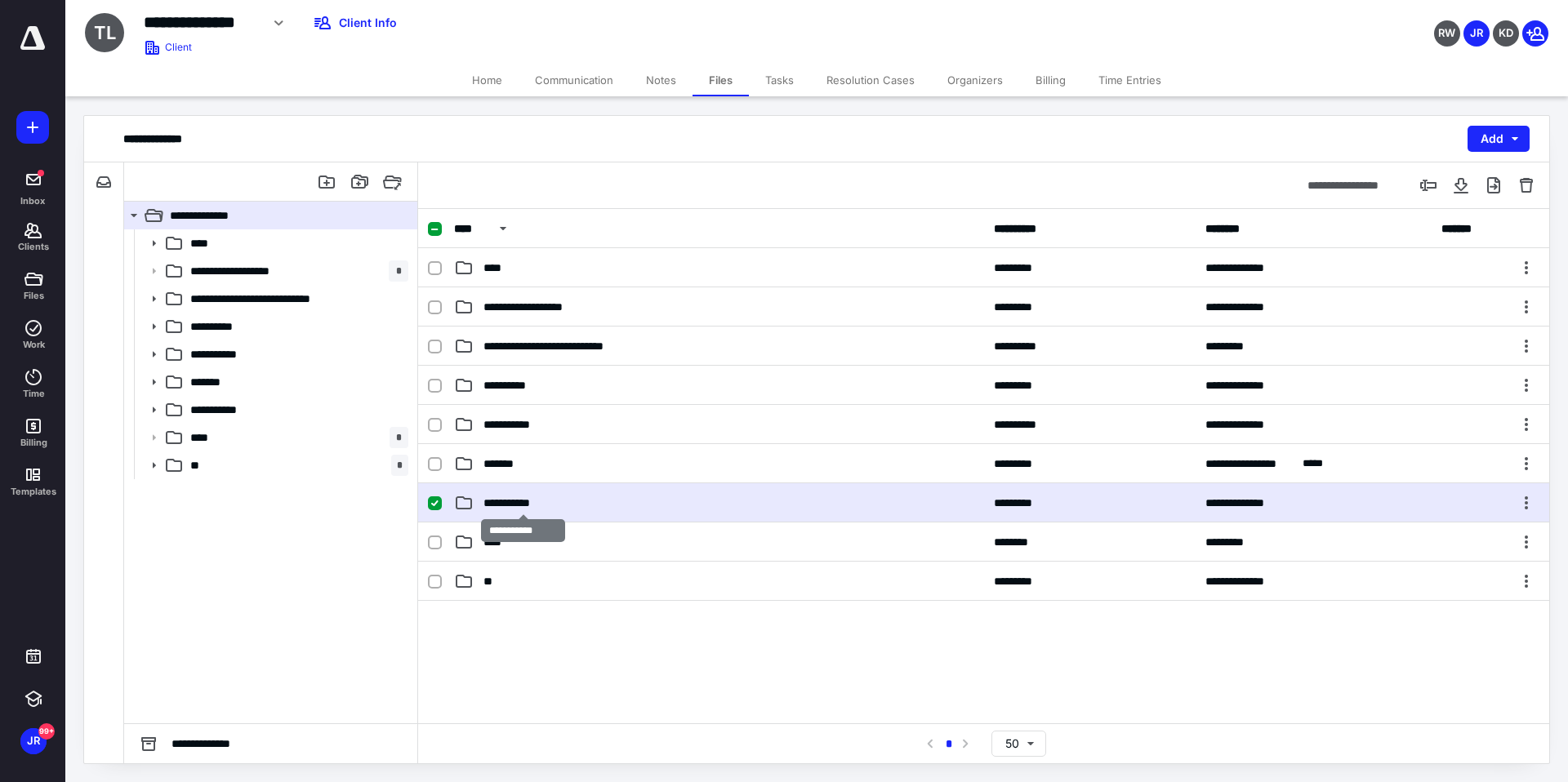 click on "**********" at bounding box center [523, 503] 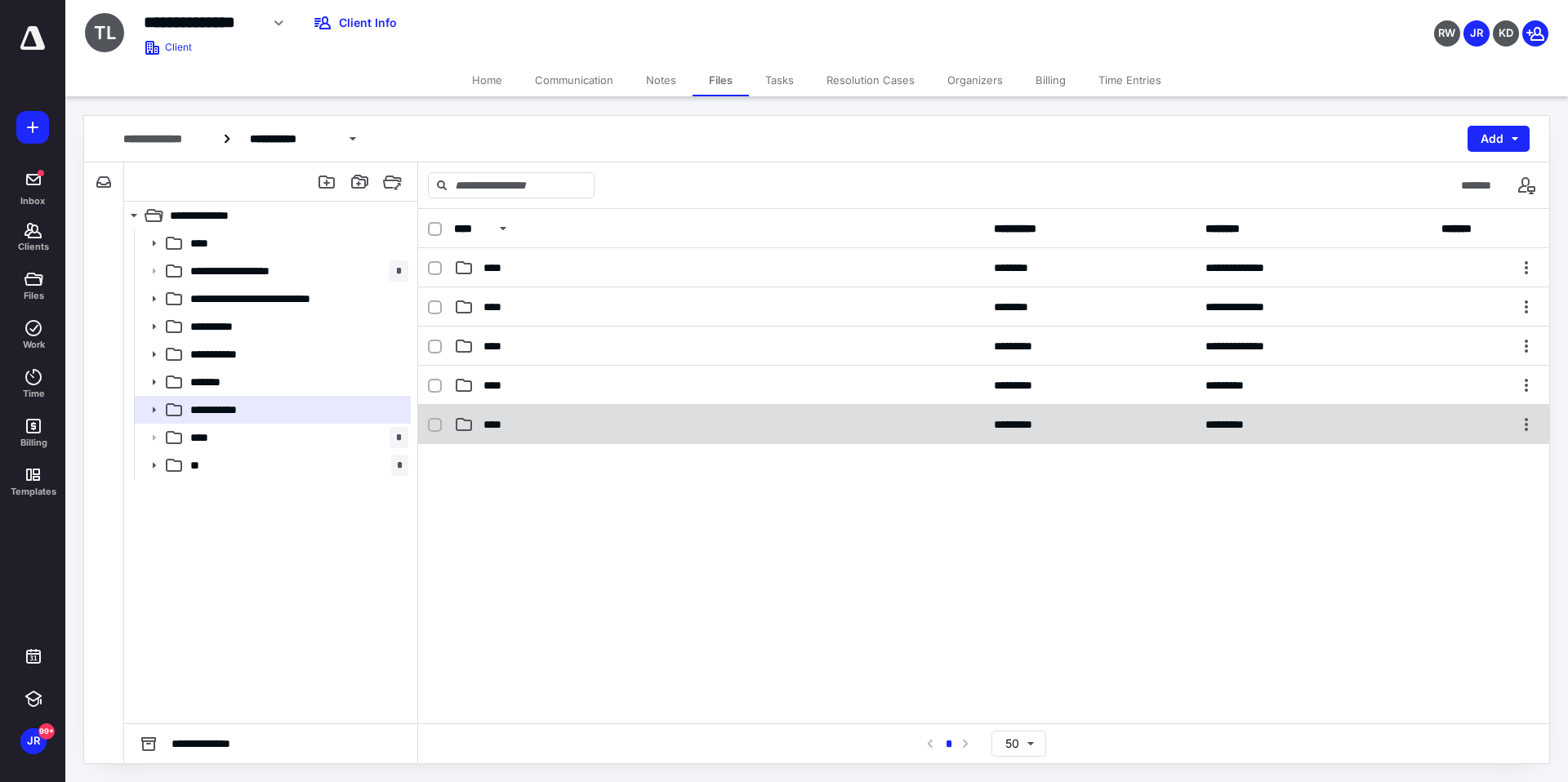click on "****" at bounding box center [497, 424] 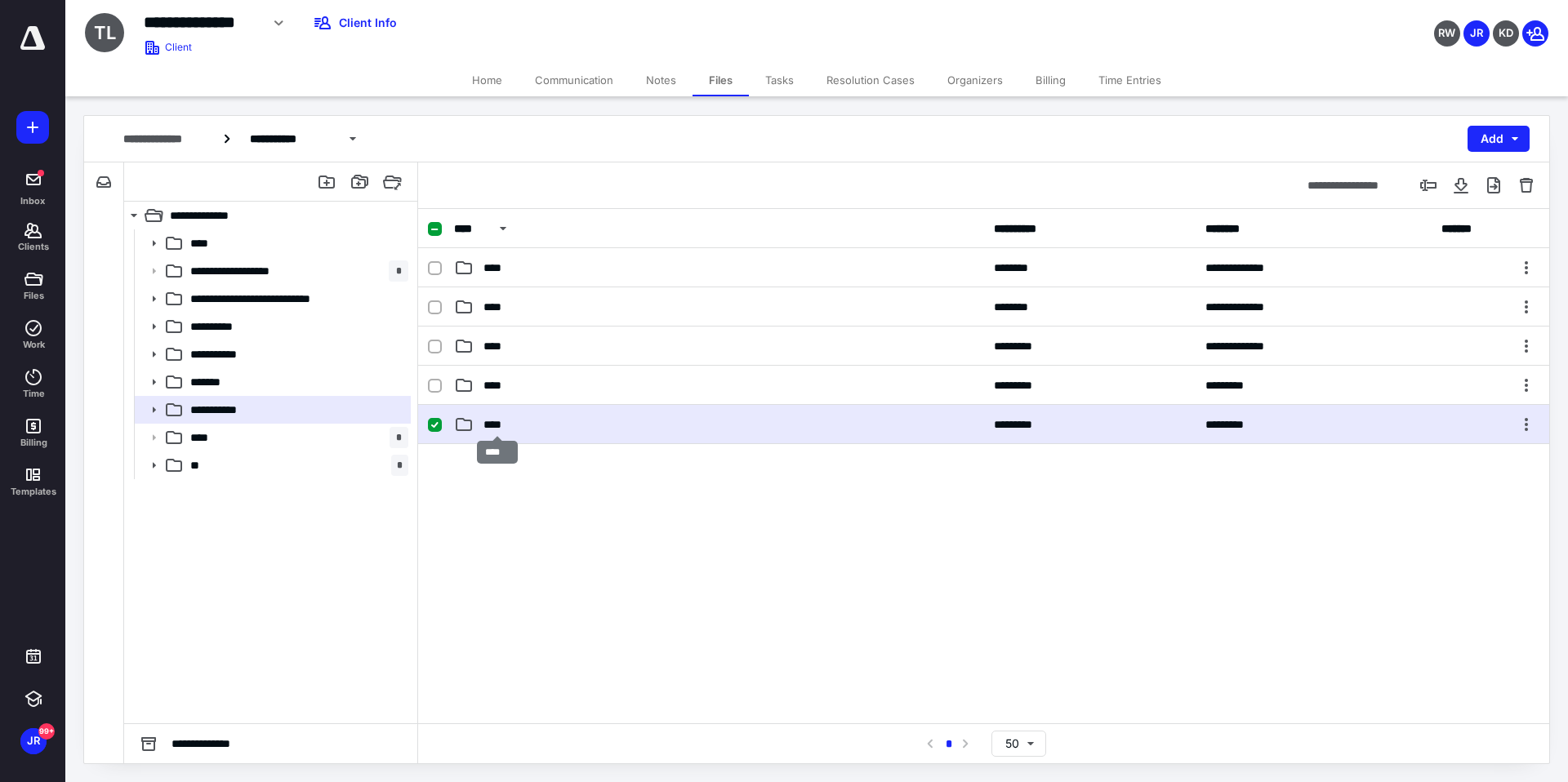 click on "****" at bounding box center (497, 424) 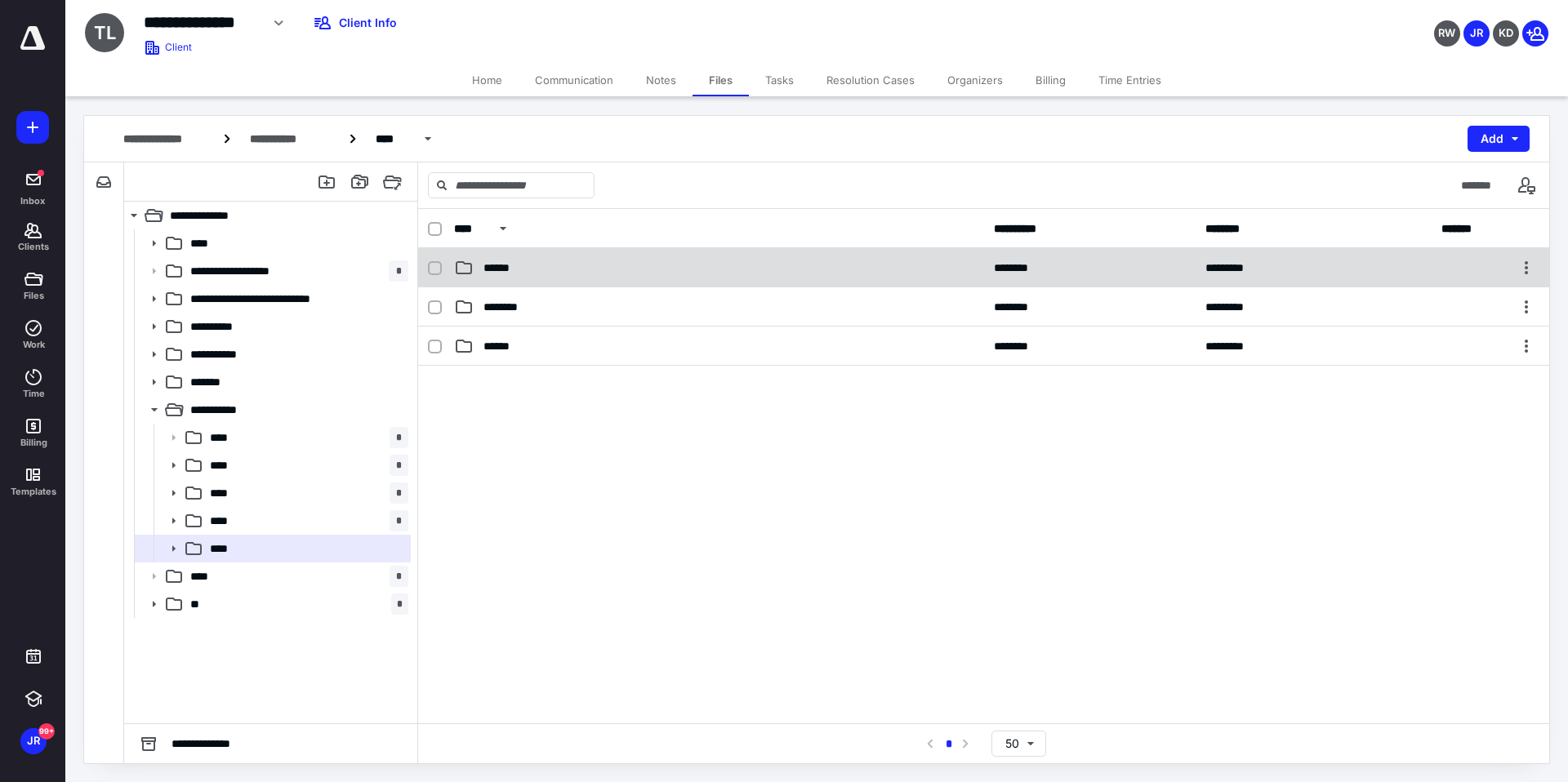 click on "****** ******** *********" at bounding box center [983, 268] 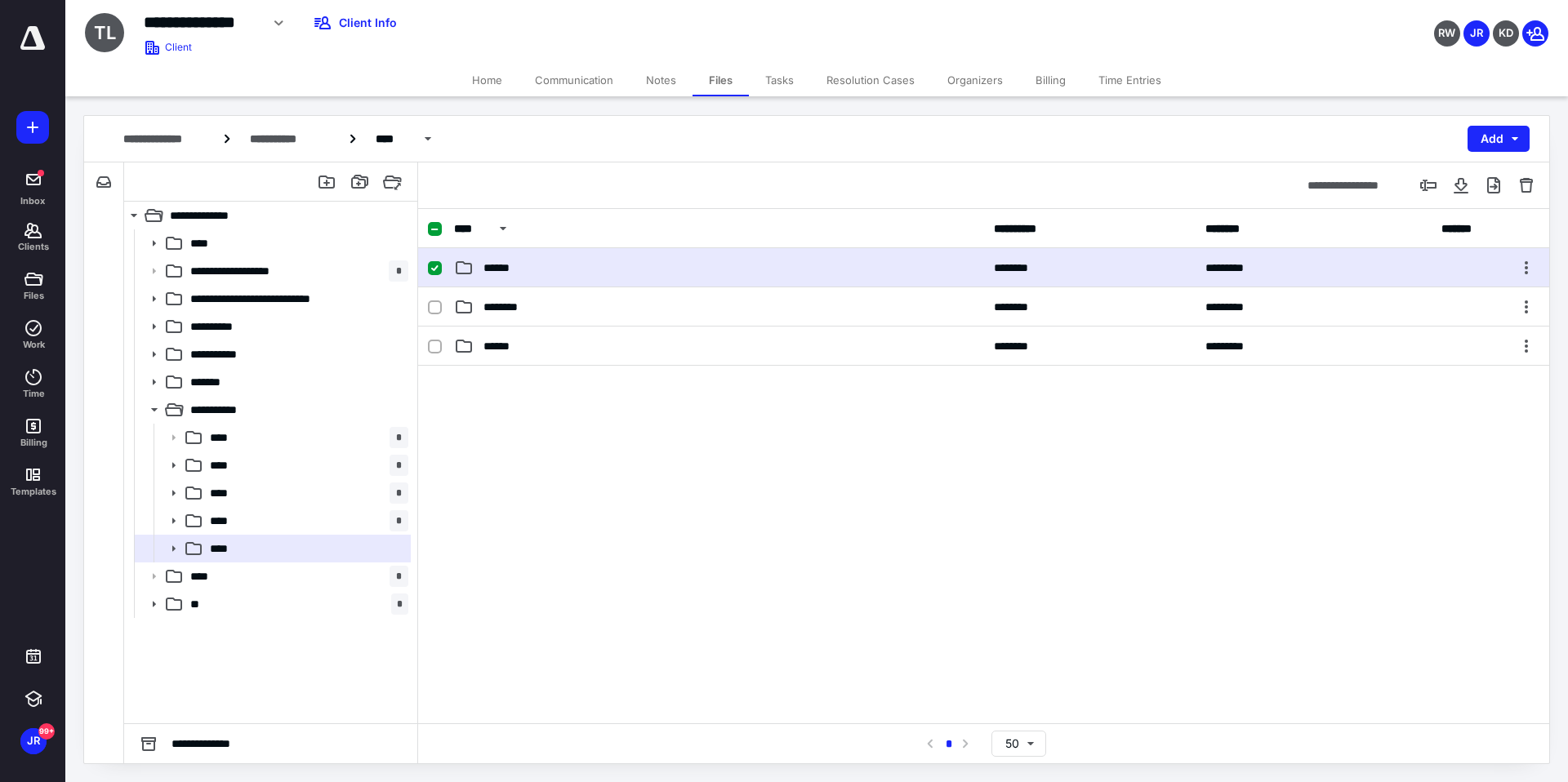 click on "****** ******** *********" at bounding box center [983, 268] 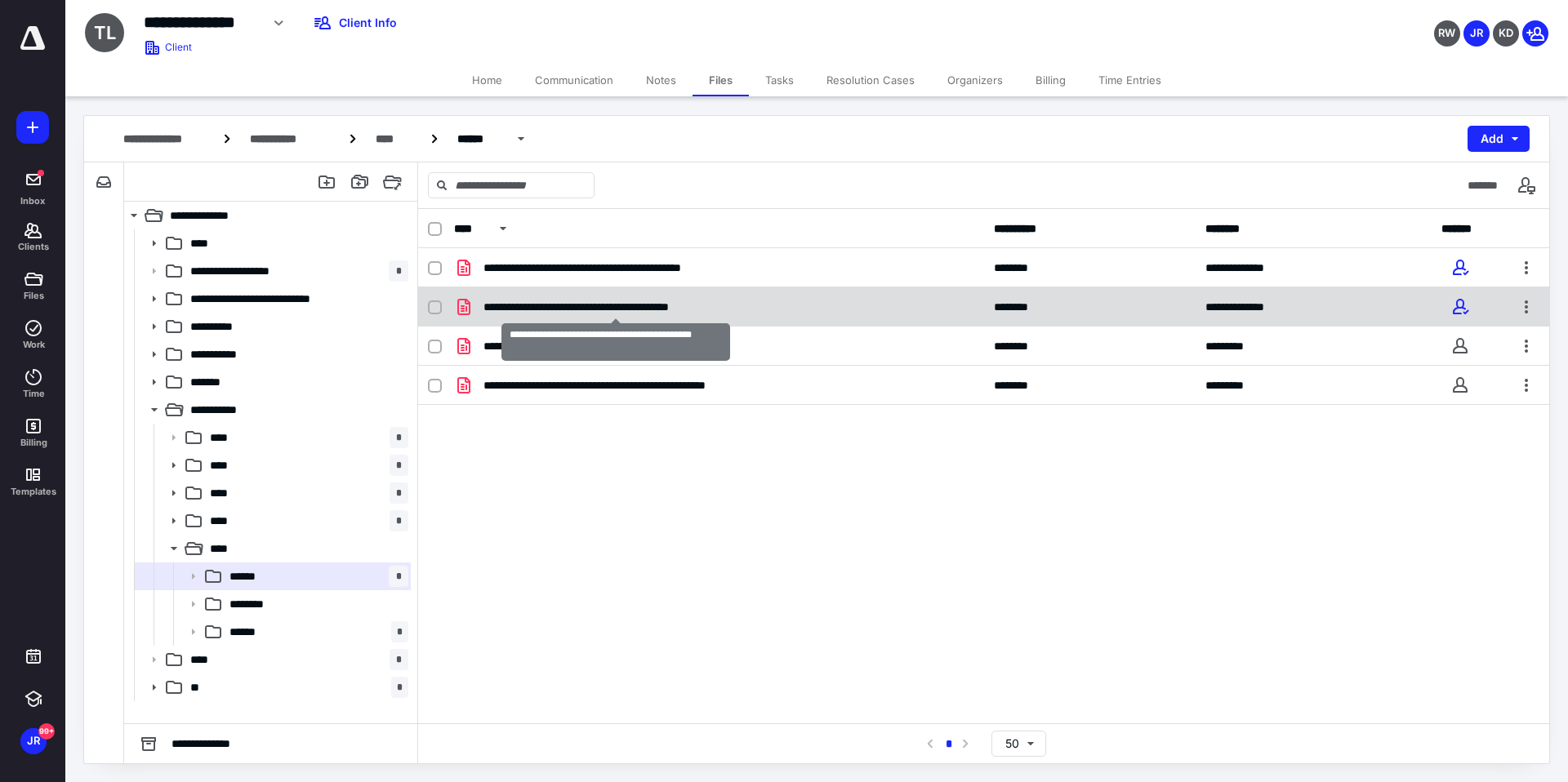 checkbox on "true" 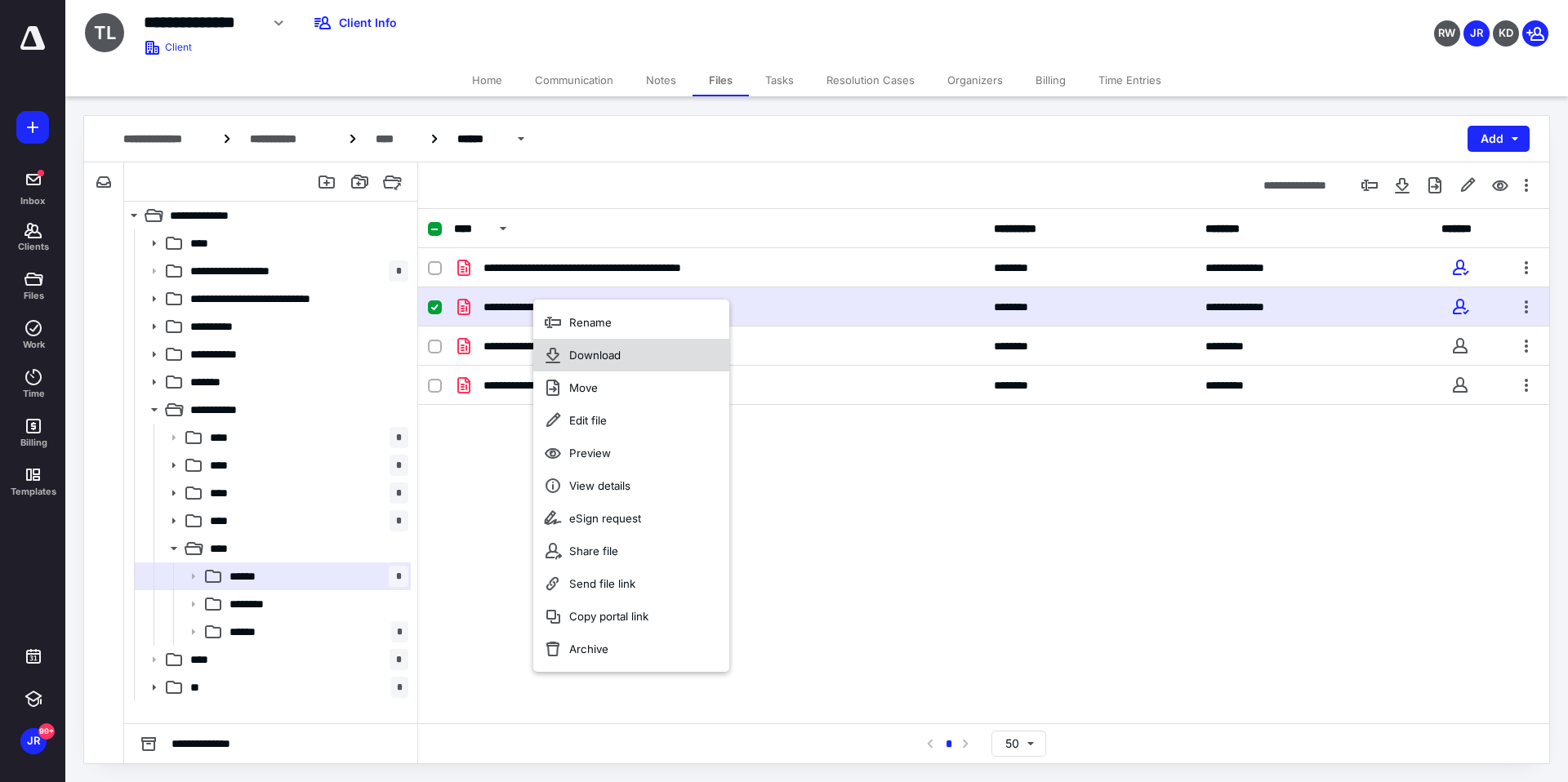 click on "Download" at bounding box center [595, 355] 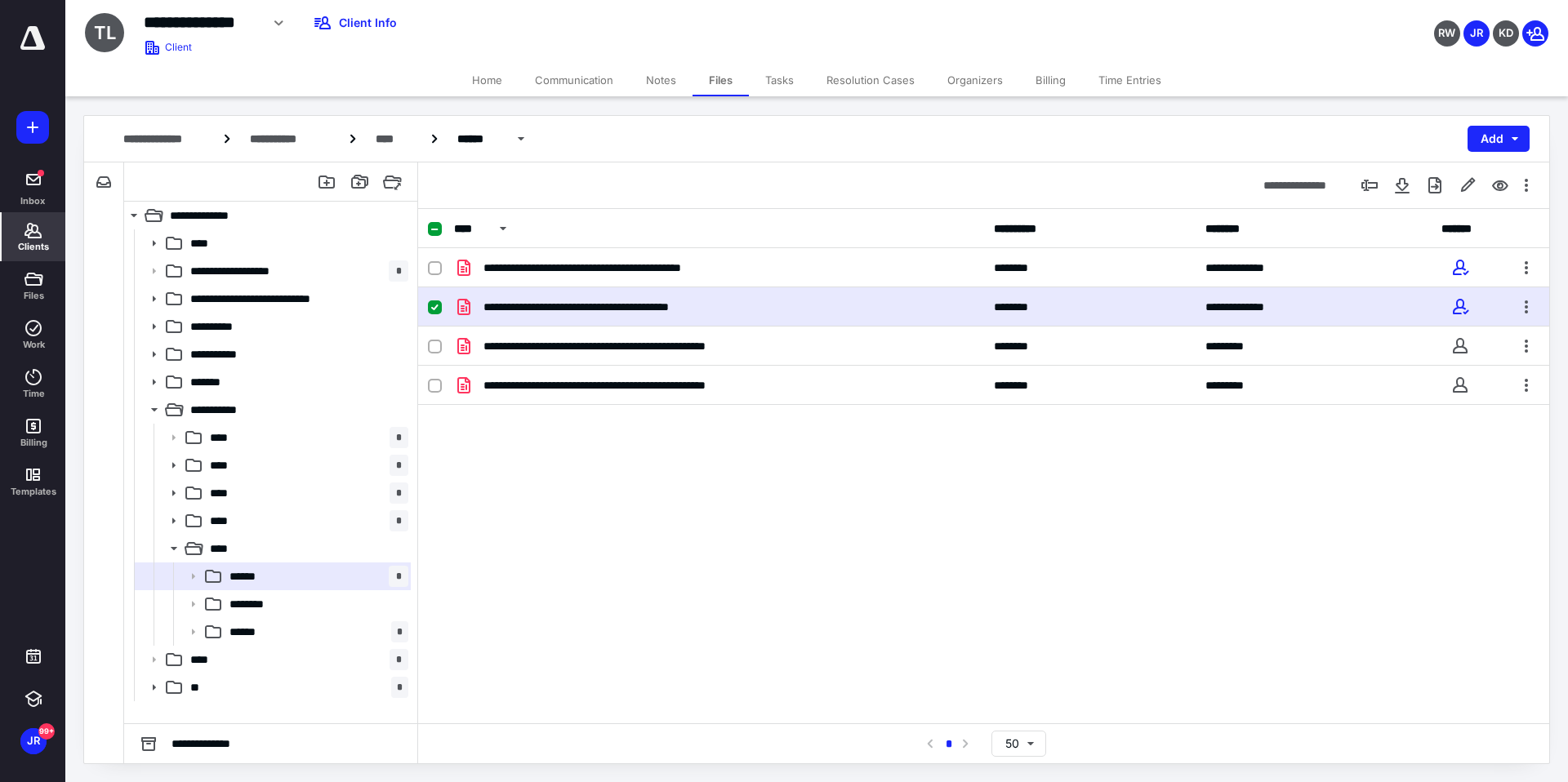 click on "Clients" at bounding box center [33, 247] 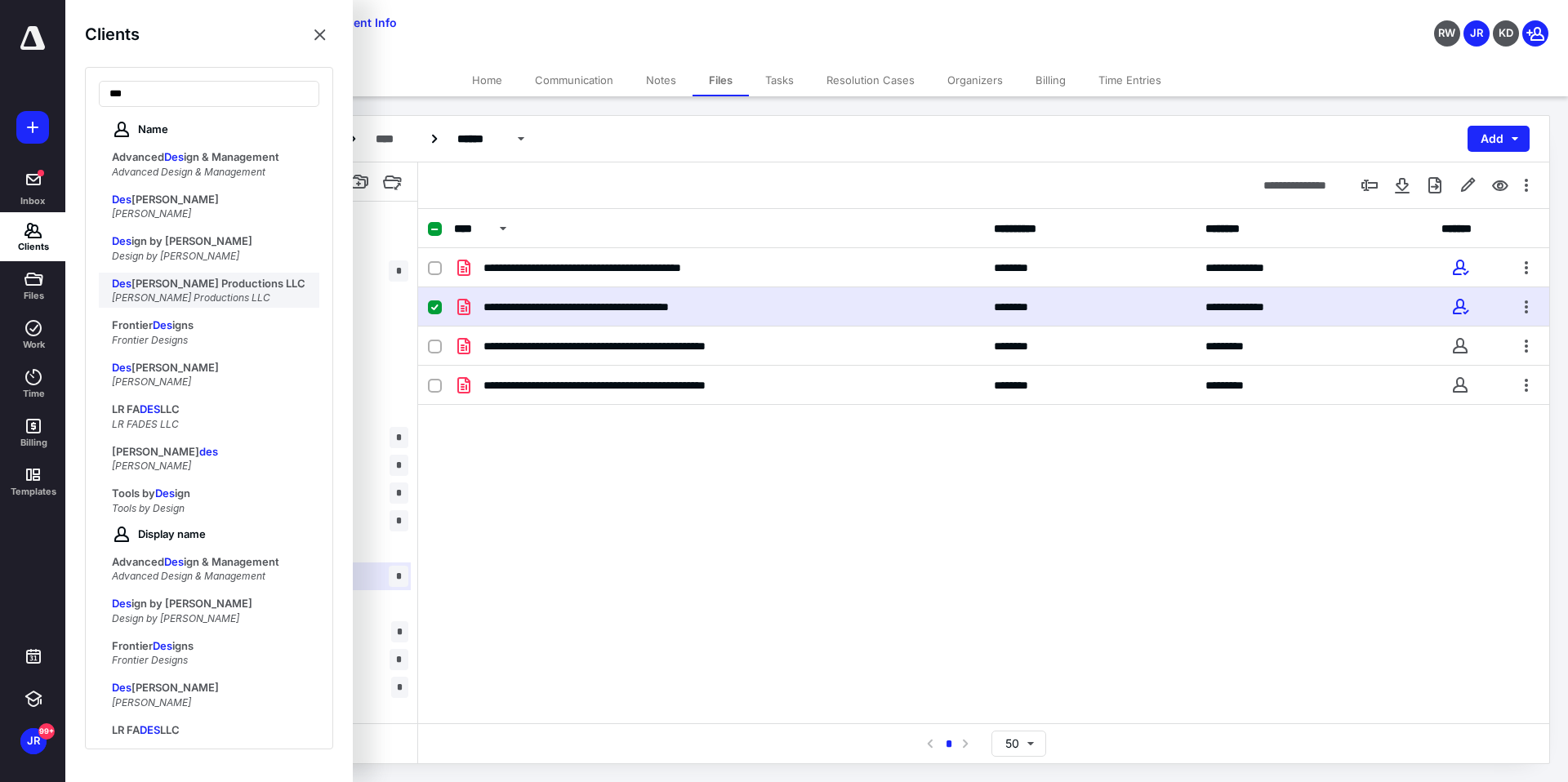 type on "***" 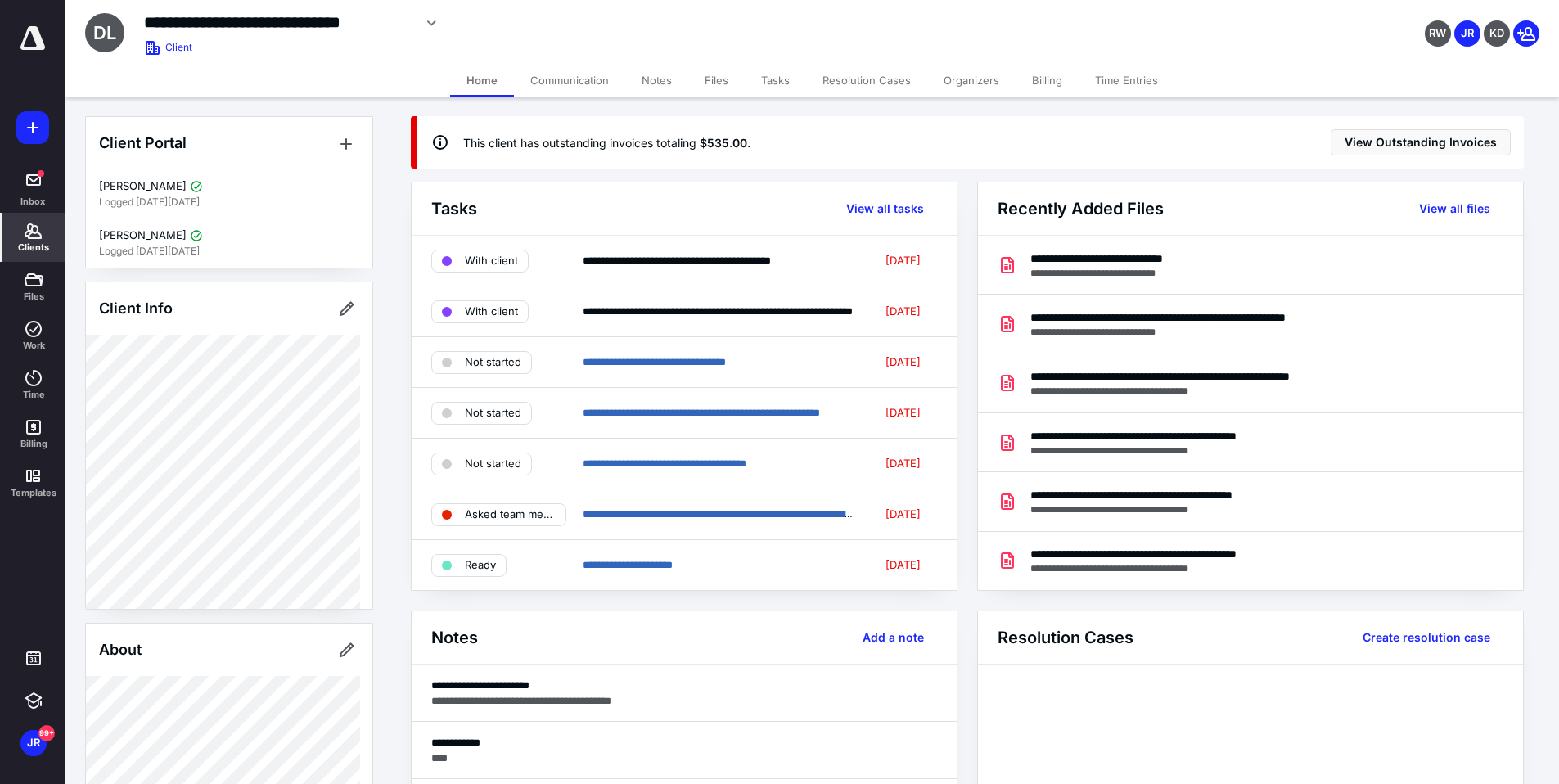click on "Billing" at bounding box center [1047, 80] 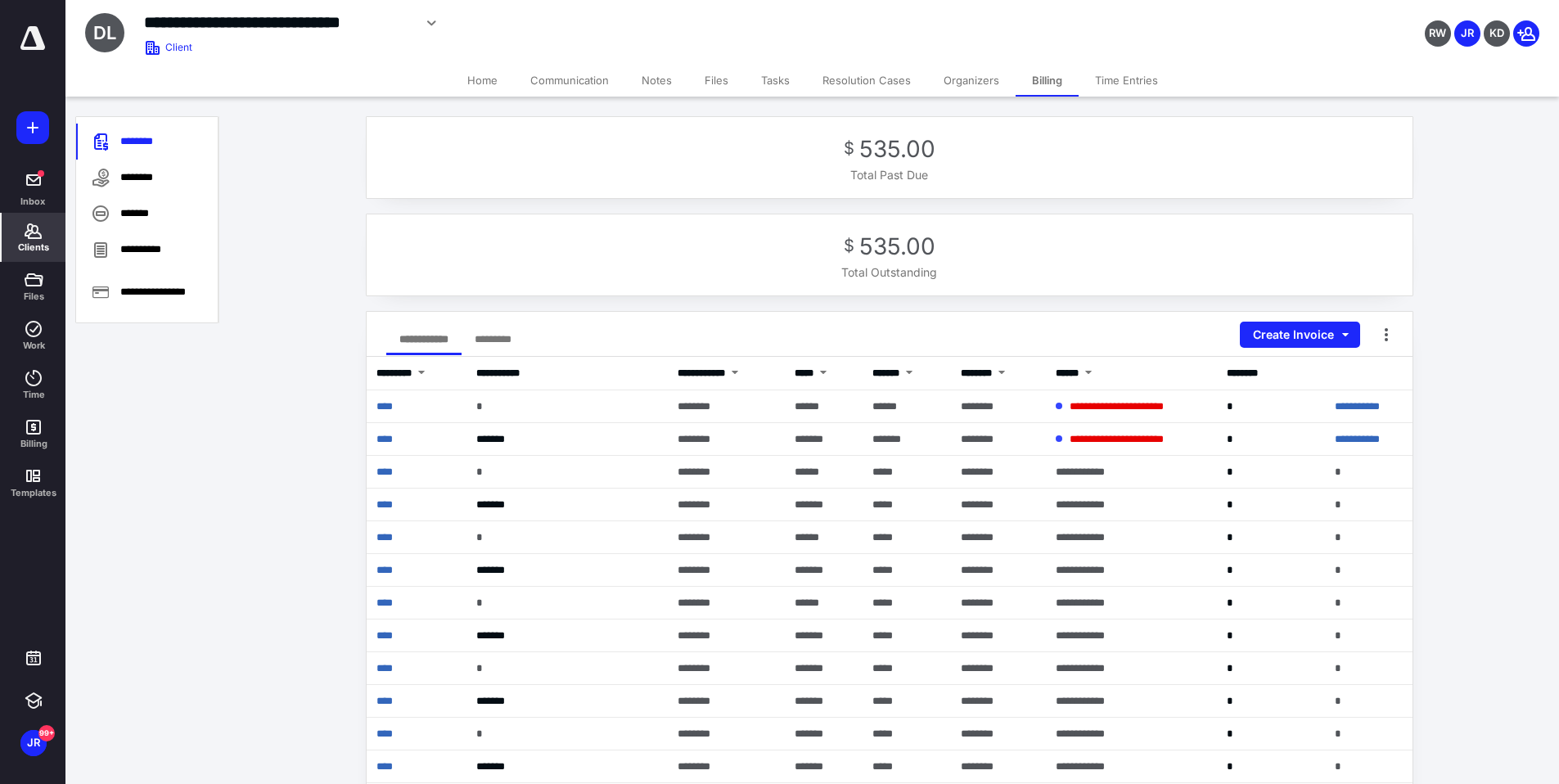 click on "********" at bounding box center (146, 178) 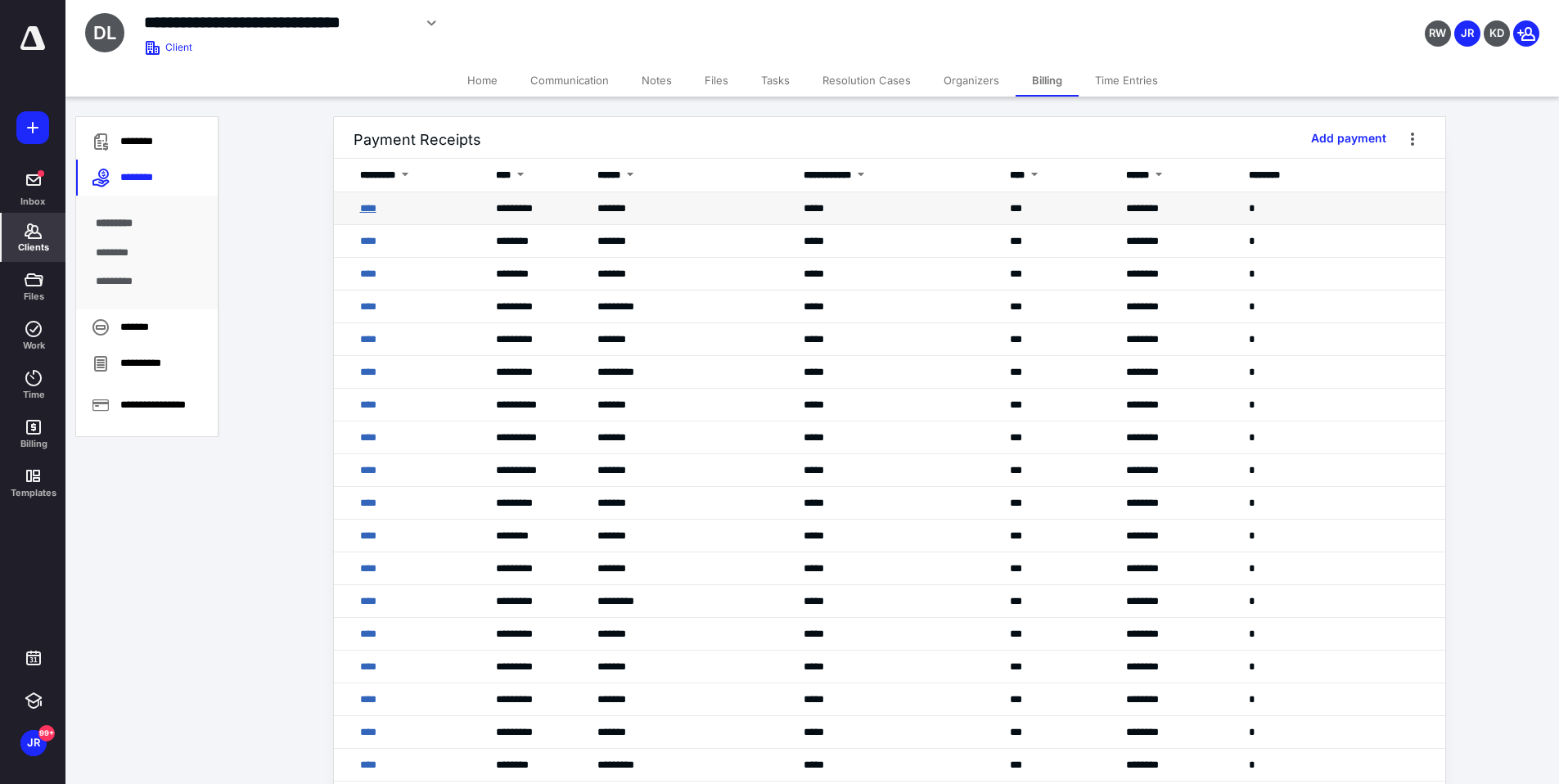 click on "****" at bounding box center [368, 208] 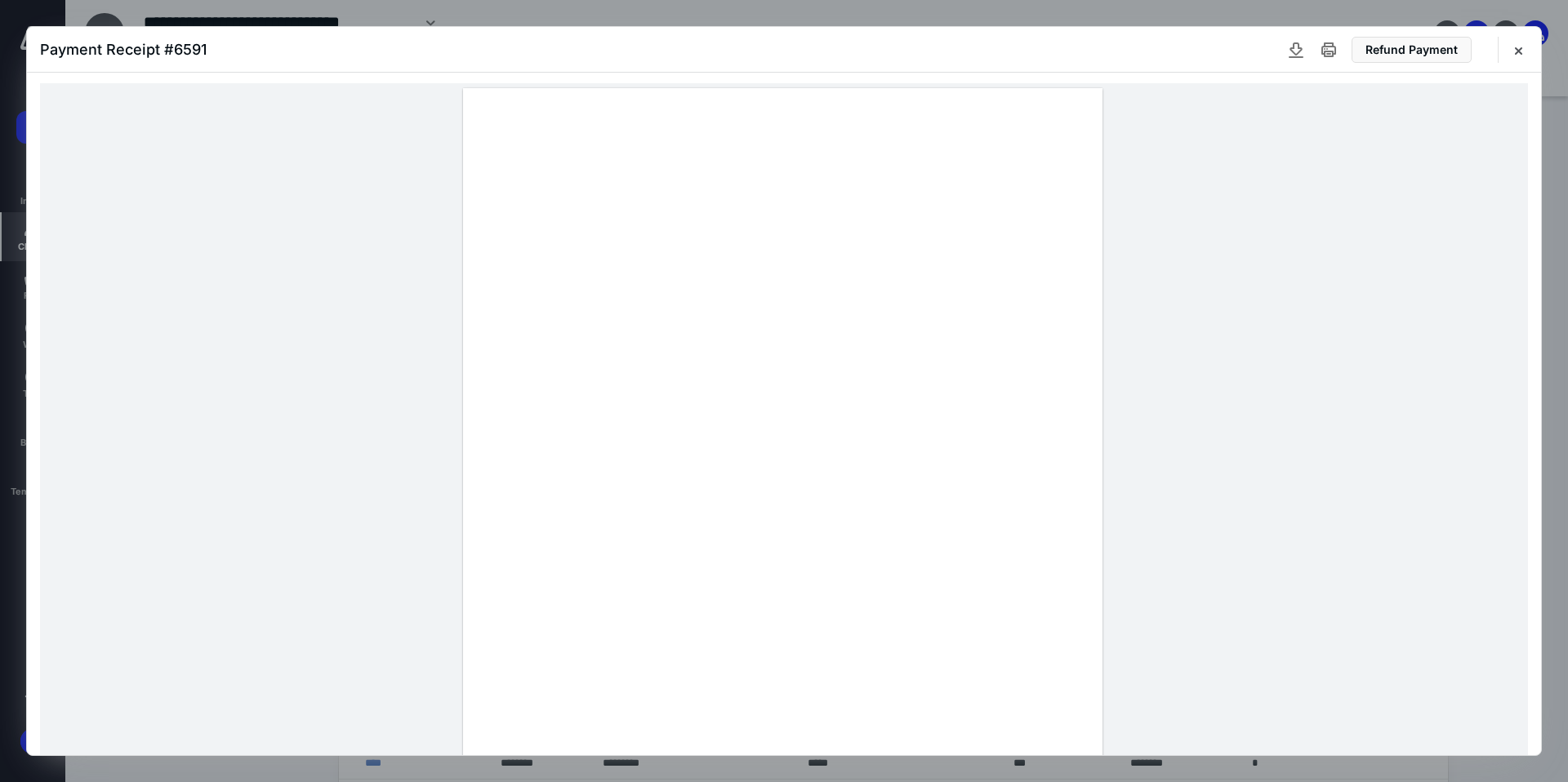 scroll, scrollTop: 0, scrollLeft: 0, axis: both 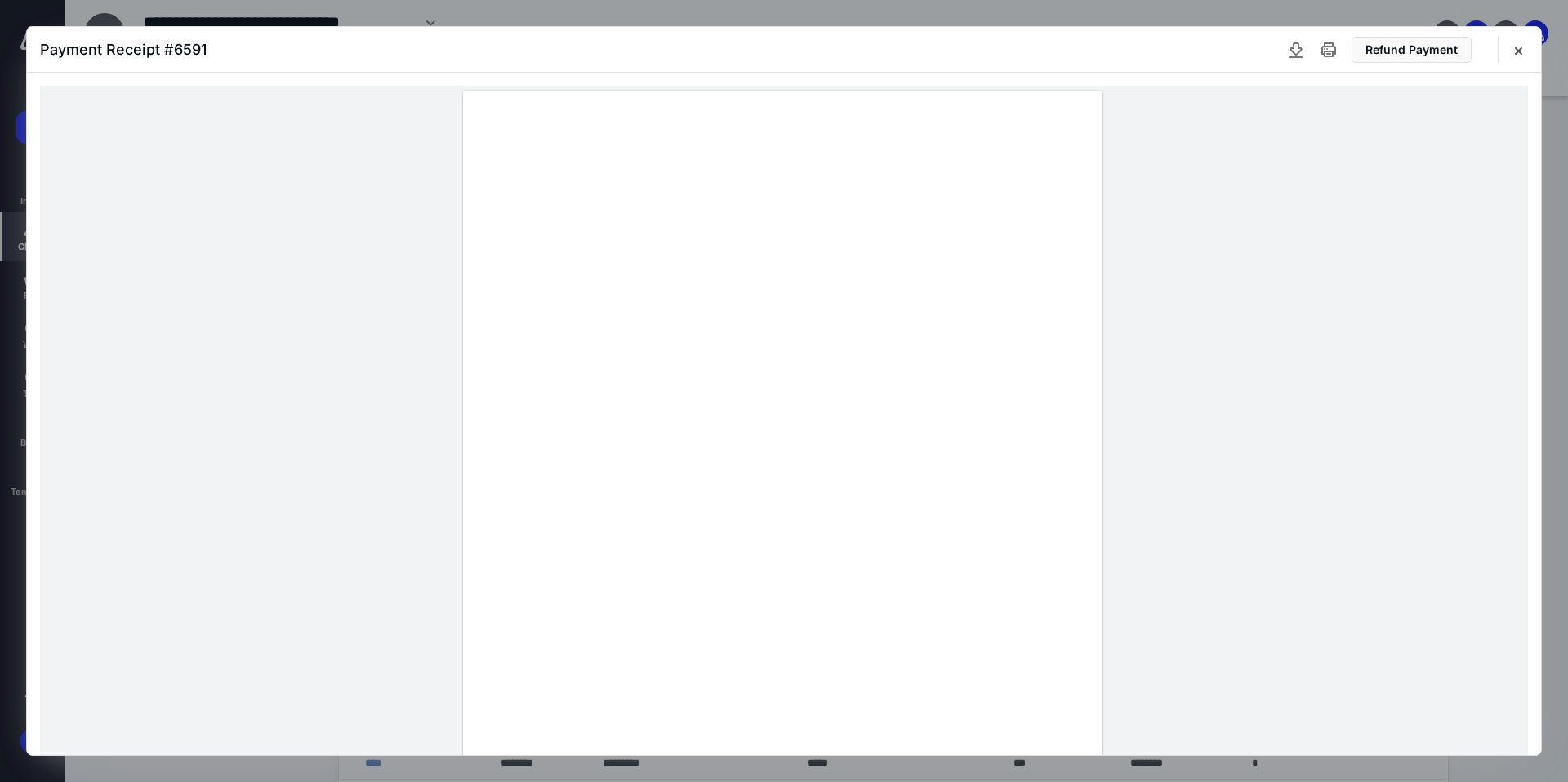 click 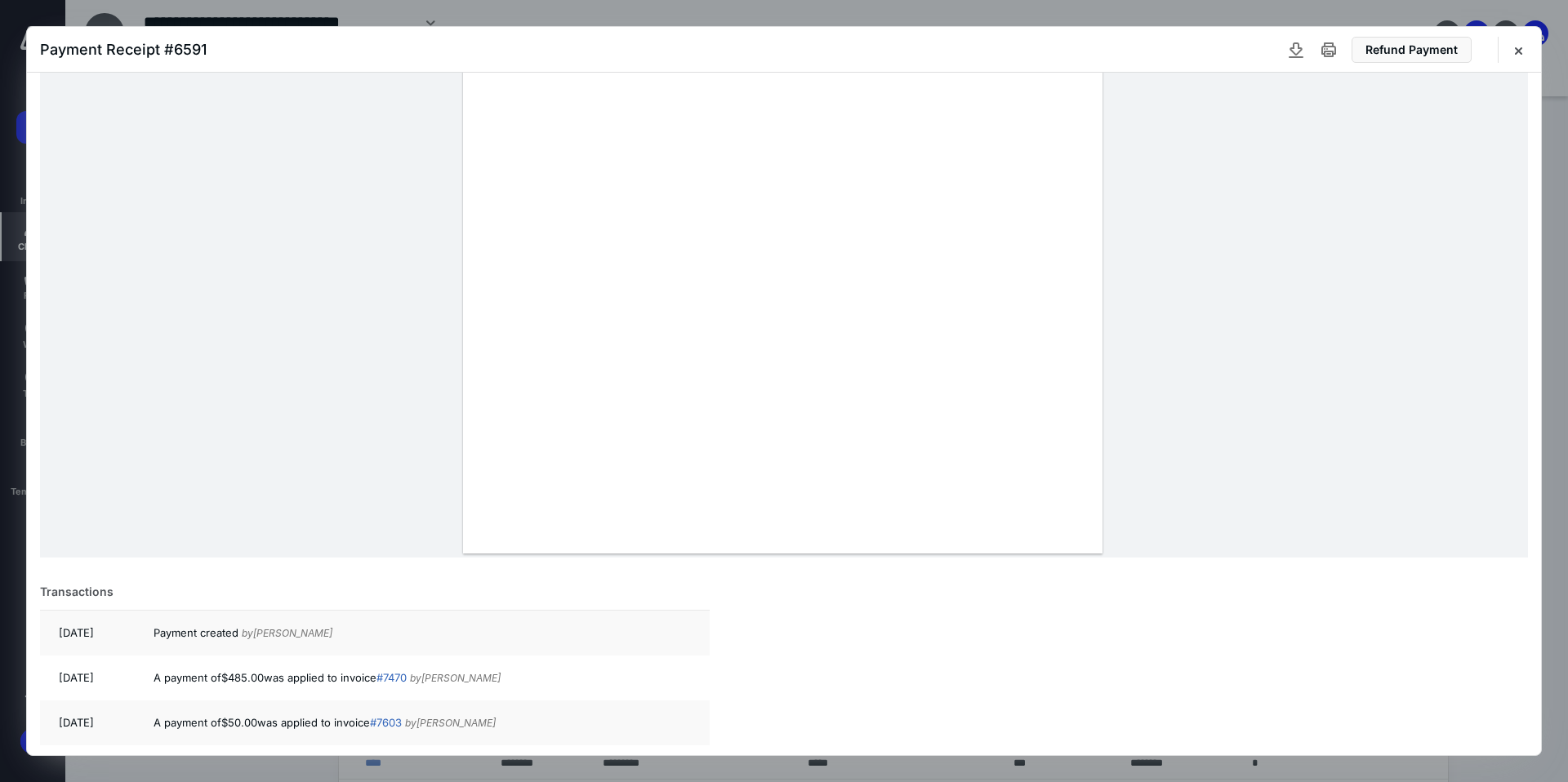 scroll, scrollTop: 367, scrollLeft: 0, axis: vertical 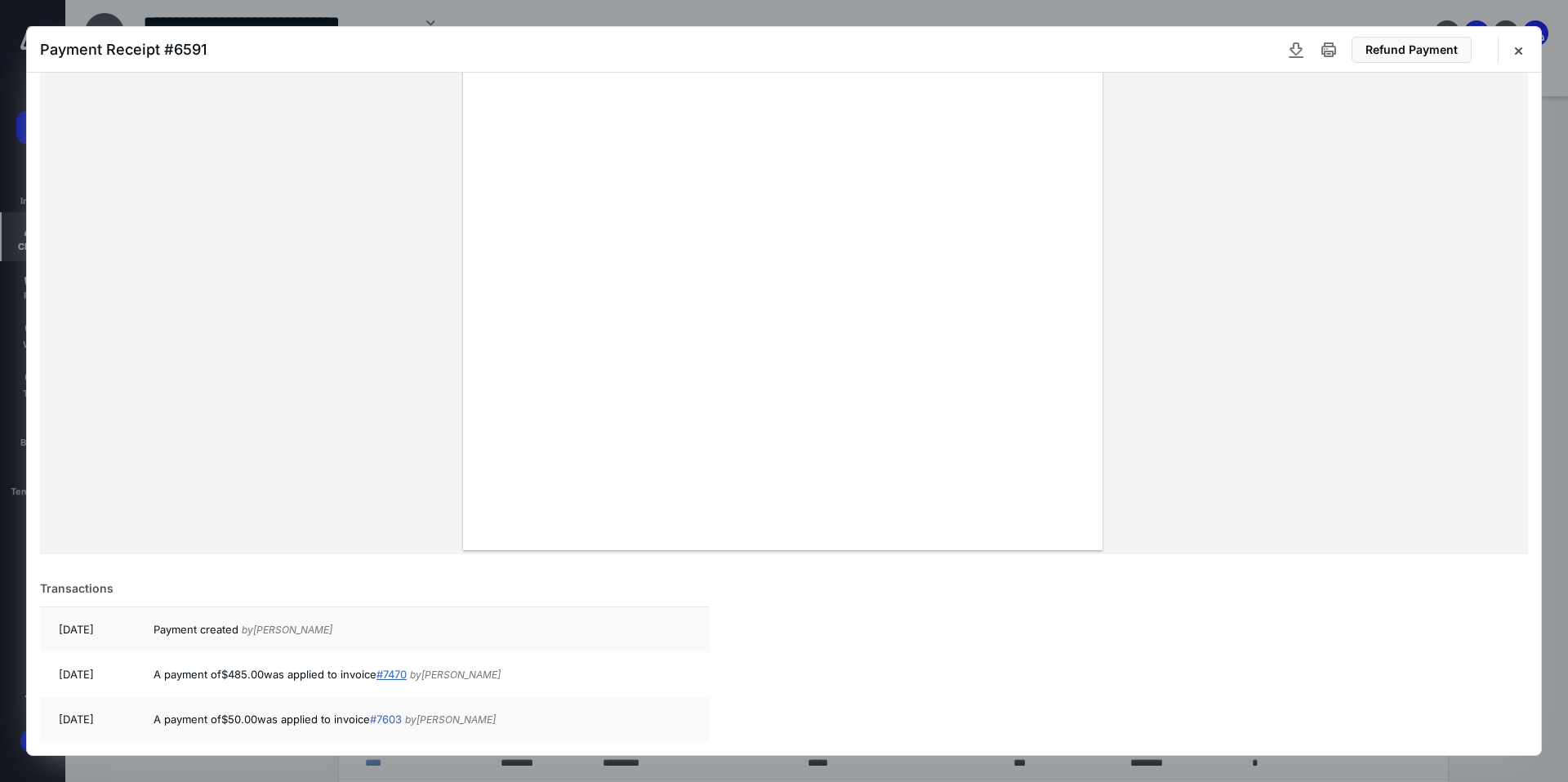 click on "# 7470" at bounding box center [391, 674] 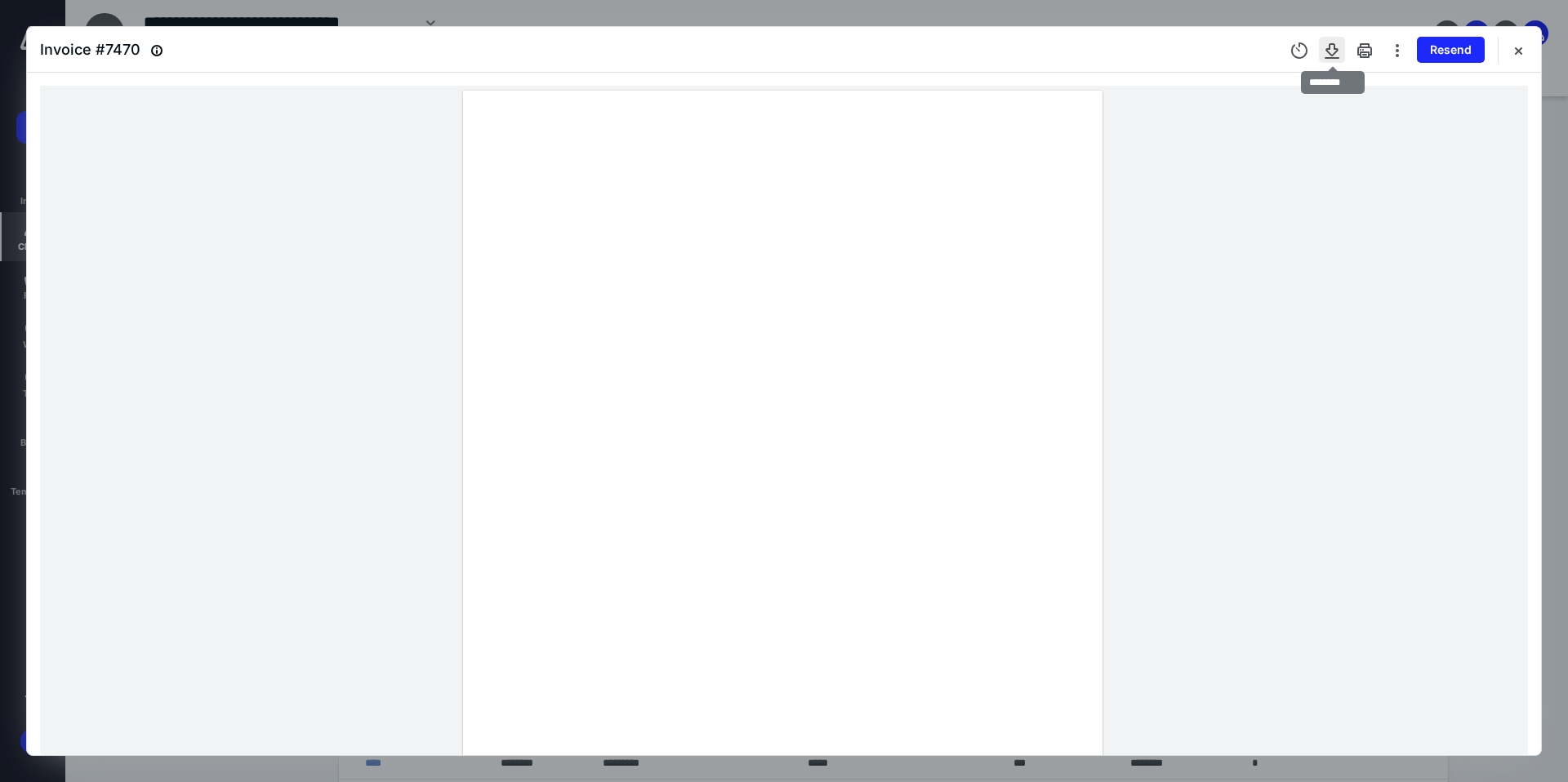click at bounding box center (1332, 50) 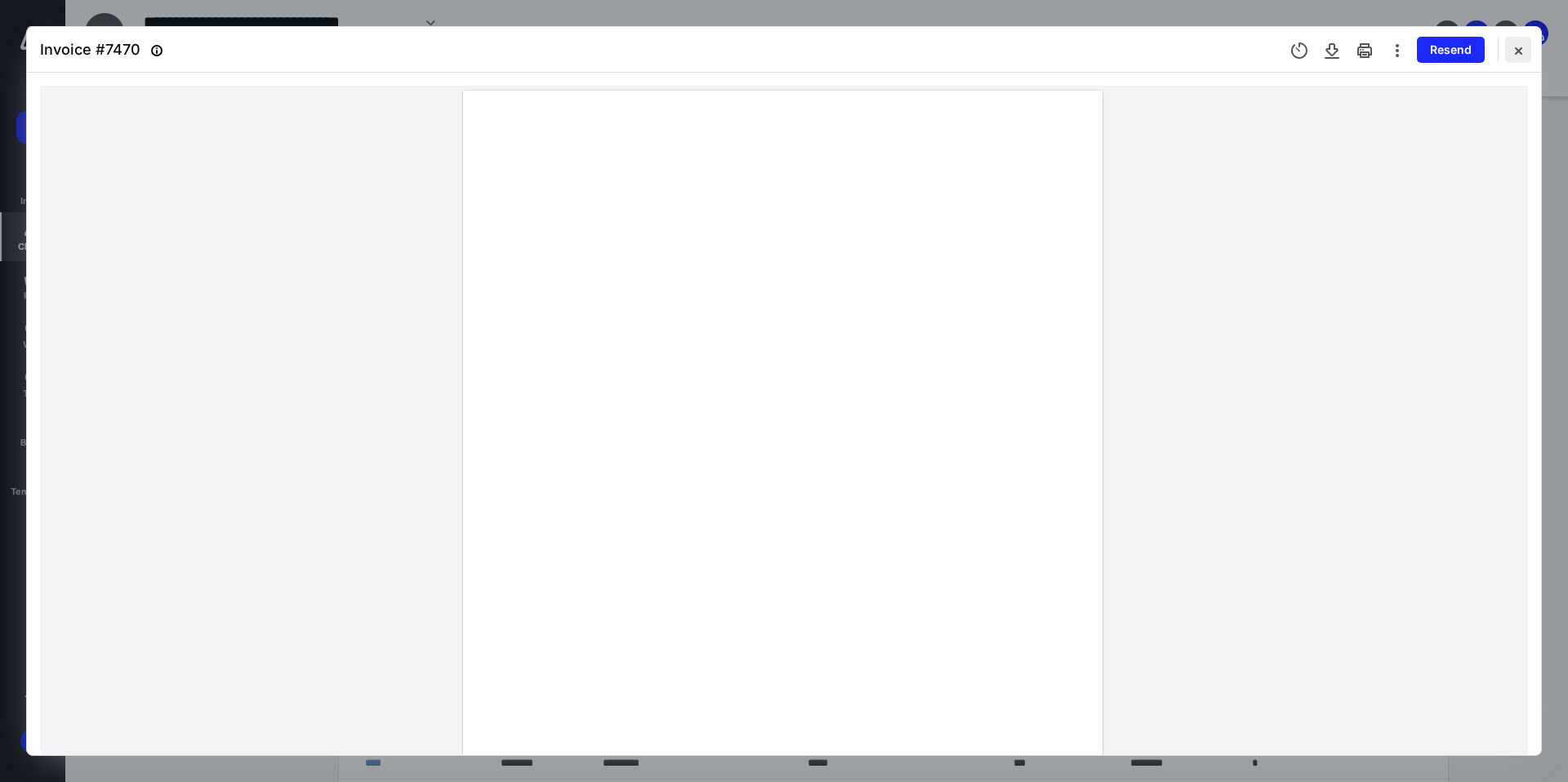 click at bounding box center (1518, 50) 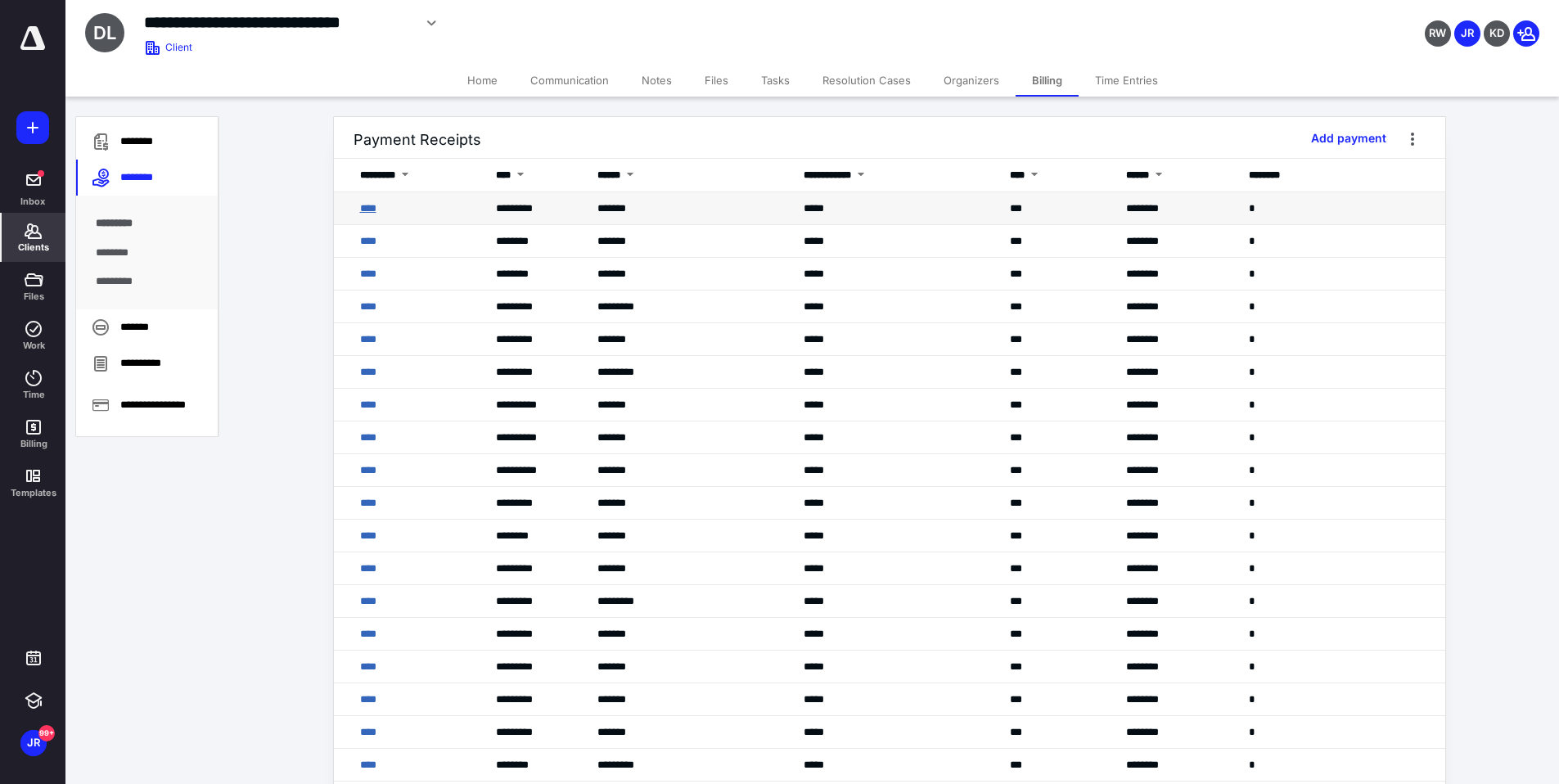 click on "****" at bounding box center (368, 208) 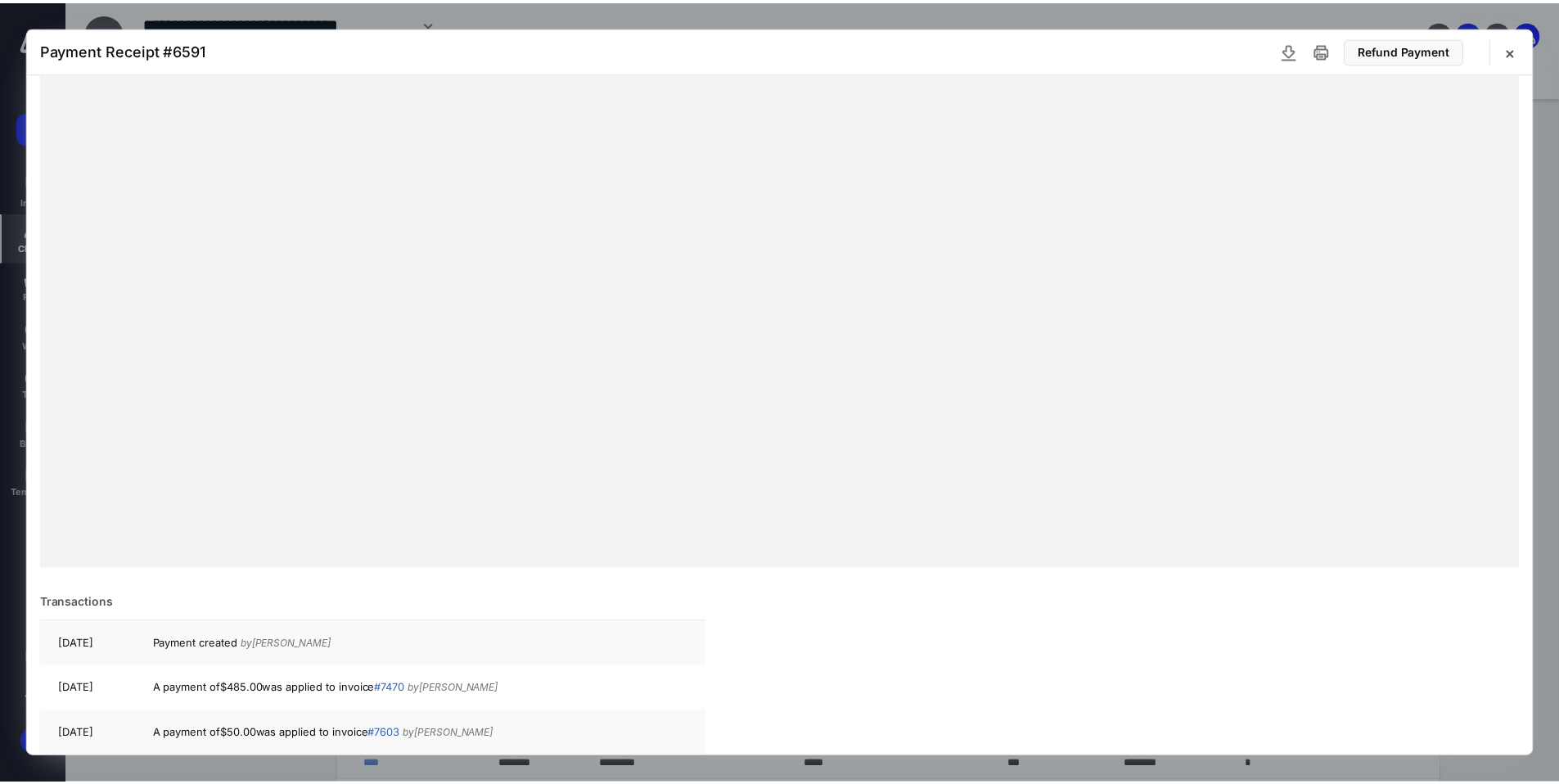 scroll, scrollTop: 368, scrollLeft: 0, axis: vertical 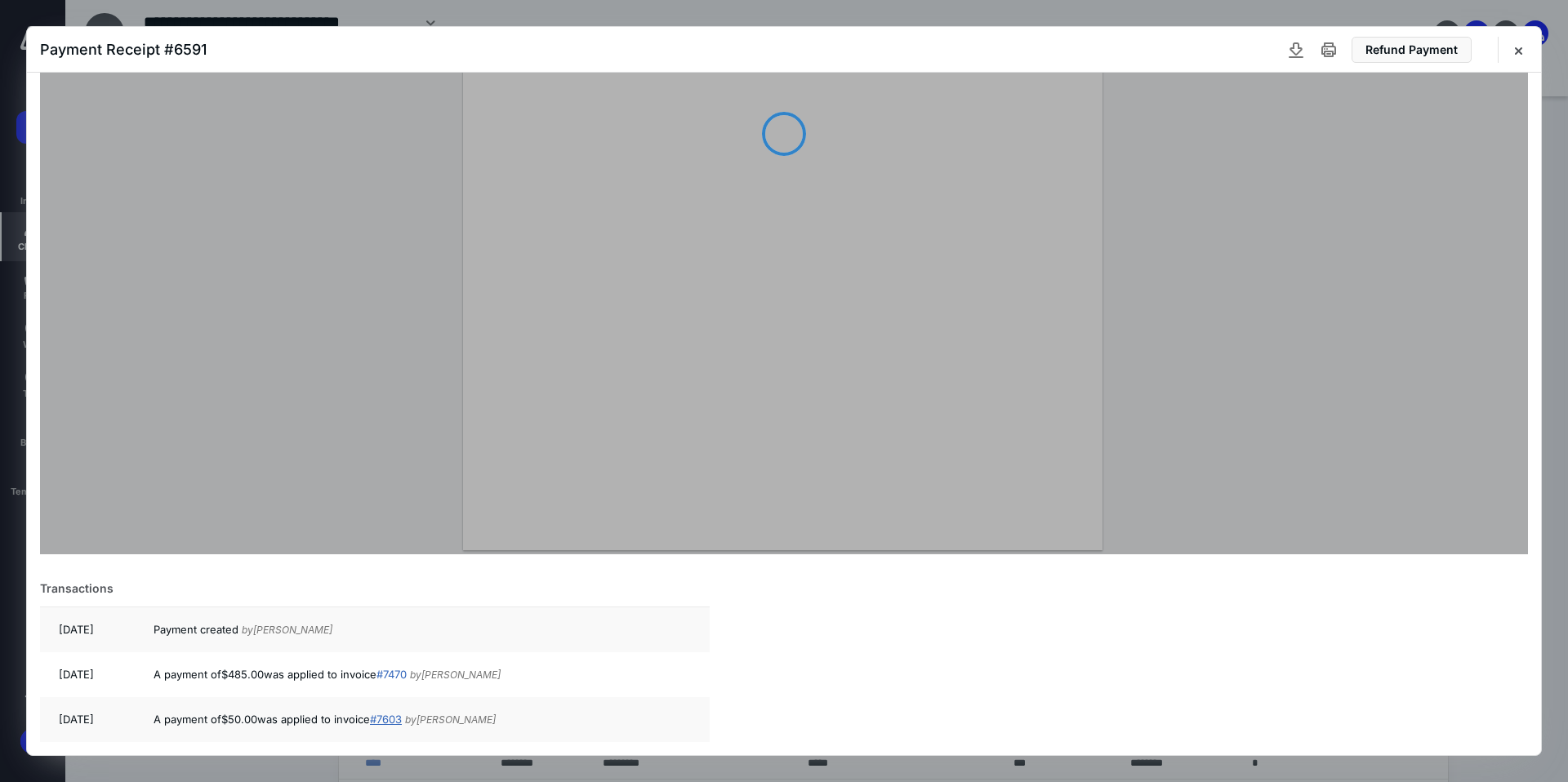 click on "# 7603" at bounding box center [385, 719] 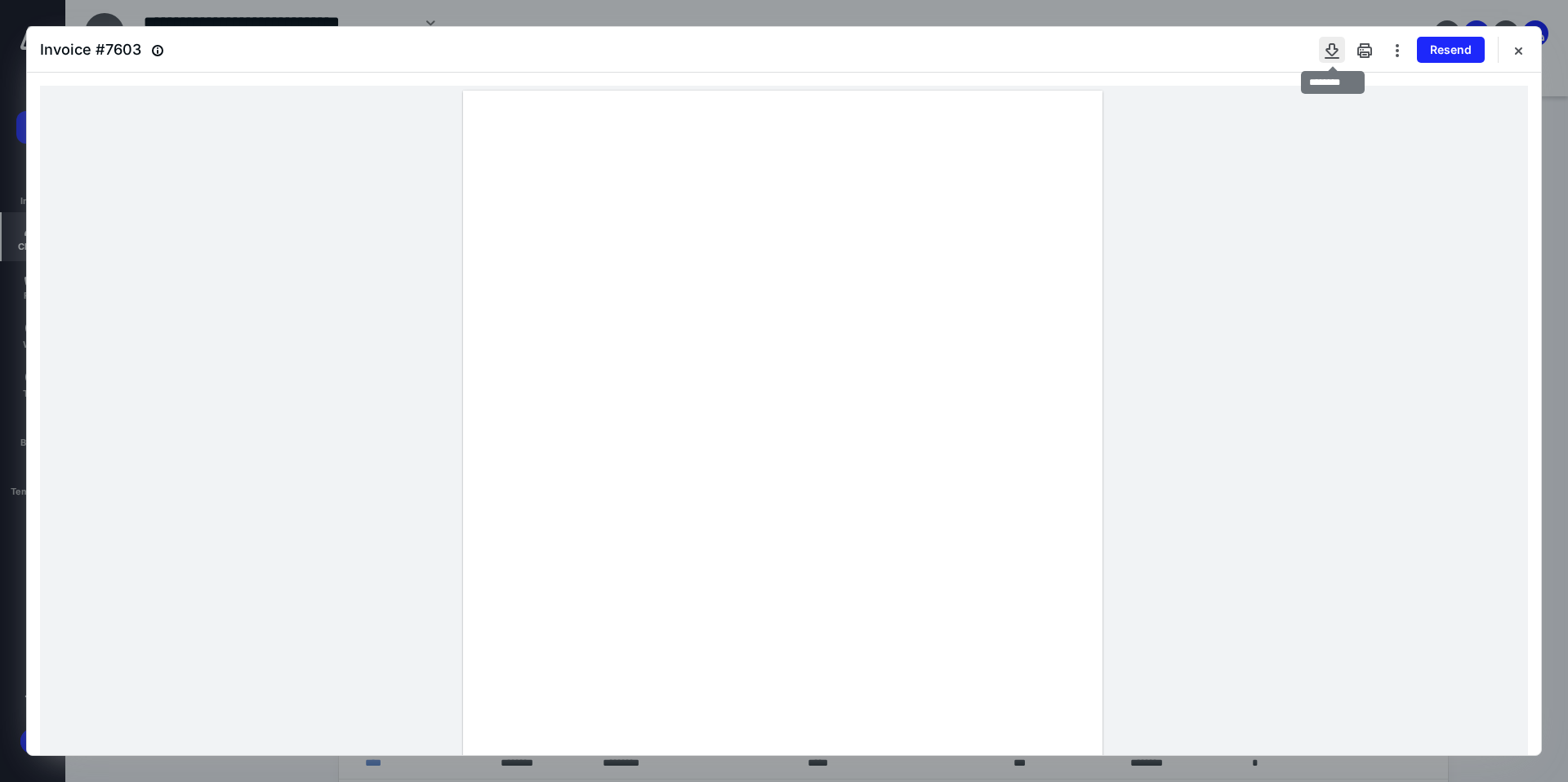click at bounding box center [1332, 50] 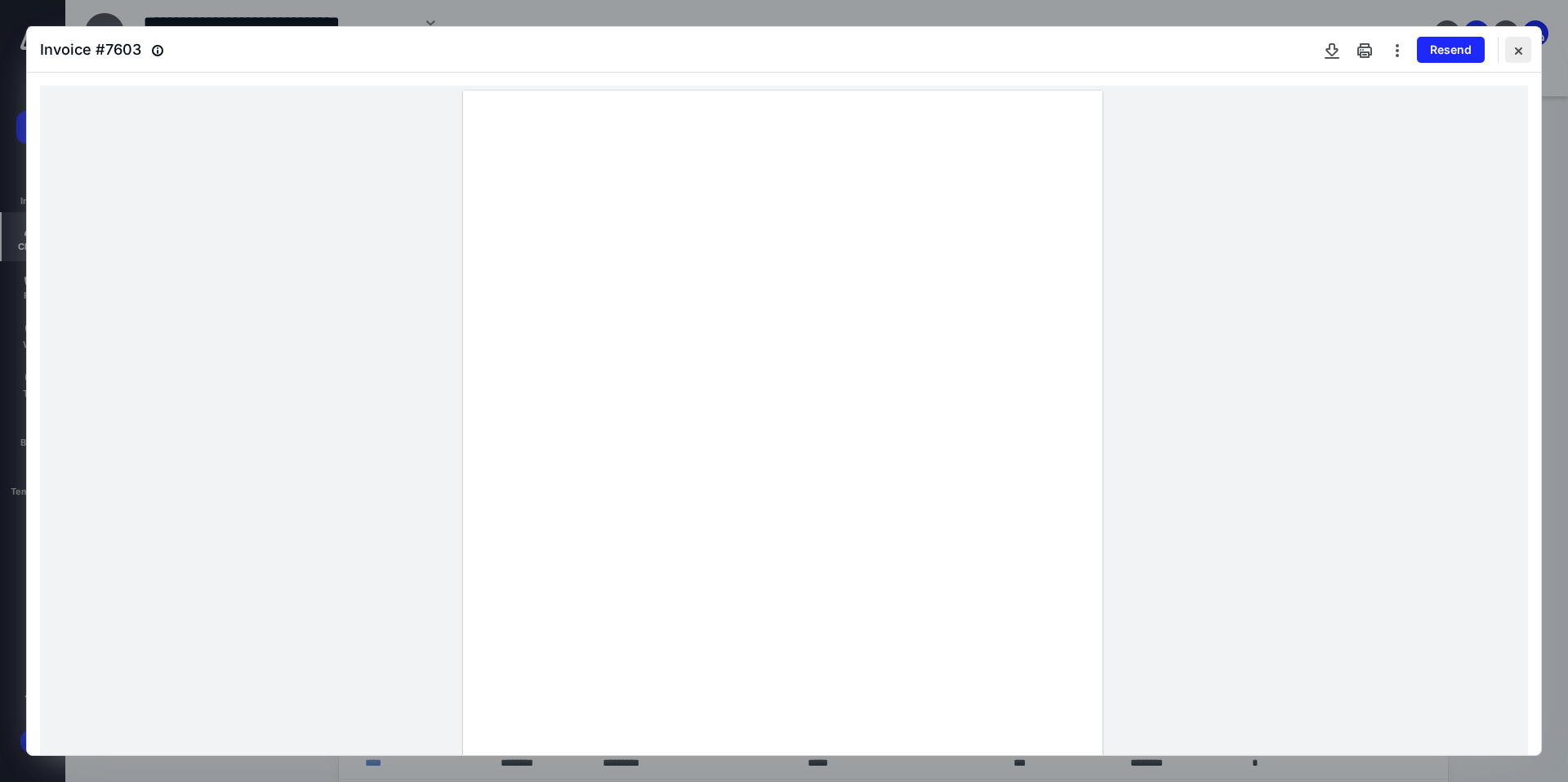 click at bounding box center [1518, 50] 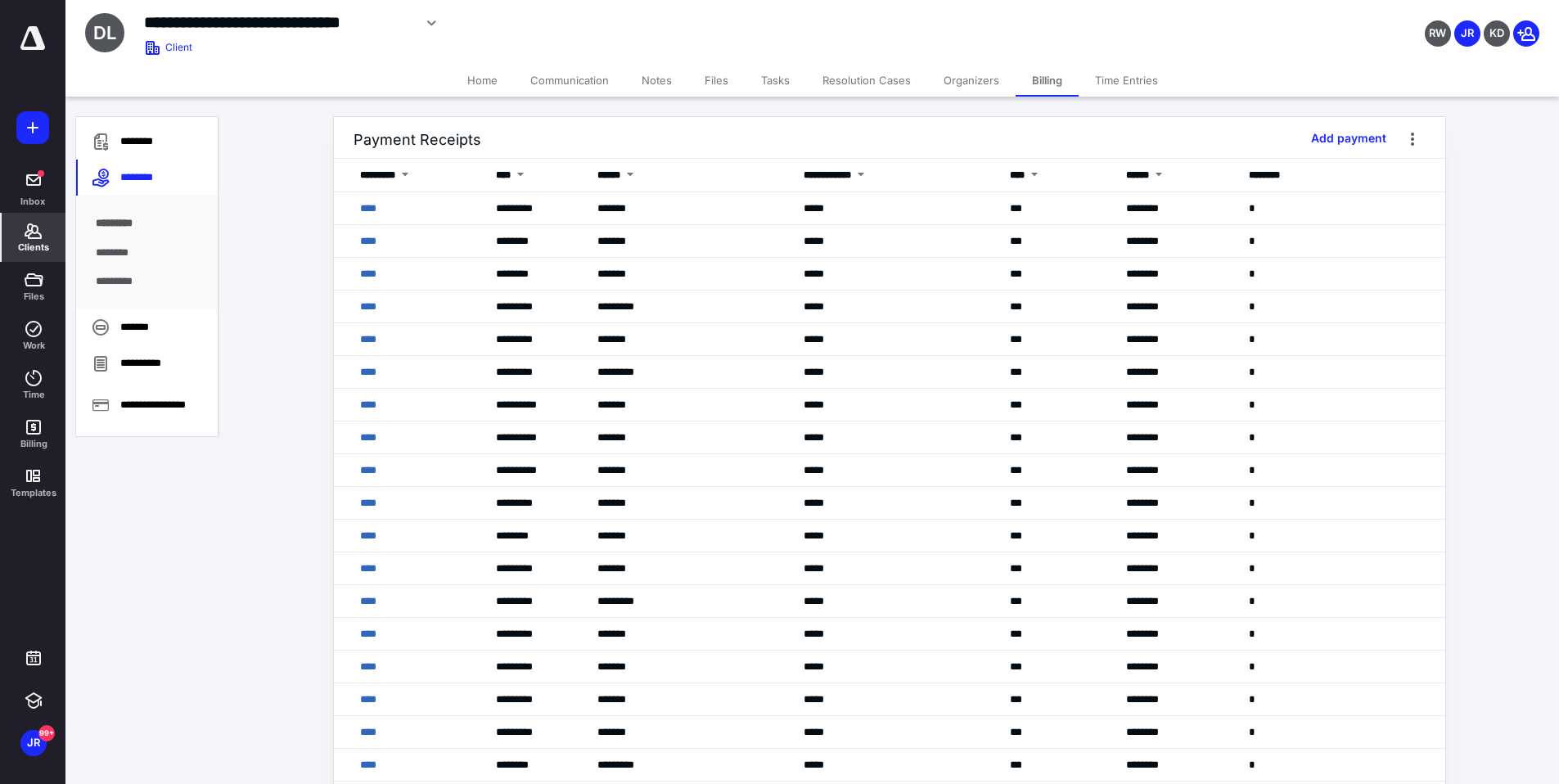 click on "Tasks" at bounding box center (775, 80) 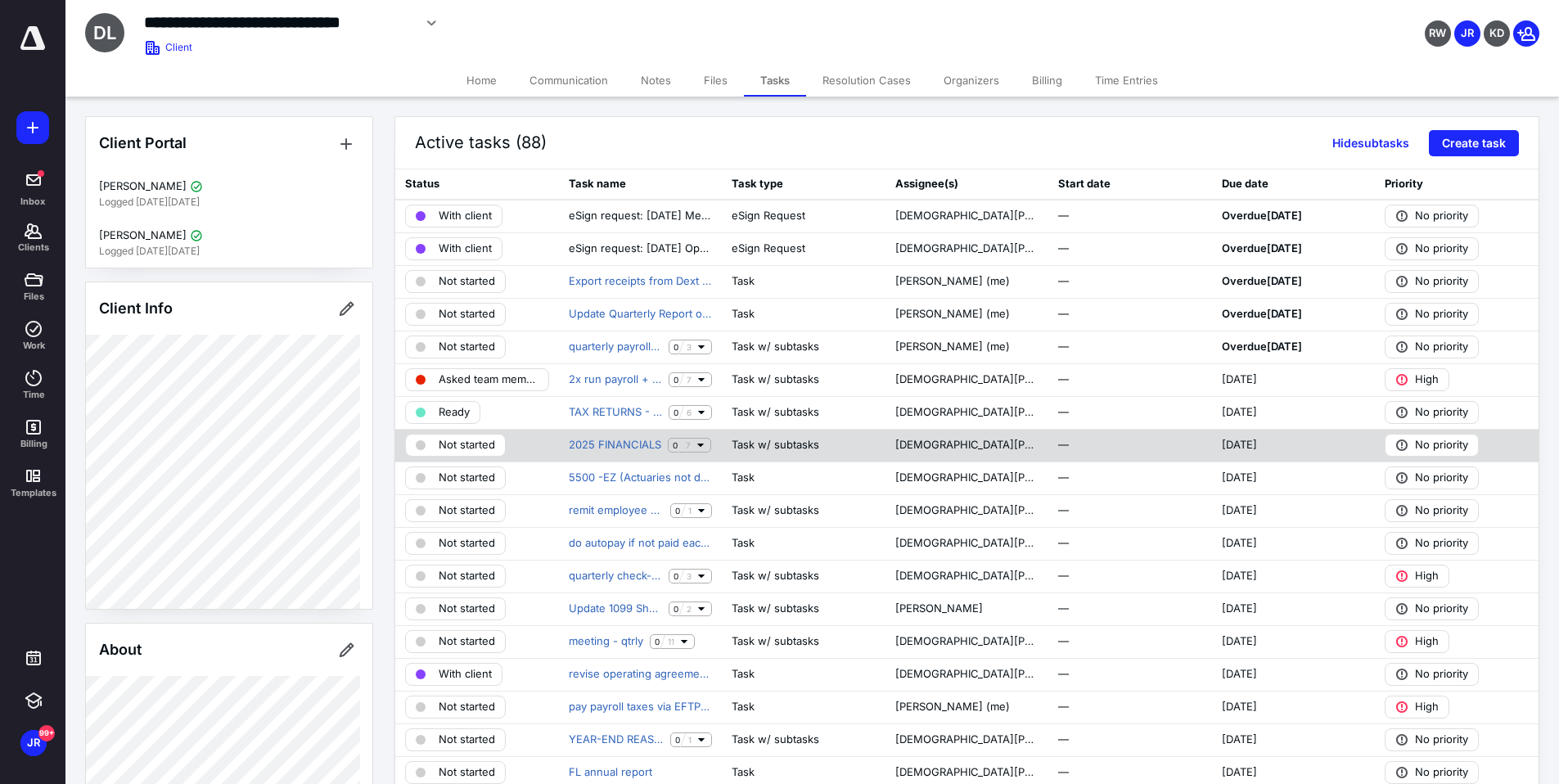 click on "2025 FINANCIALS 0 7" at bounding box center [641, 445] 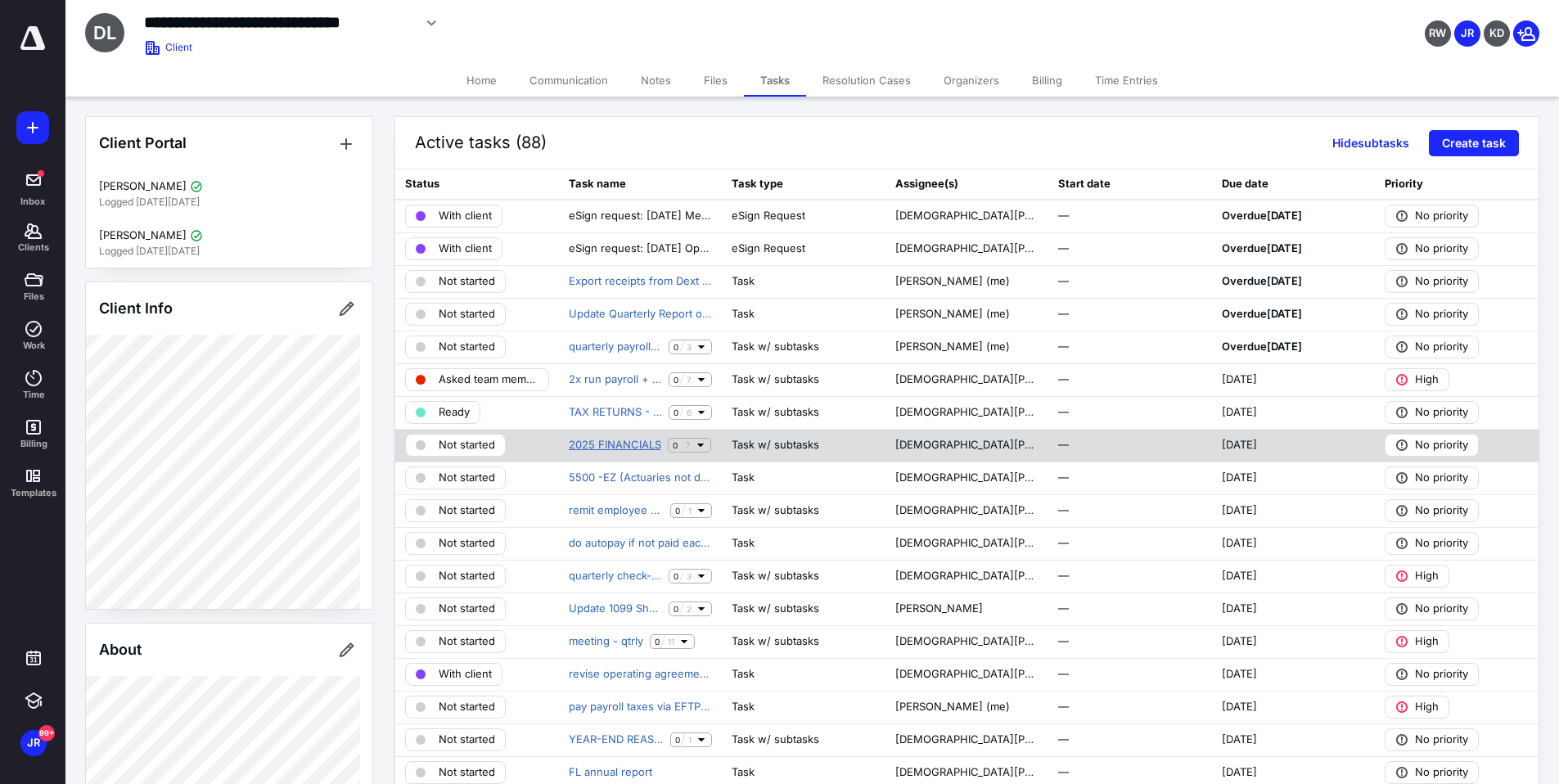 click on "2025 FINANCIALS" at bounding box center (615, 445) 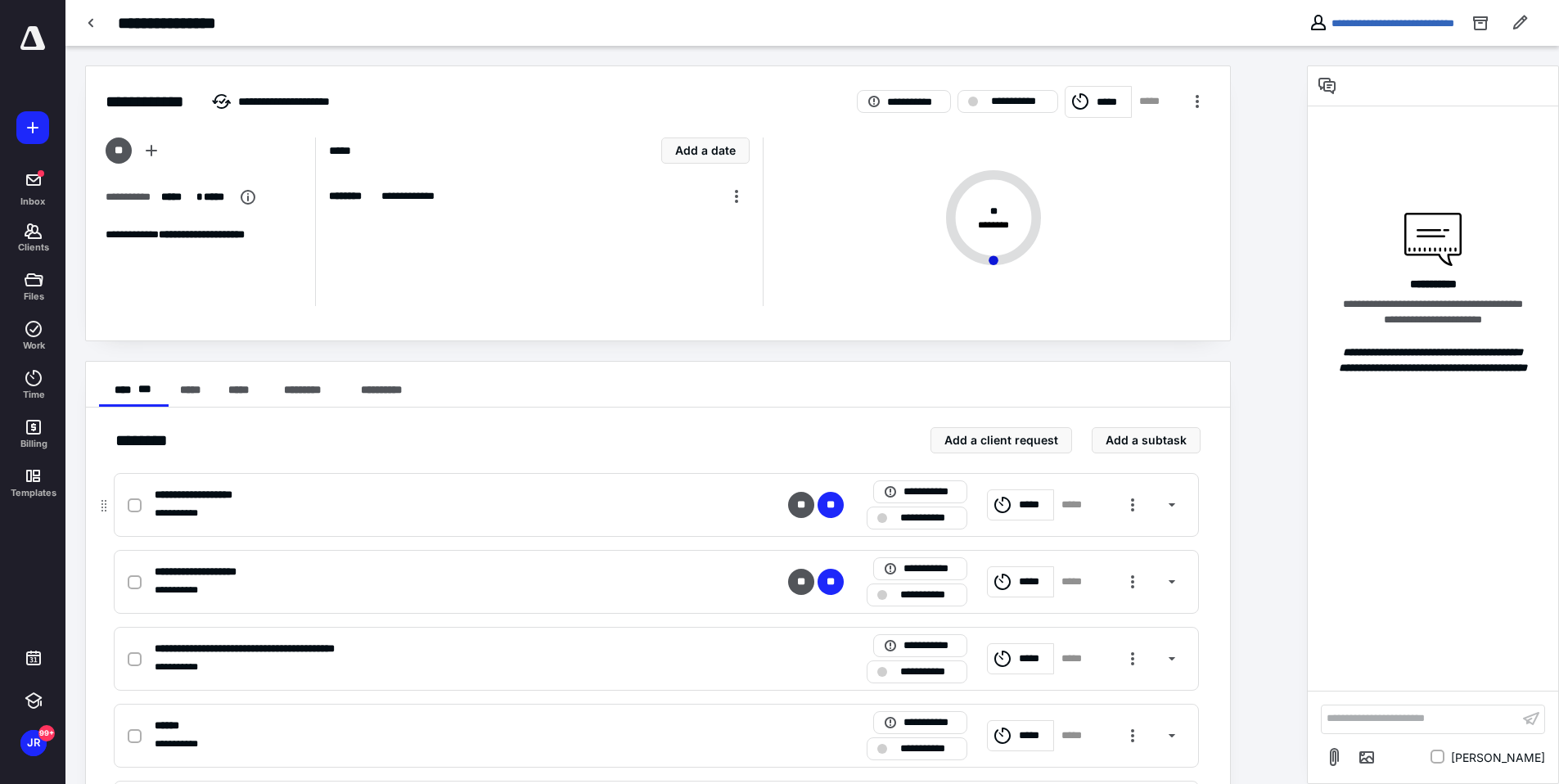click on "**********" at bounding box center [928, 518] 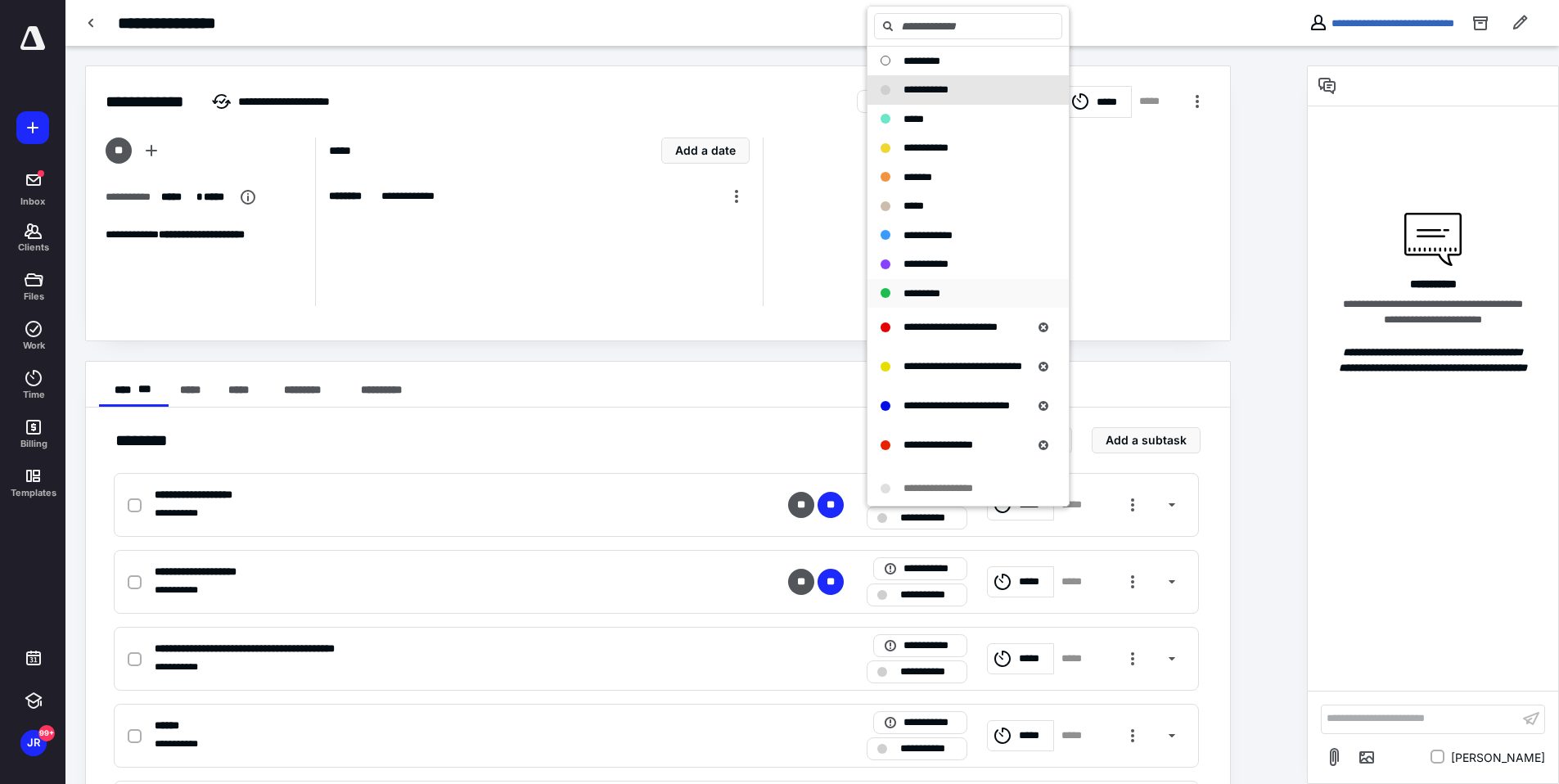 click on "*********" at bounding box center [921, 293] 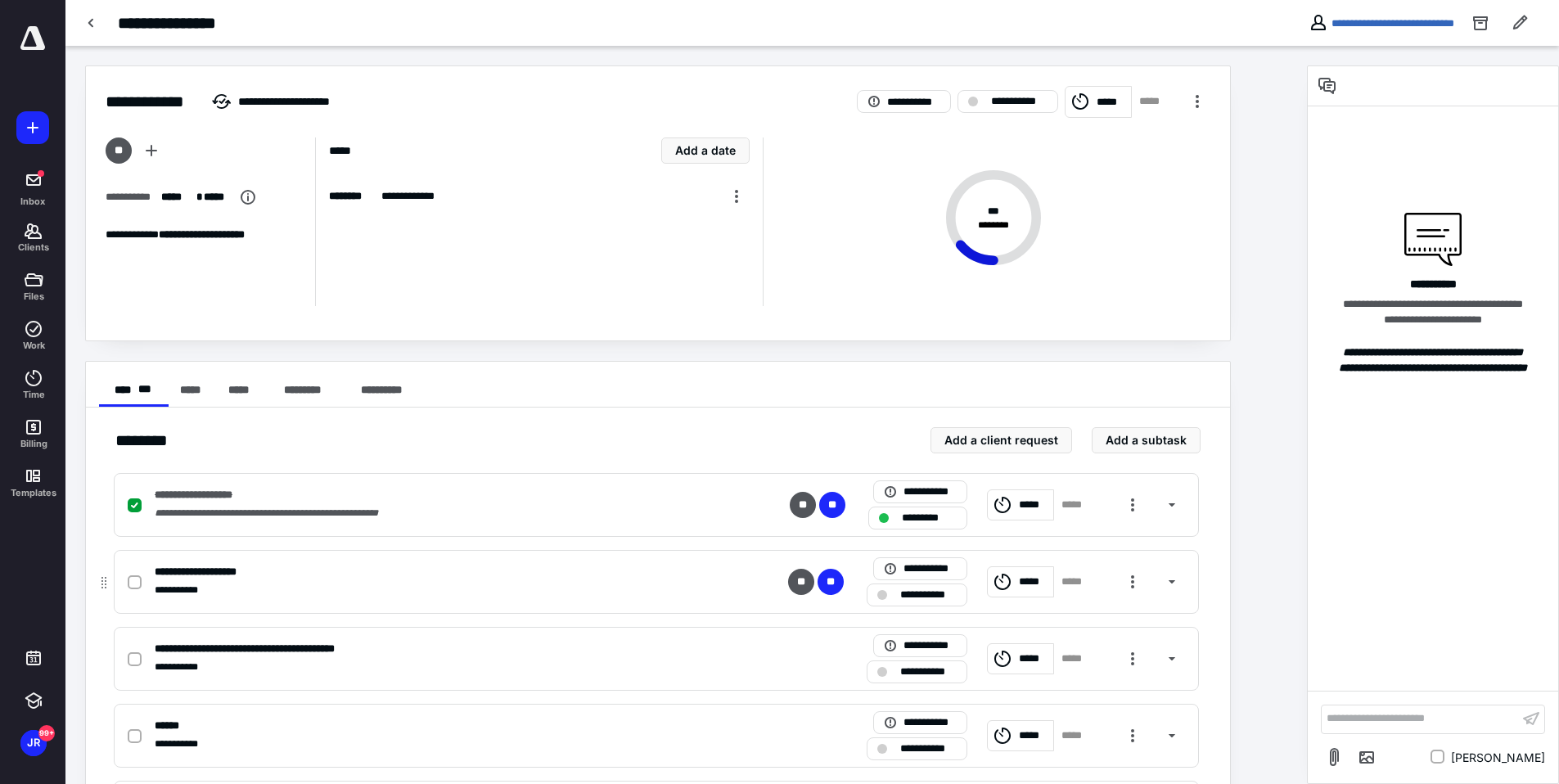 click on "**********" at bounding box center (928, 595) 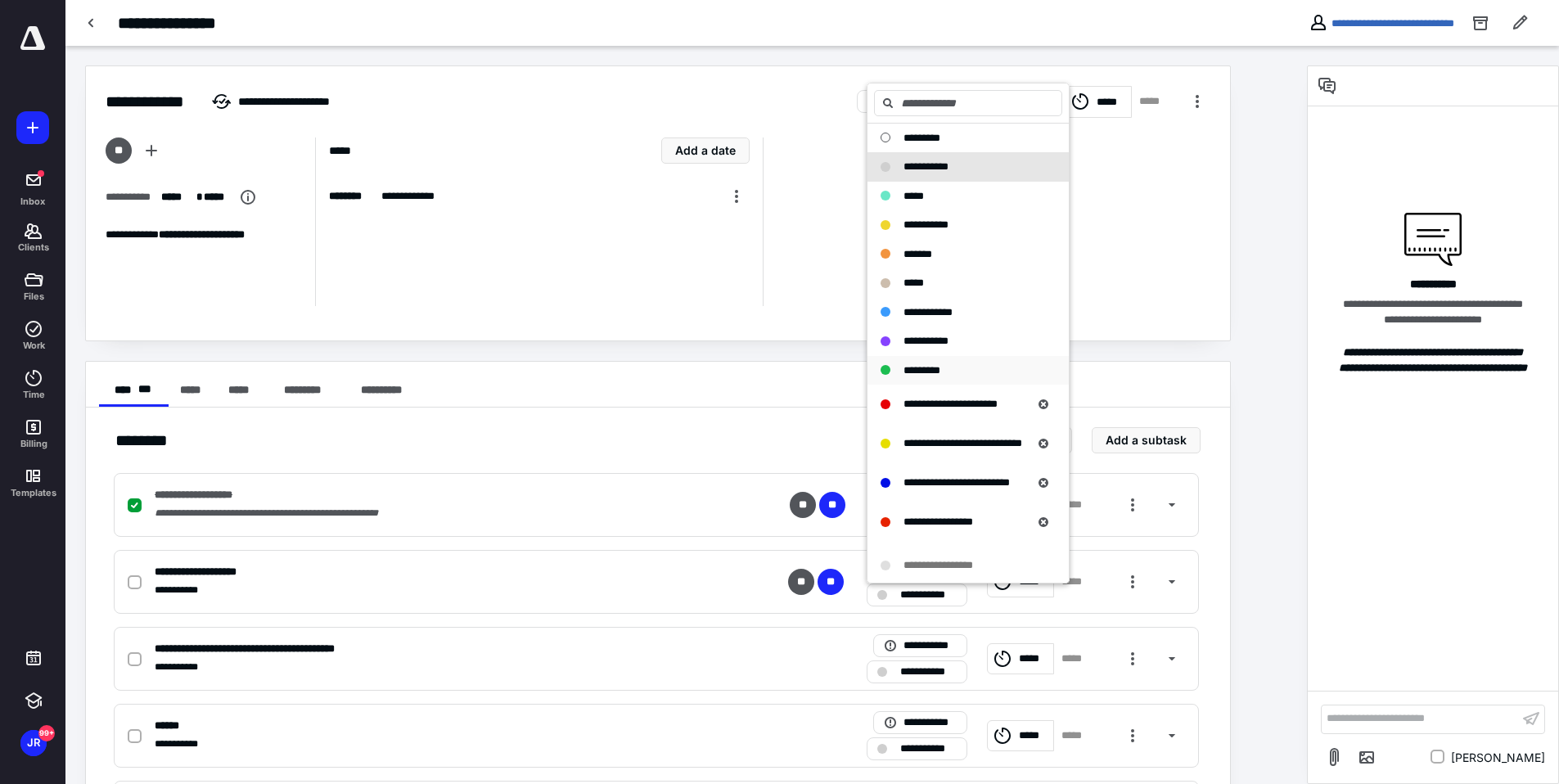 click on "*********" at bounding box center (921, 370) 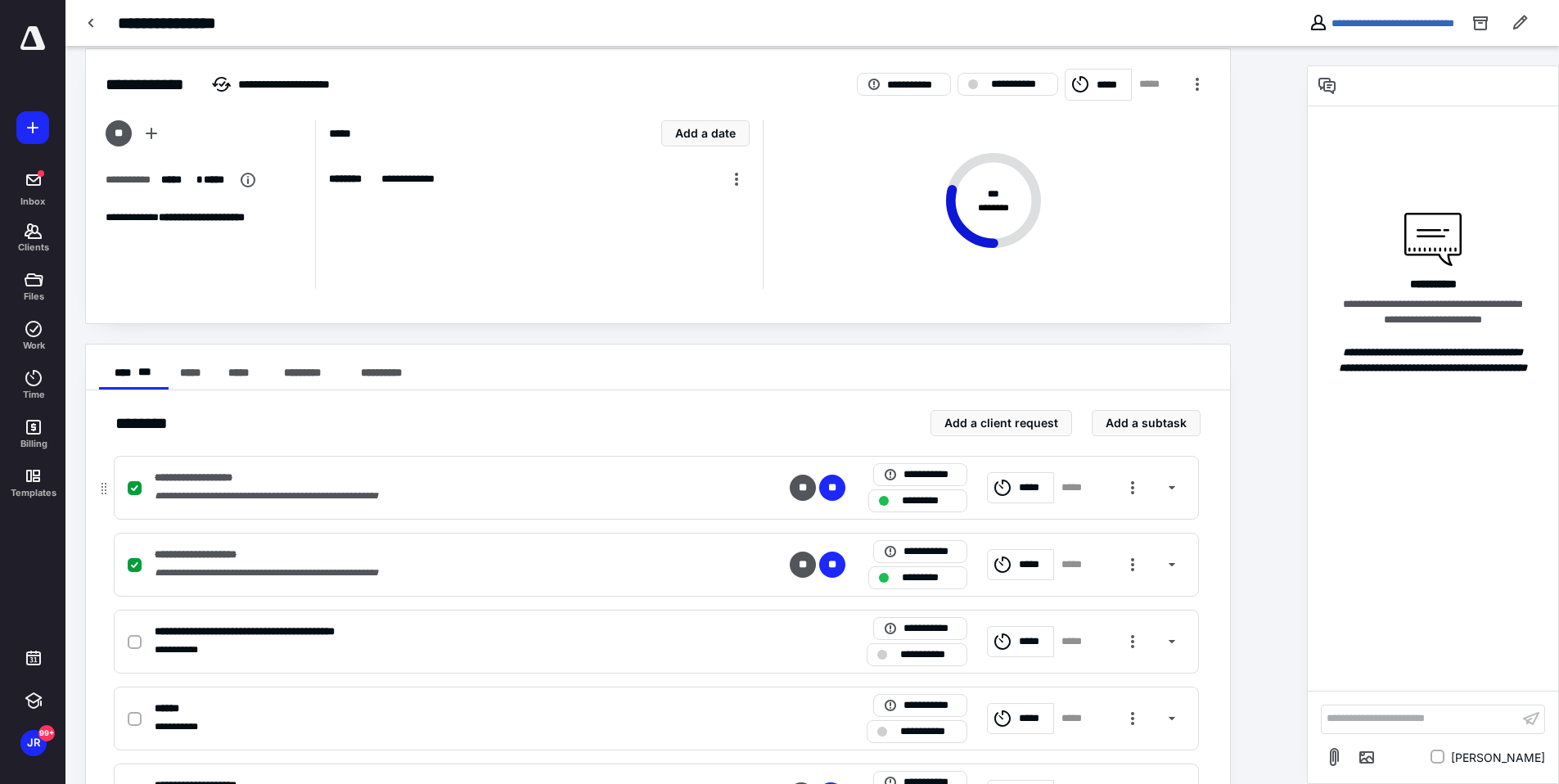 scroll, scrollTop: 16, scrollLeft: 0, axis: vertical 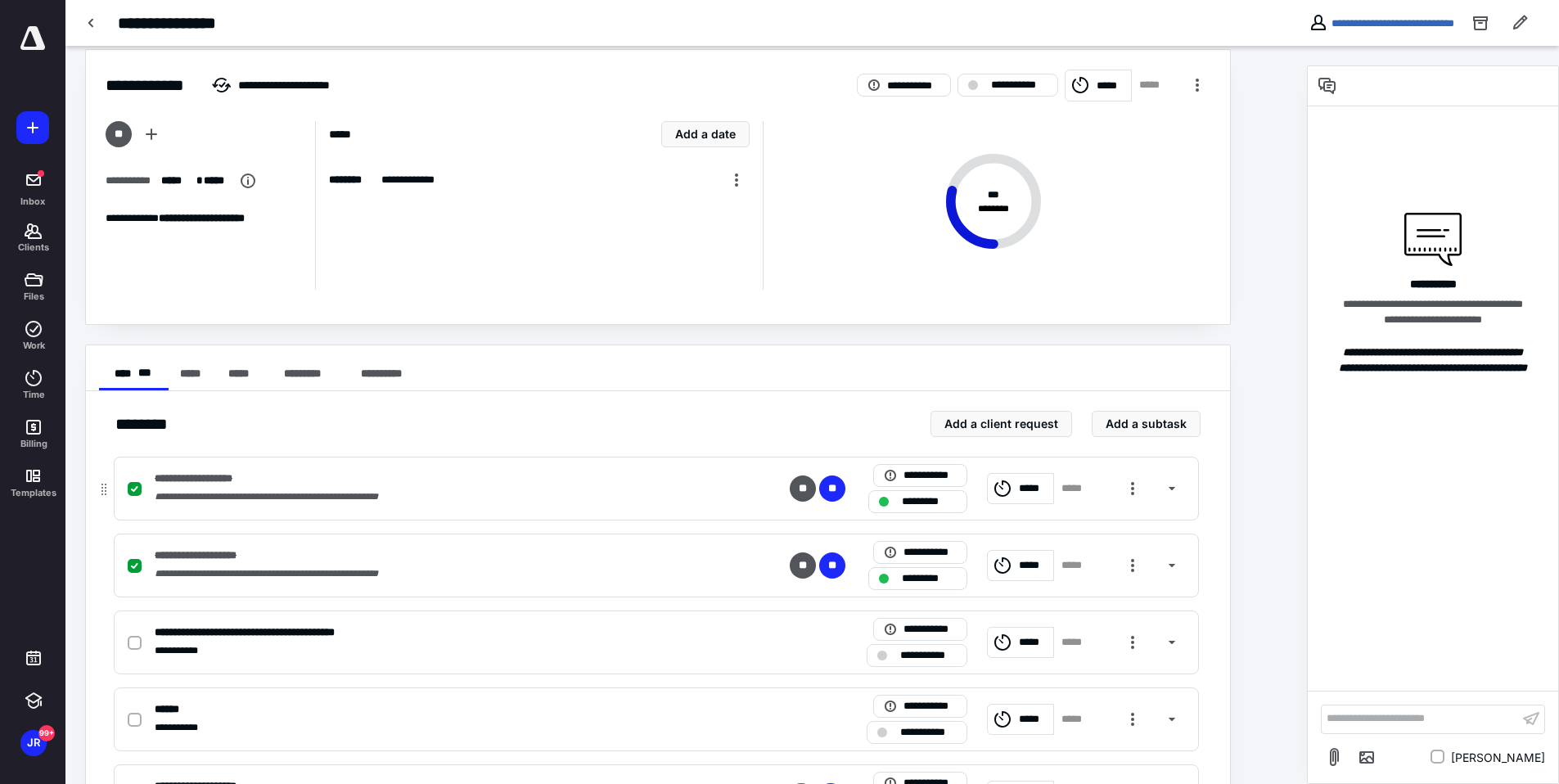 click on "*****" at bounding box center (1034, 489) 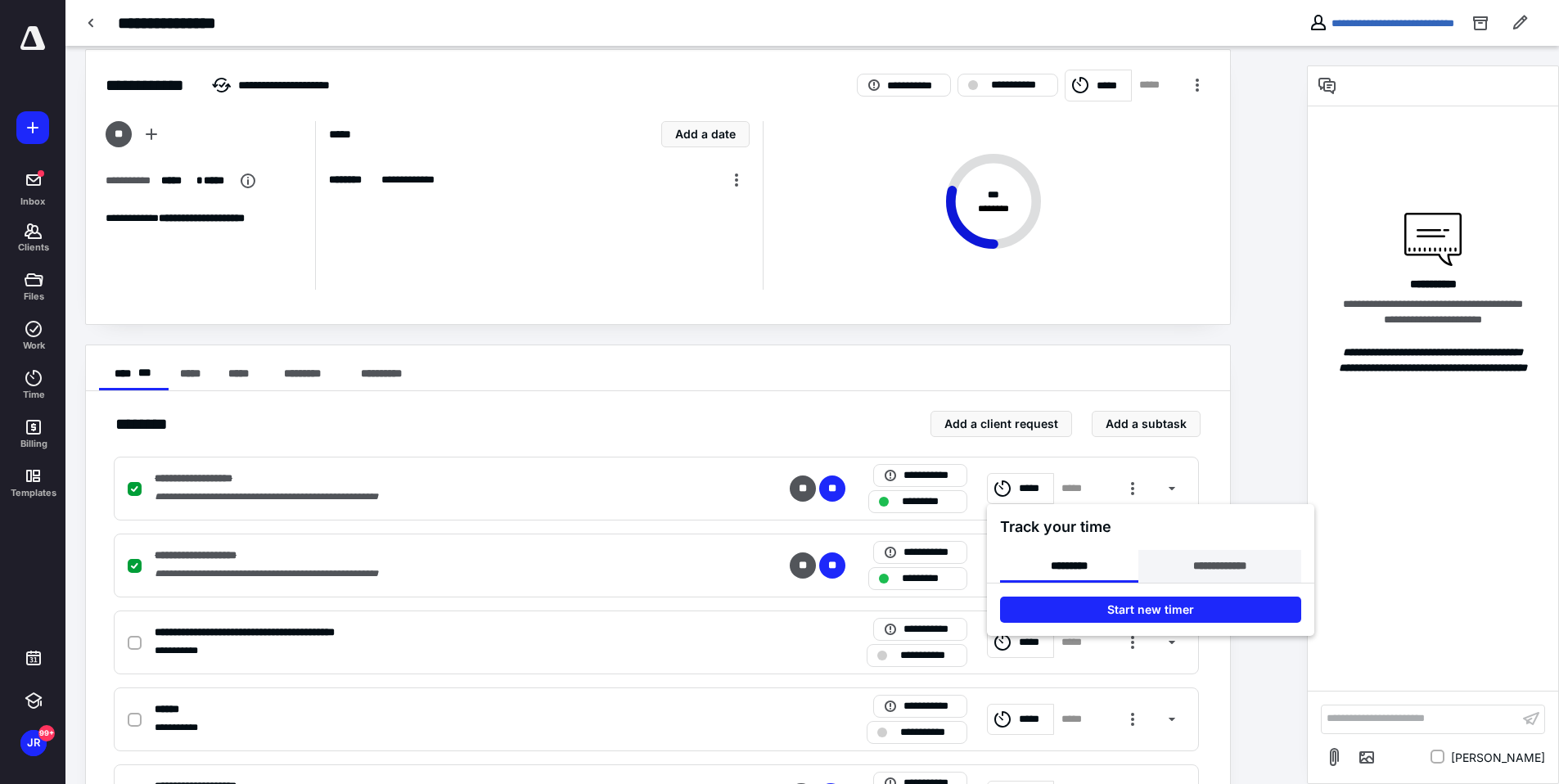 click on "**********" at bounding box center [1219, 566] 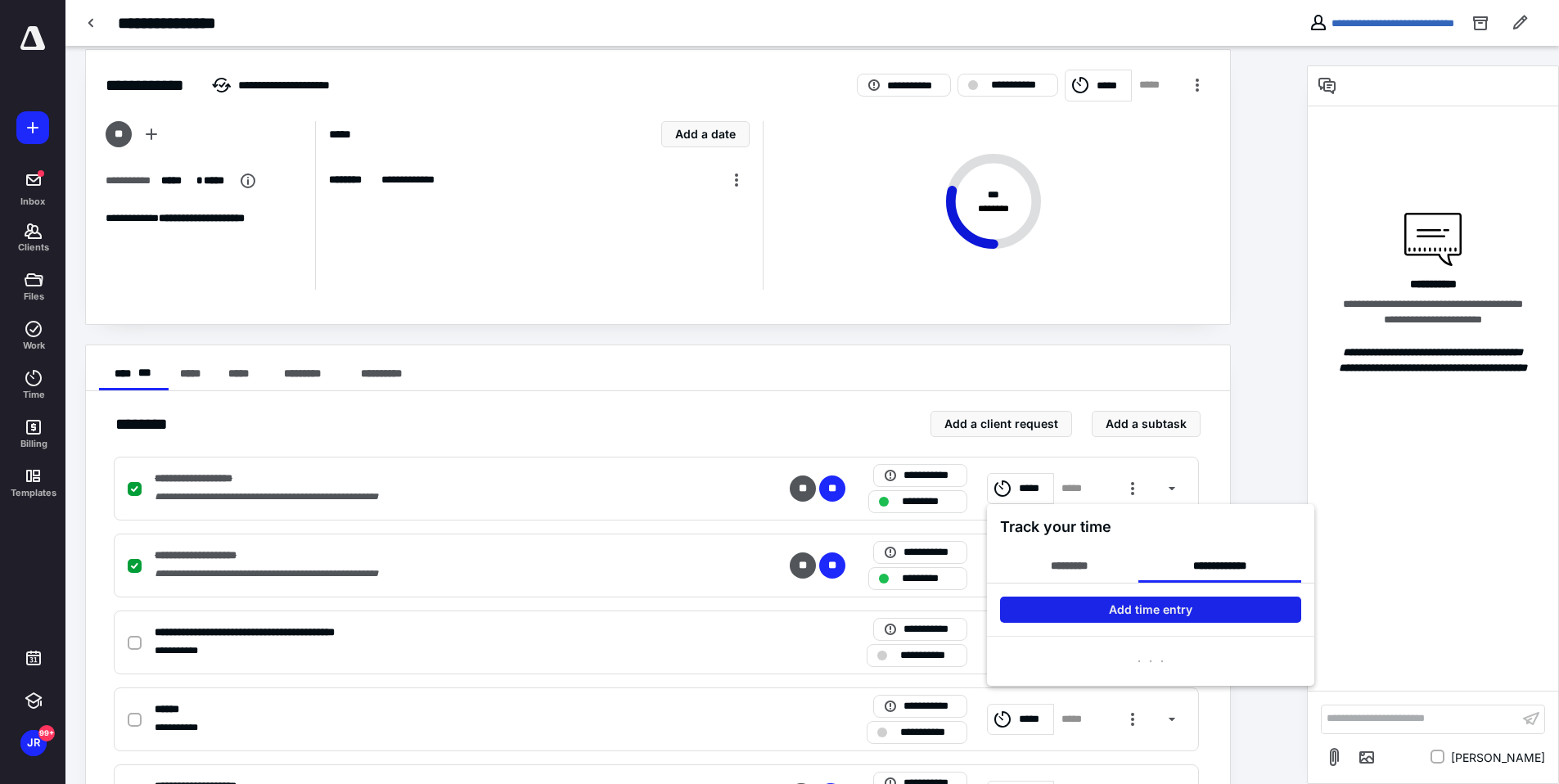 click on "Add time entry" at bounding box center (1151, 610) 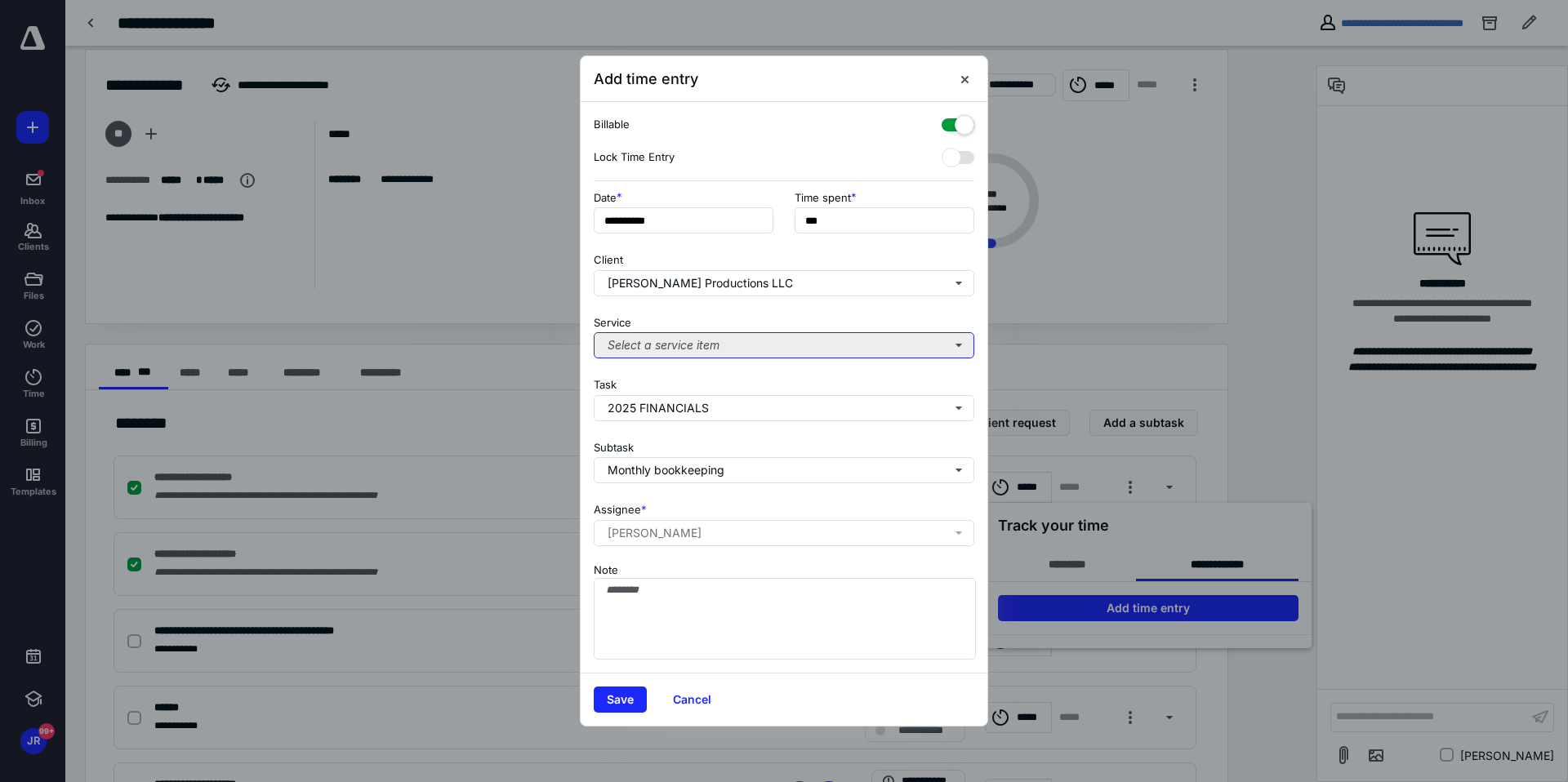 click on "Select a service item" at bounding box center (784, 345) 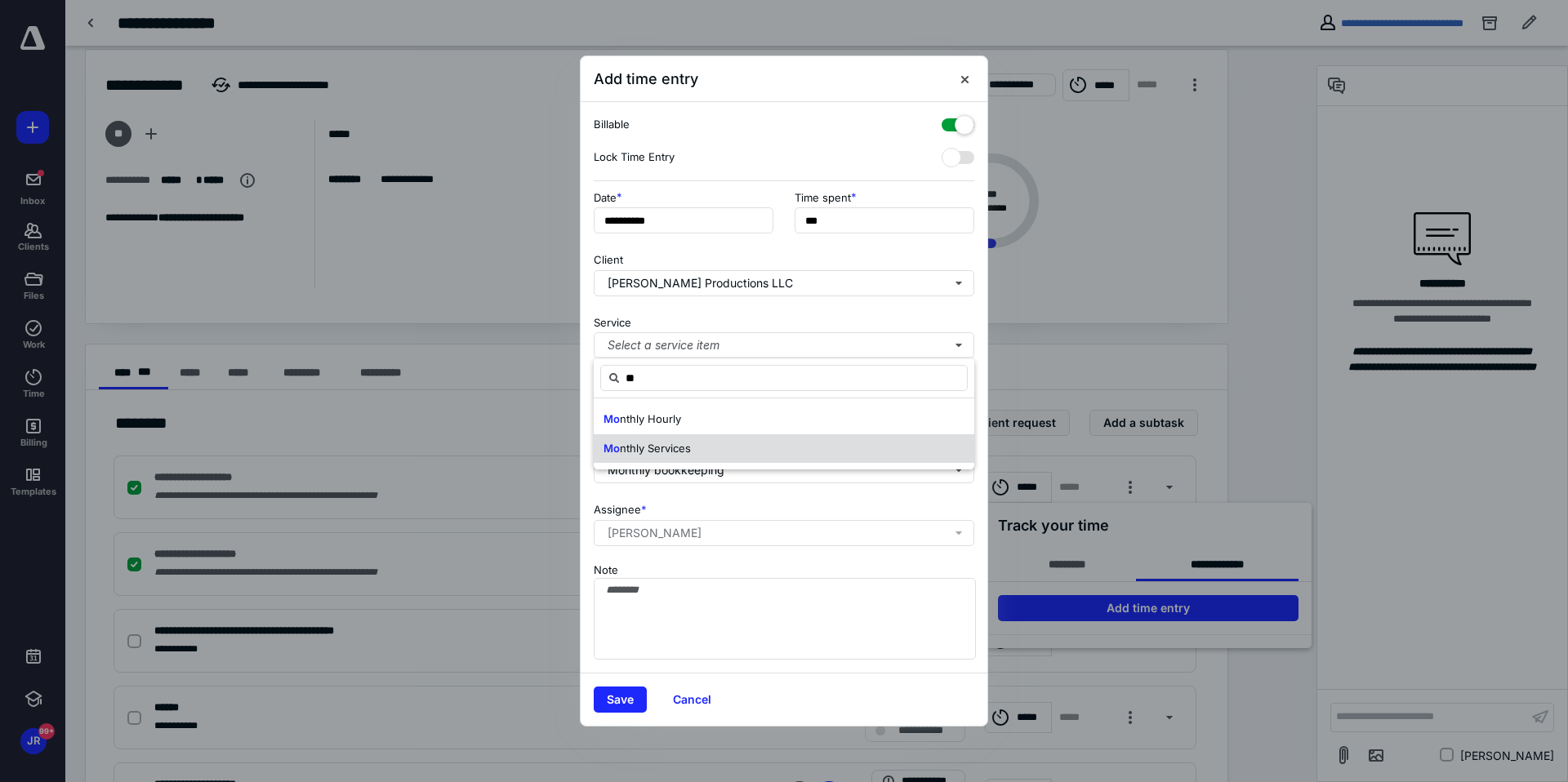 click on "Mo nthly Services" at bounding box center (784, 449) 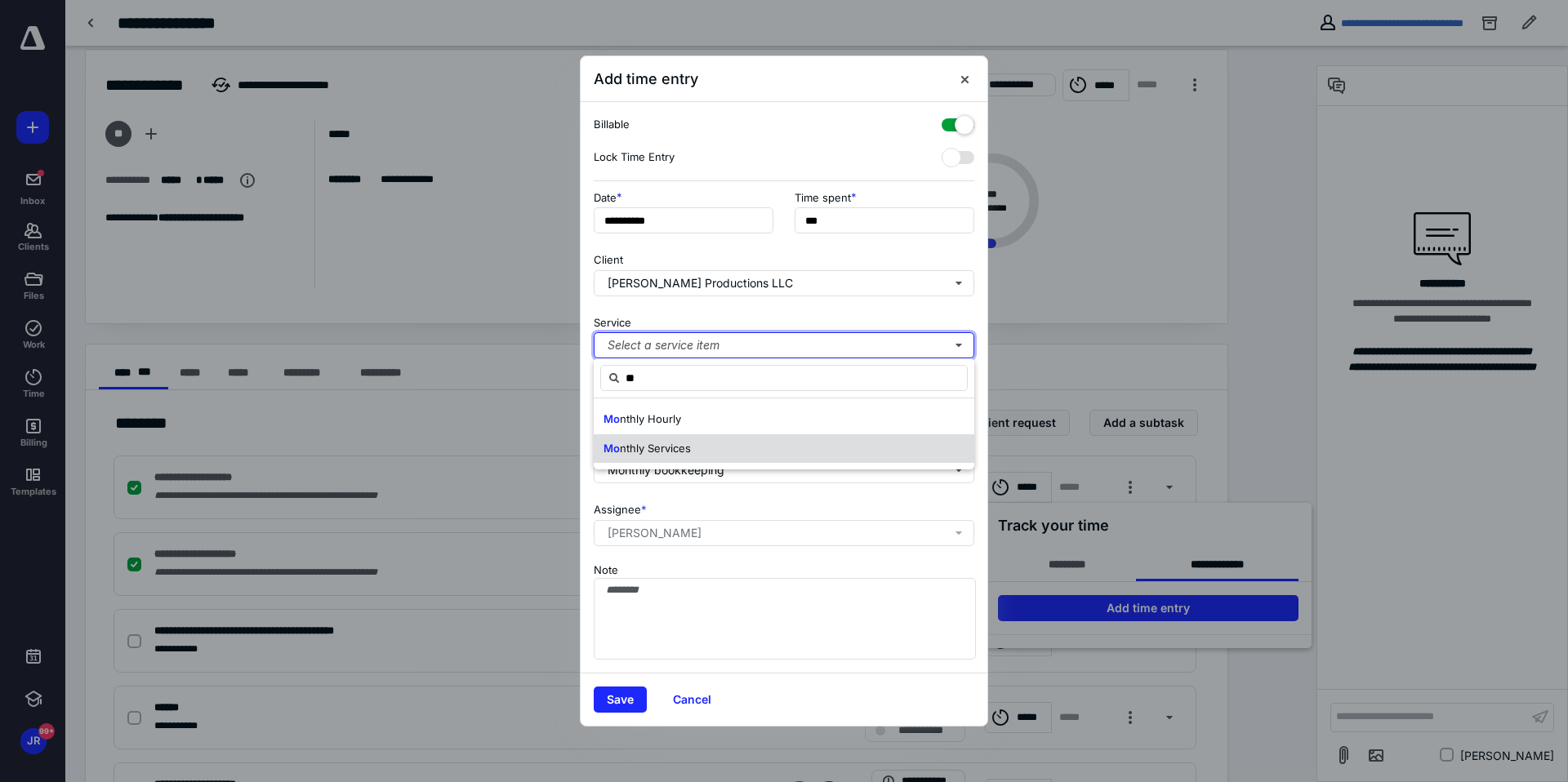 type 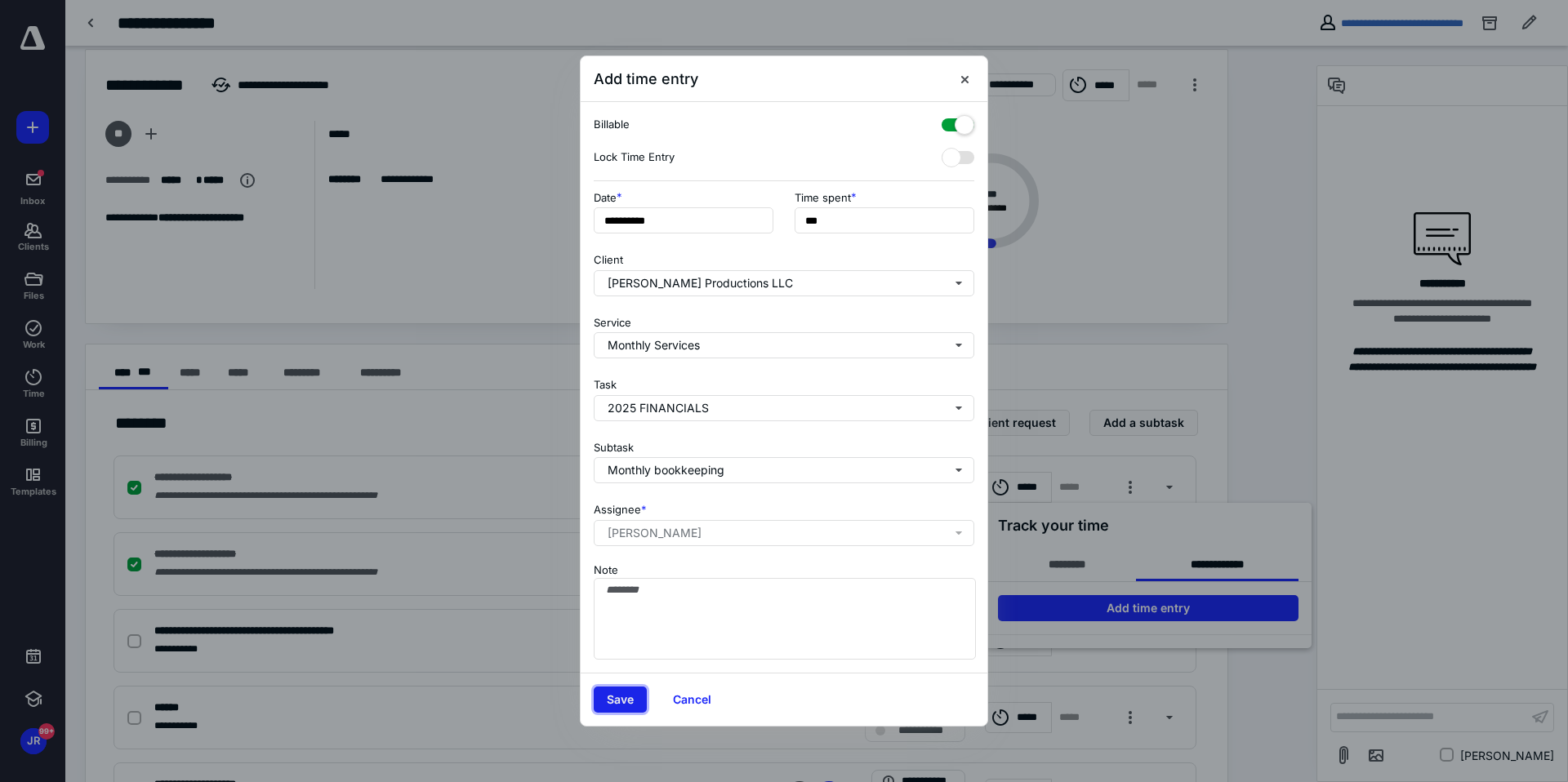 click on "Save" at bounding box center [620, 700] 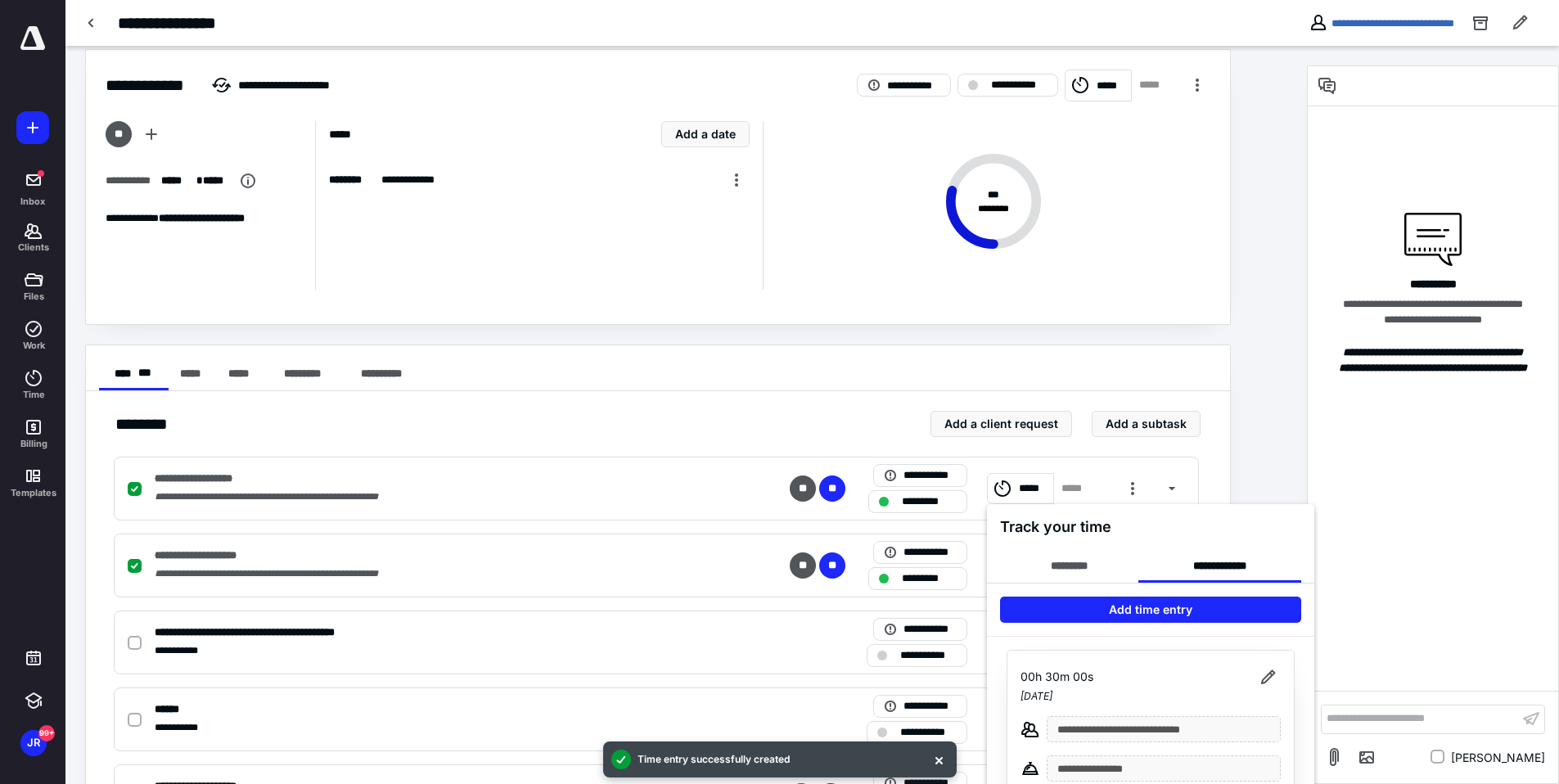 click at bounding box center (779, 392) 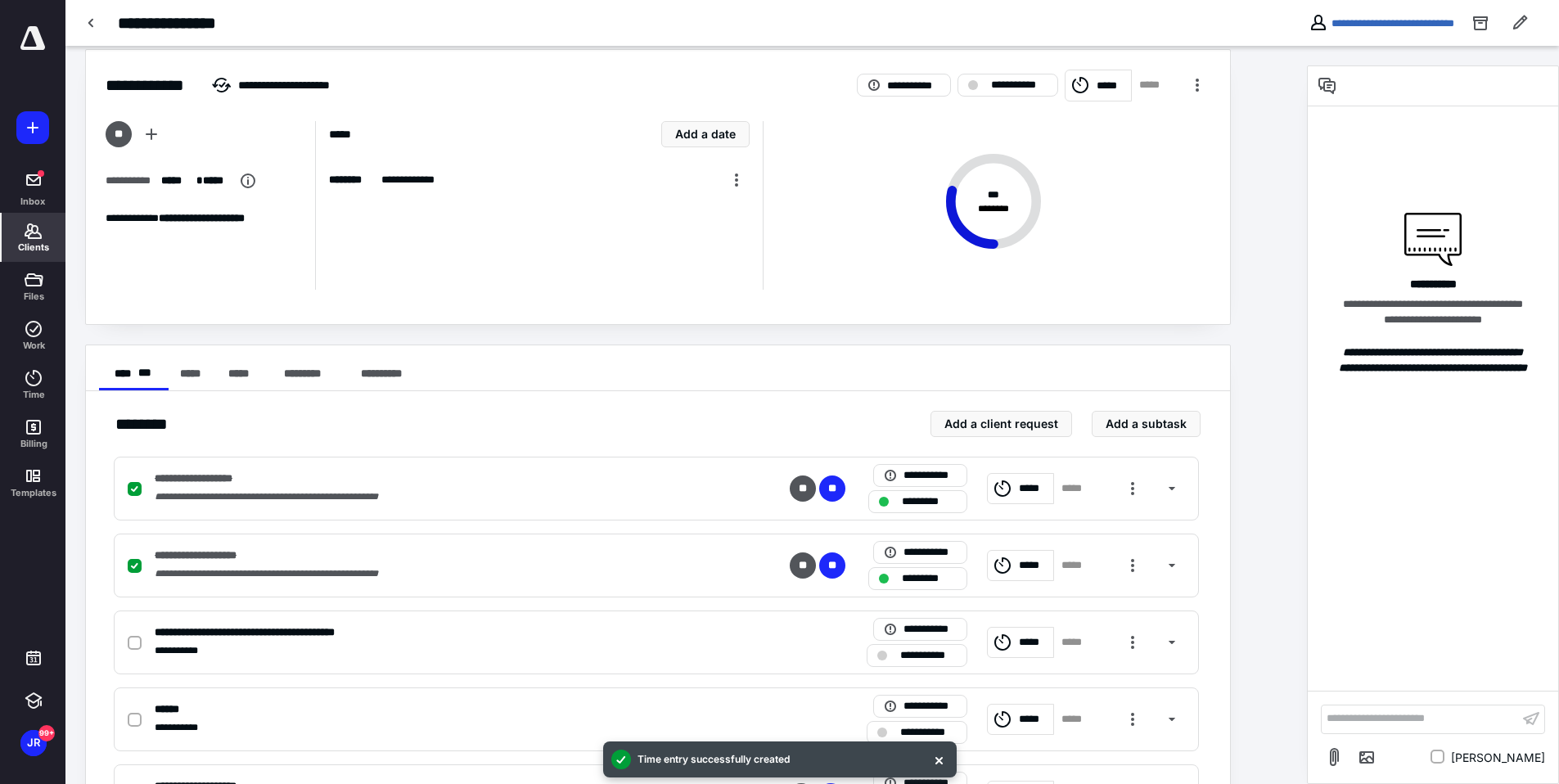 click on "Clients" at bounding box center (34, 247) 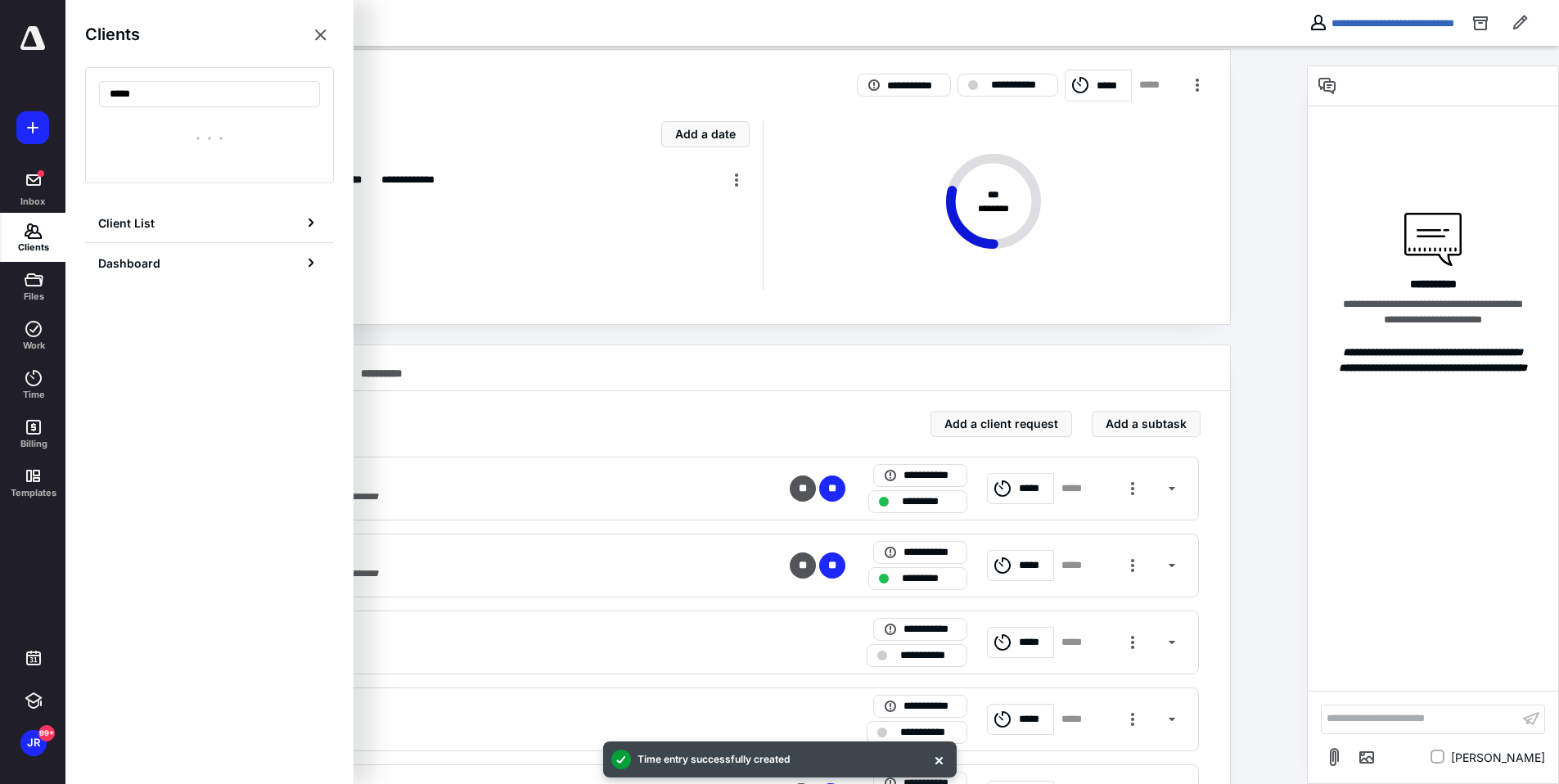type on "*****" 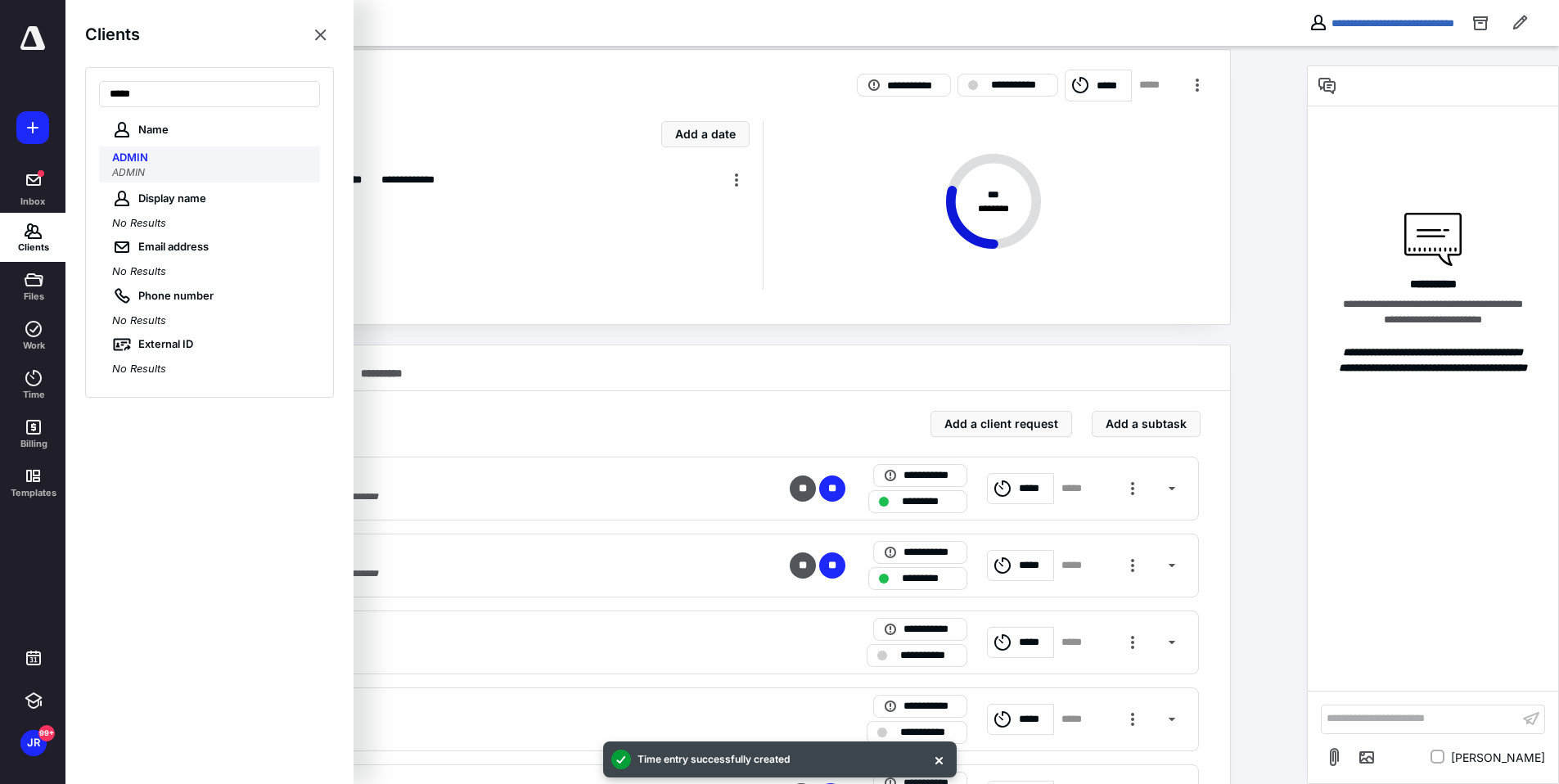 click on "ADMIN" at bounding box center (128, 172) 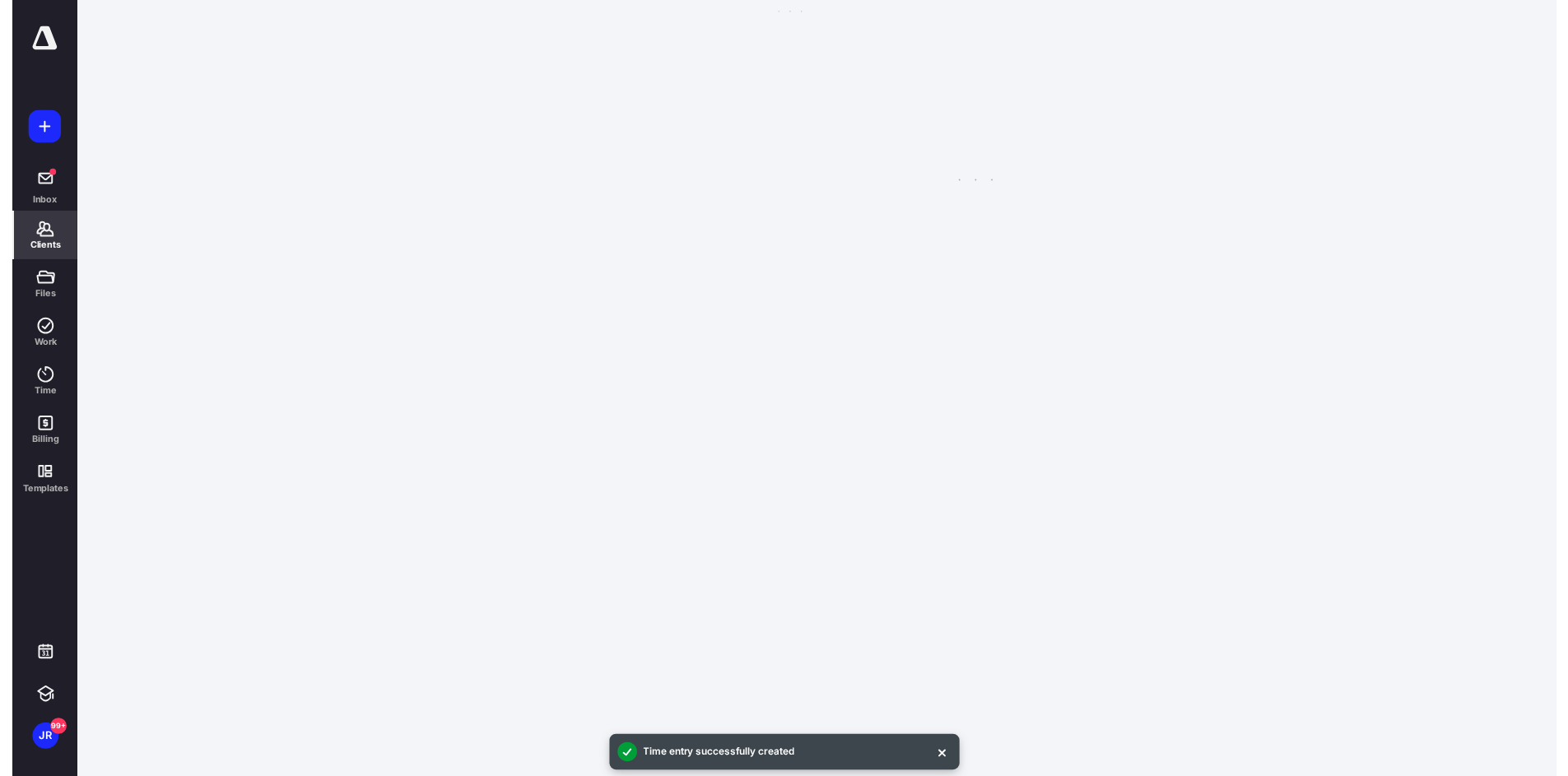 scroll, scrollTop: 0, scrollLeft: 0, axis: both 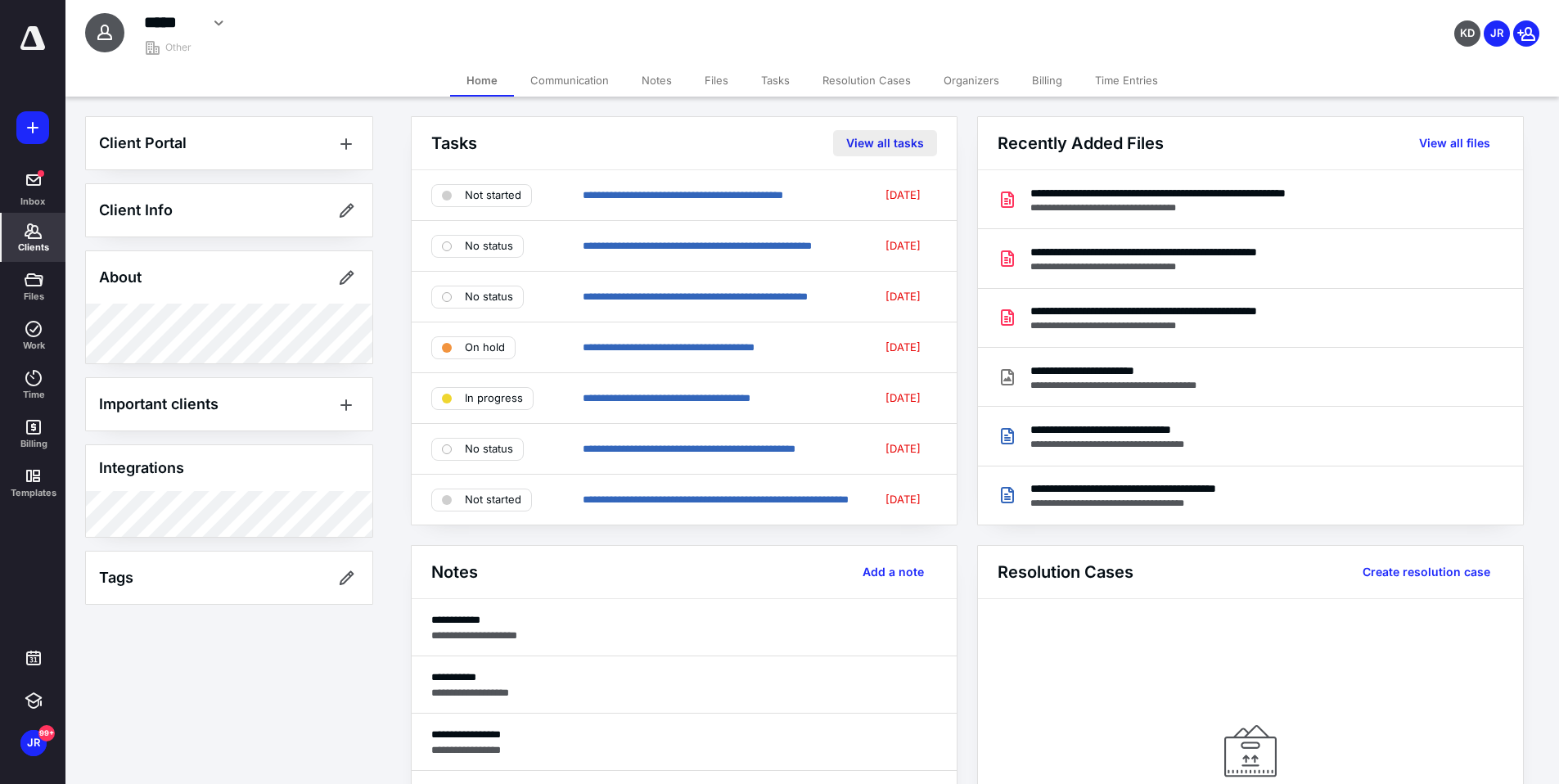 click on "View all tasks" at bounding box center [885, 143] 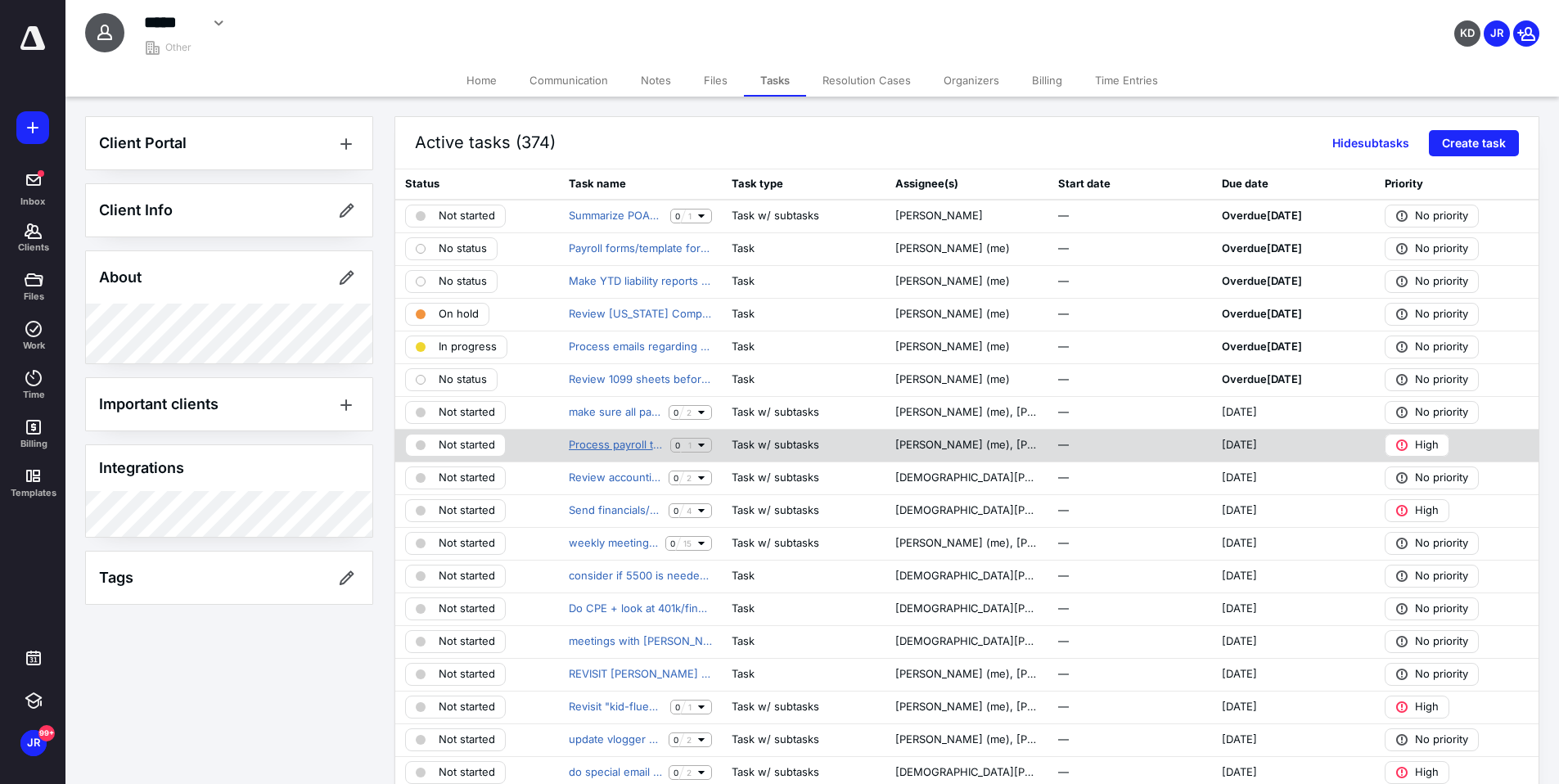 click on "Process payroll taxes - Kristen's clients (except annual taxes)" at bounding box center [616, 445] 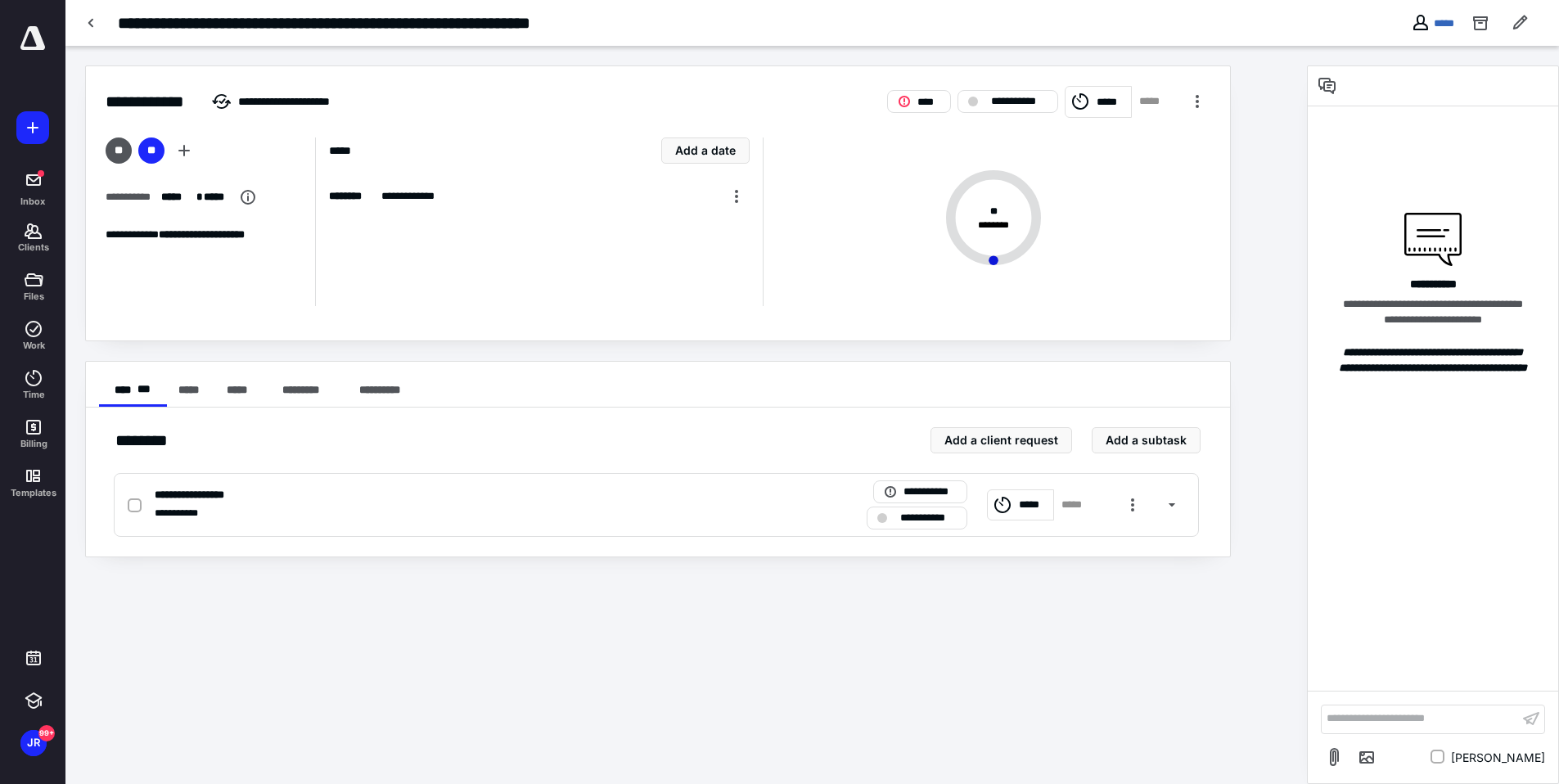 click on "*****" at bounding box center (1111, 102) 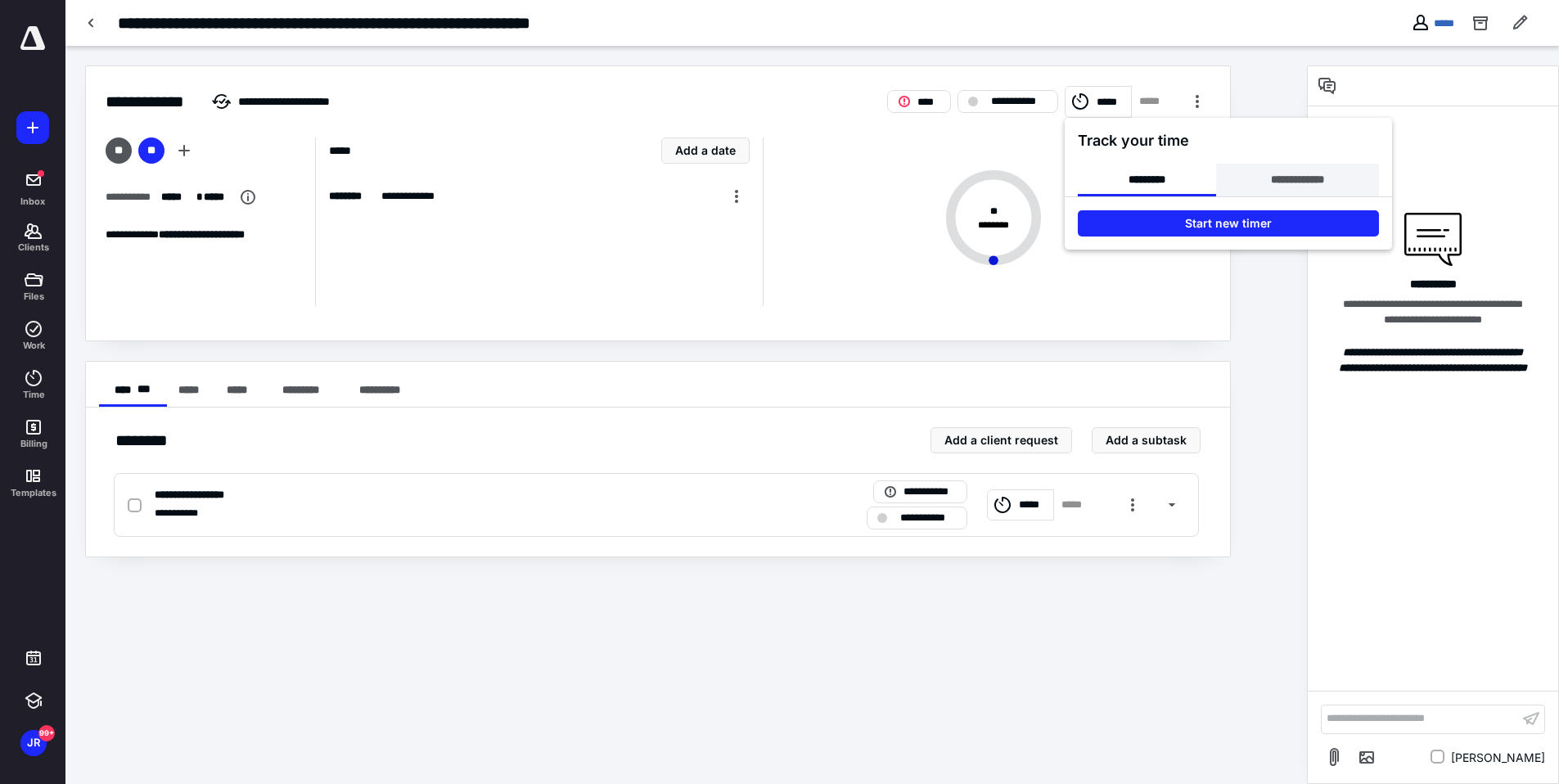 drag, startPoint x: 1259, startPoint y: 174, endPoint x: 1264, endPoint y: 187, distance: 13.928388 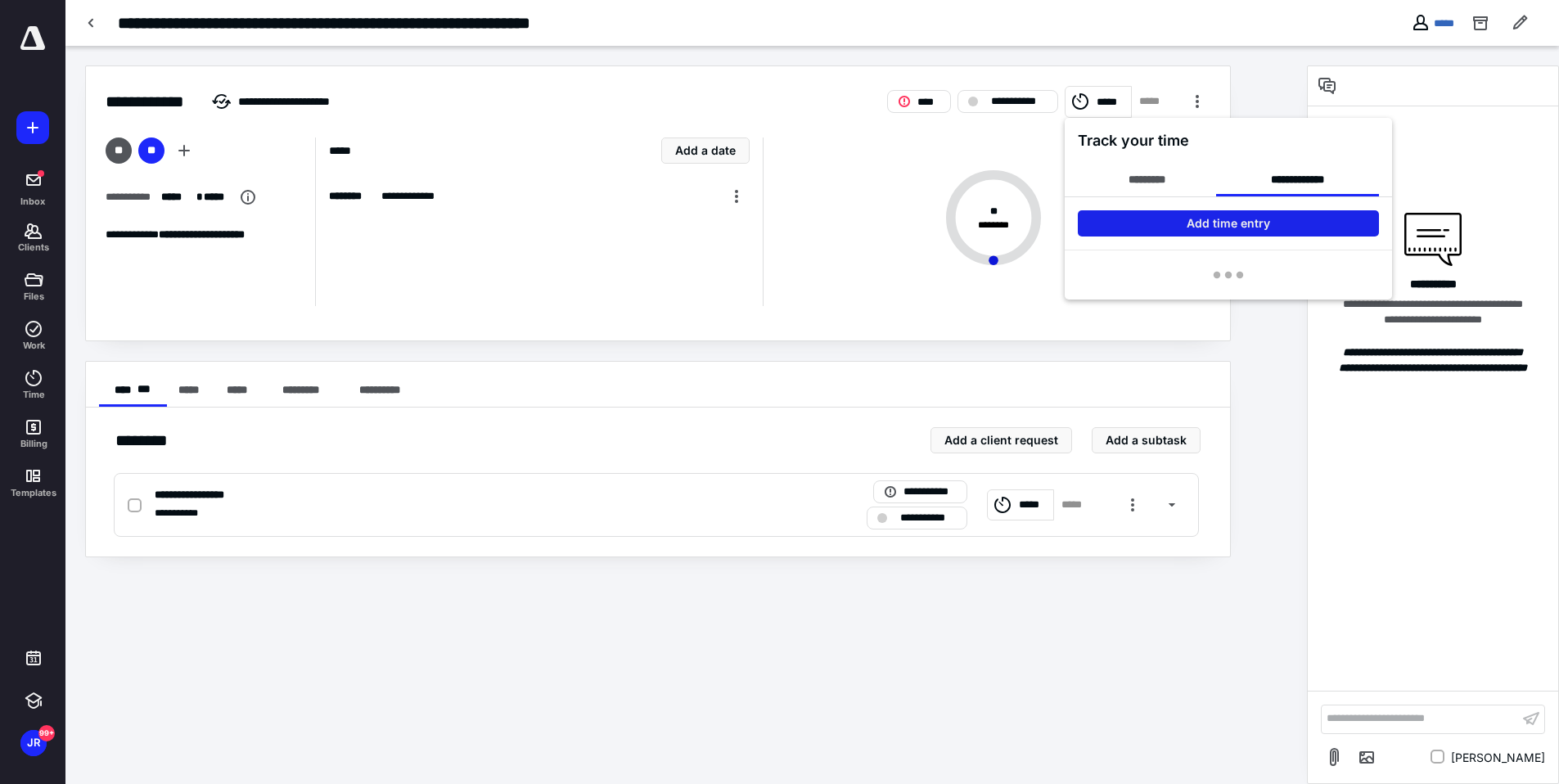 click on "Add time entry" at bounding box center [1228, 223] 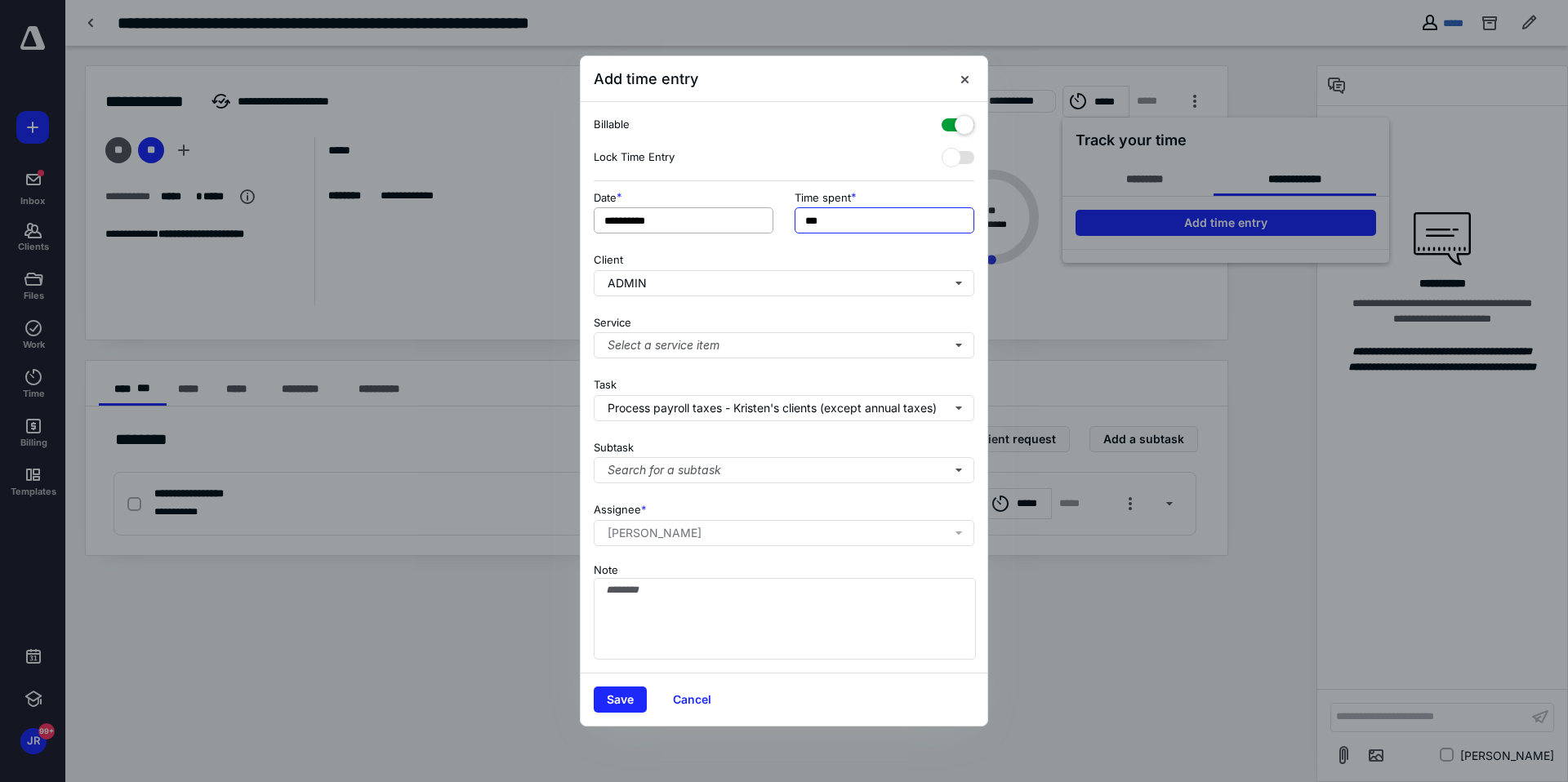 drag, startPoint x: 821, startPoint y: 219, endPoint x: 762, endPoint y: 217, distance: 59.03389 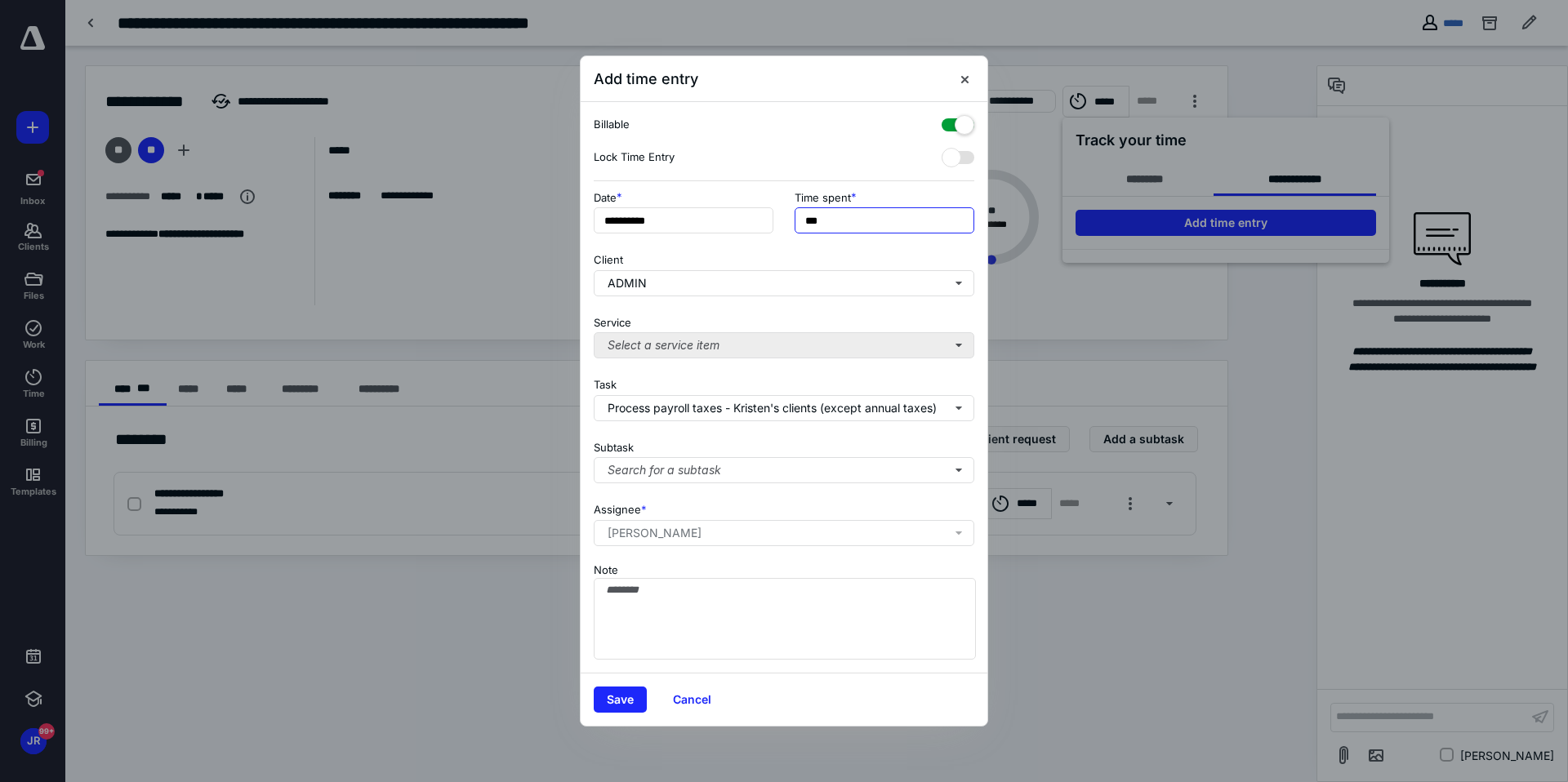 type on "***" 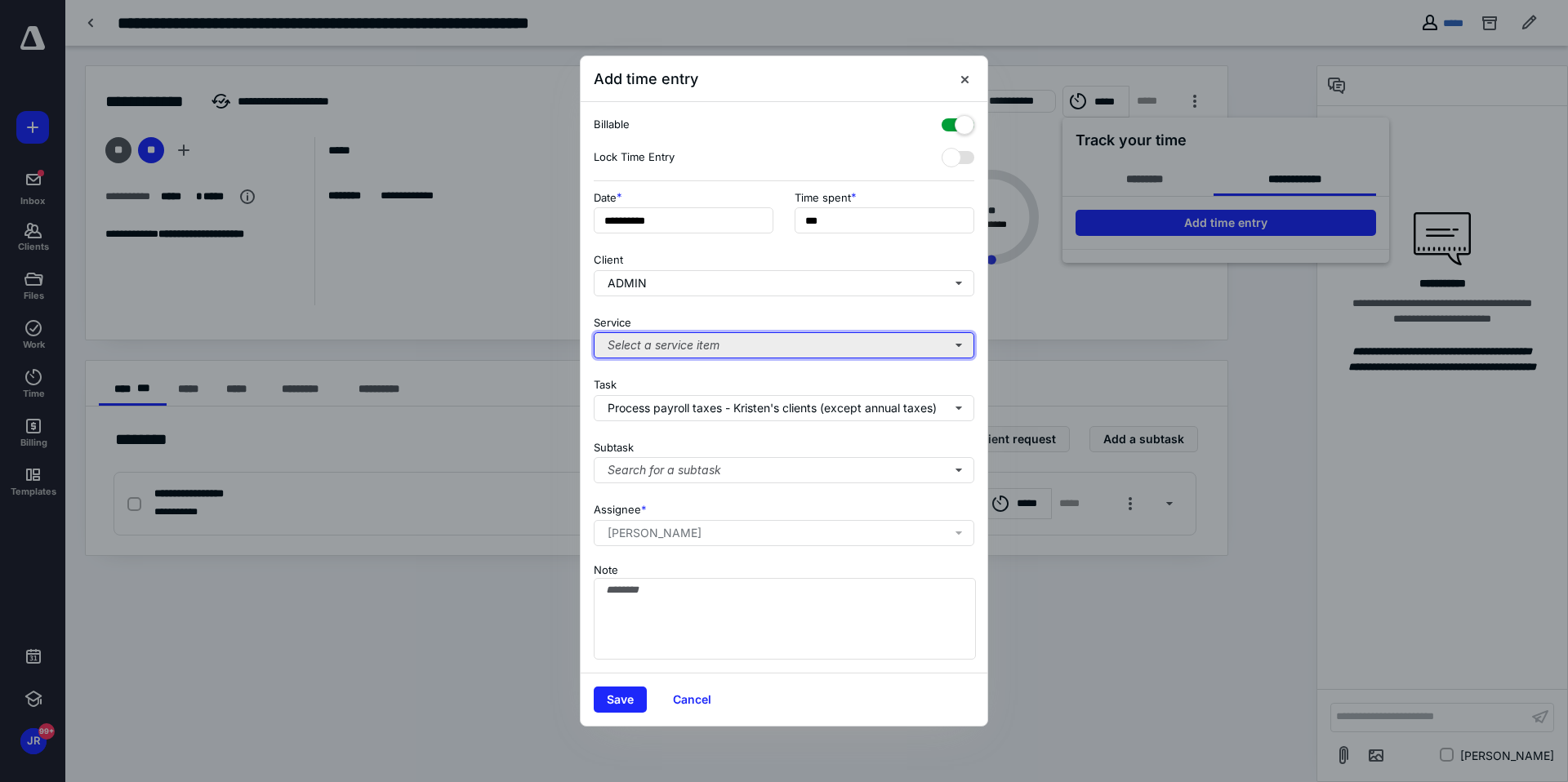 click on "Select a service item" at bounding box center (784, 345) 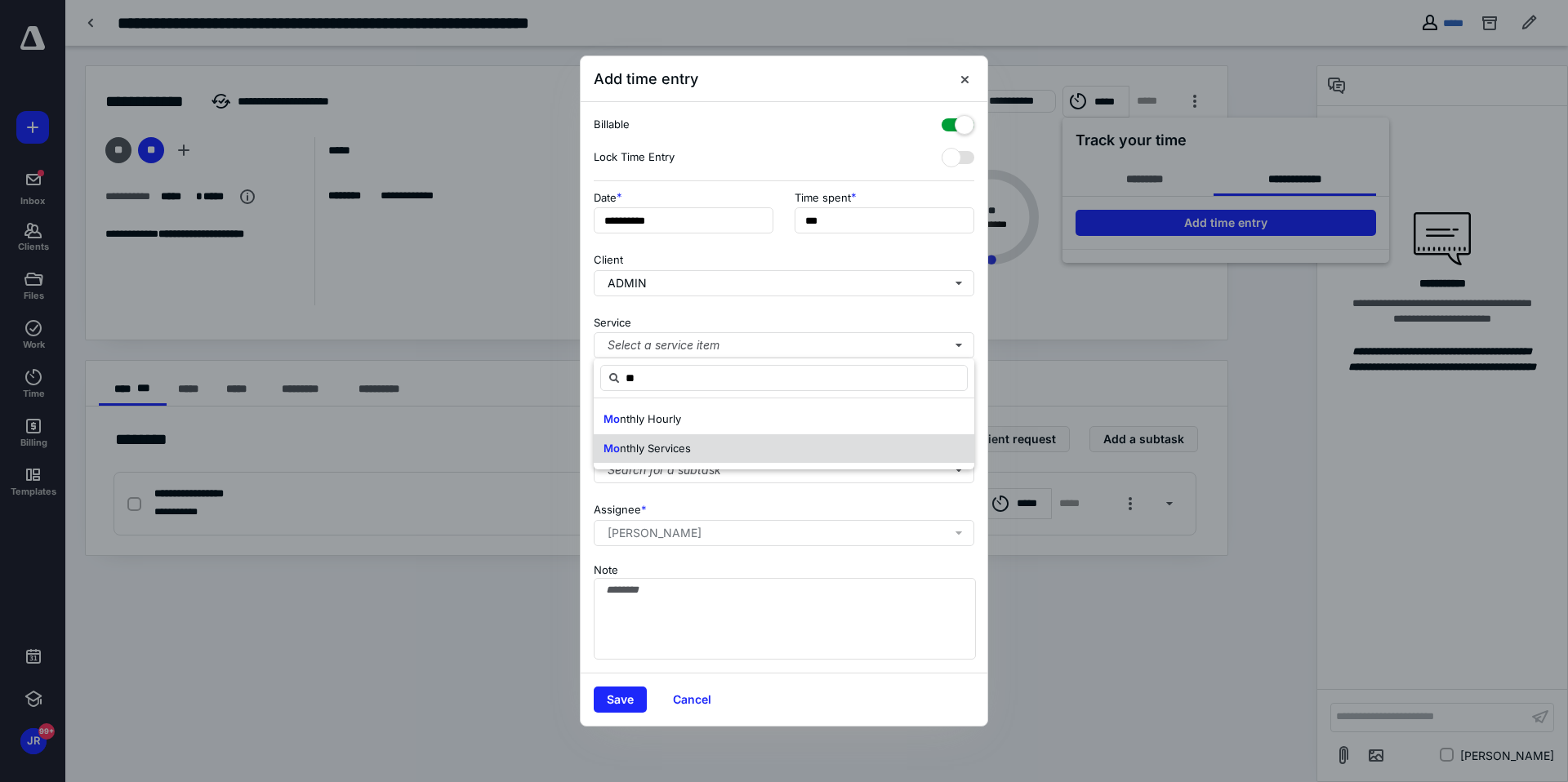 click on "Mo nthly Services" at bounding box center (784, 449) 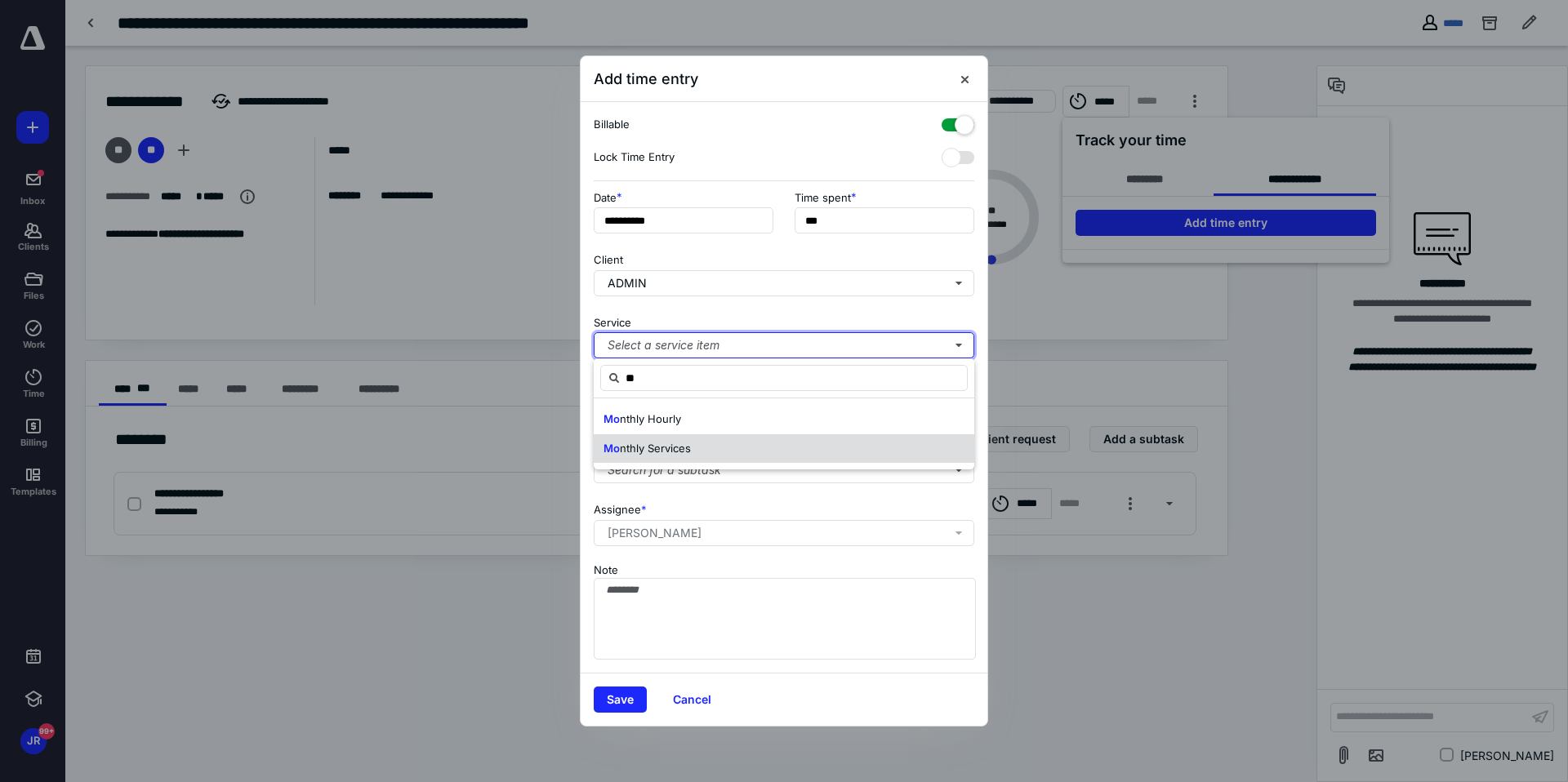 type 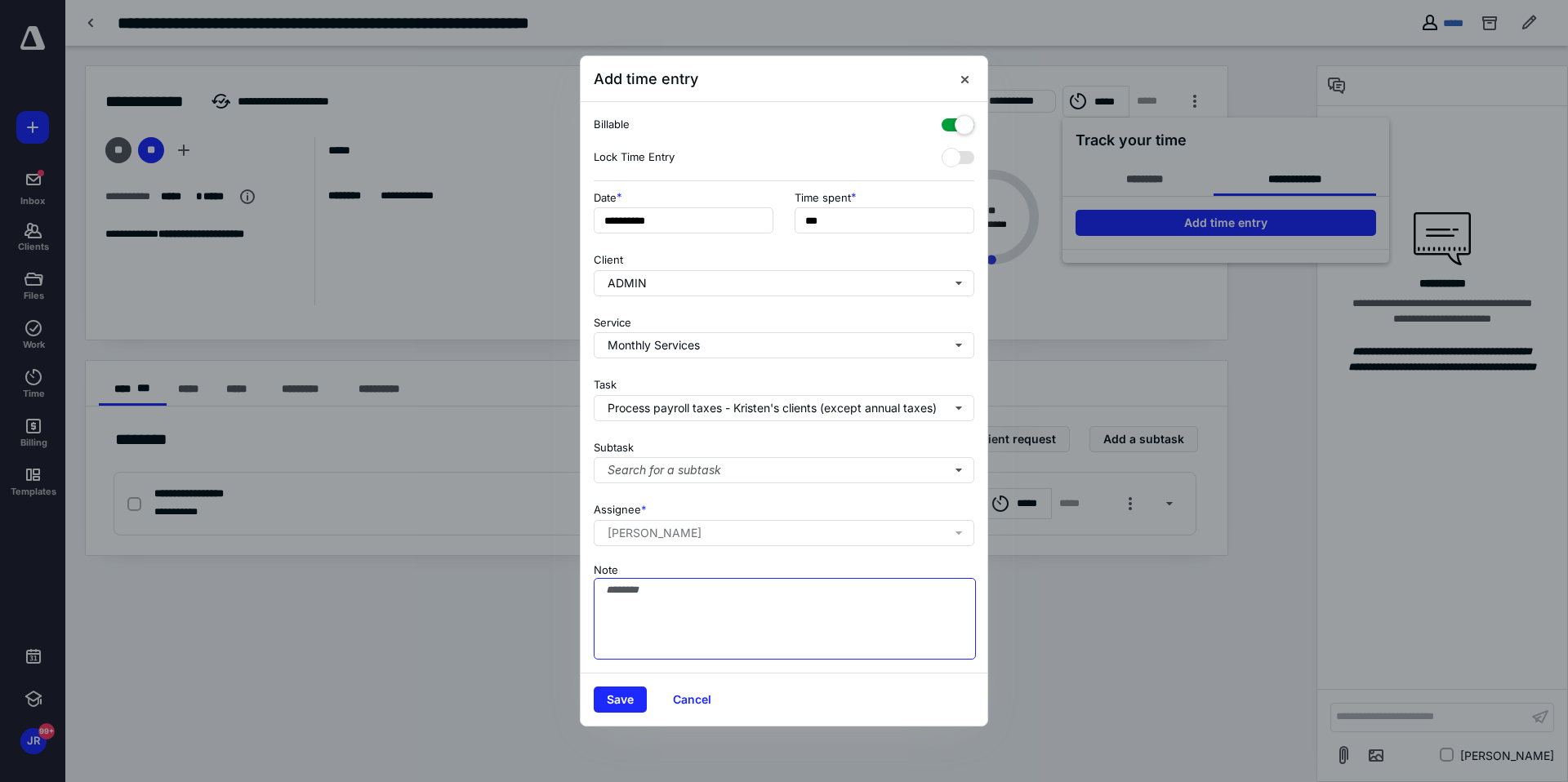 click on "Note" at bounding box center (785, 619) 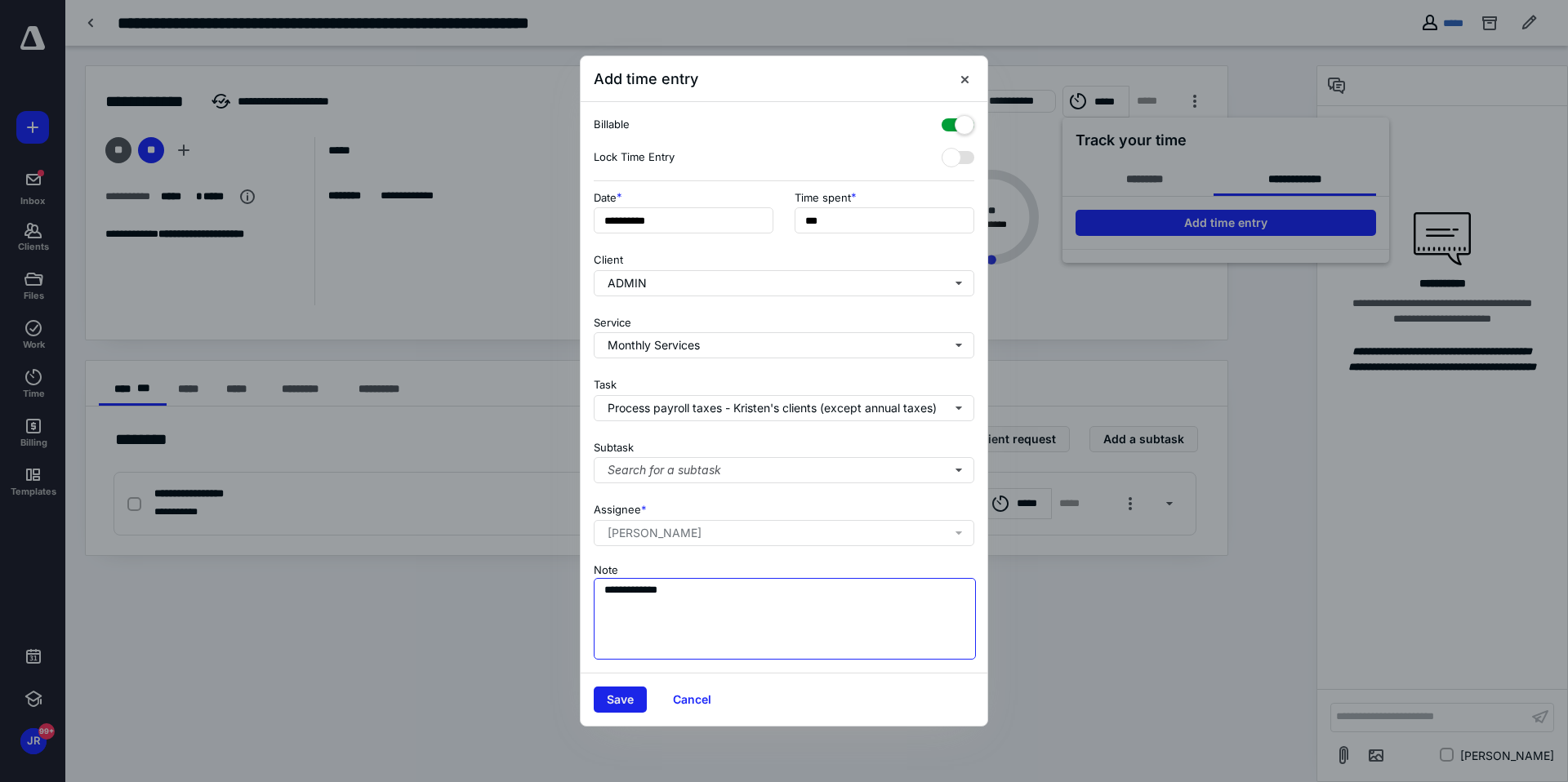 type on "**********" 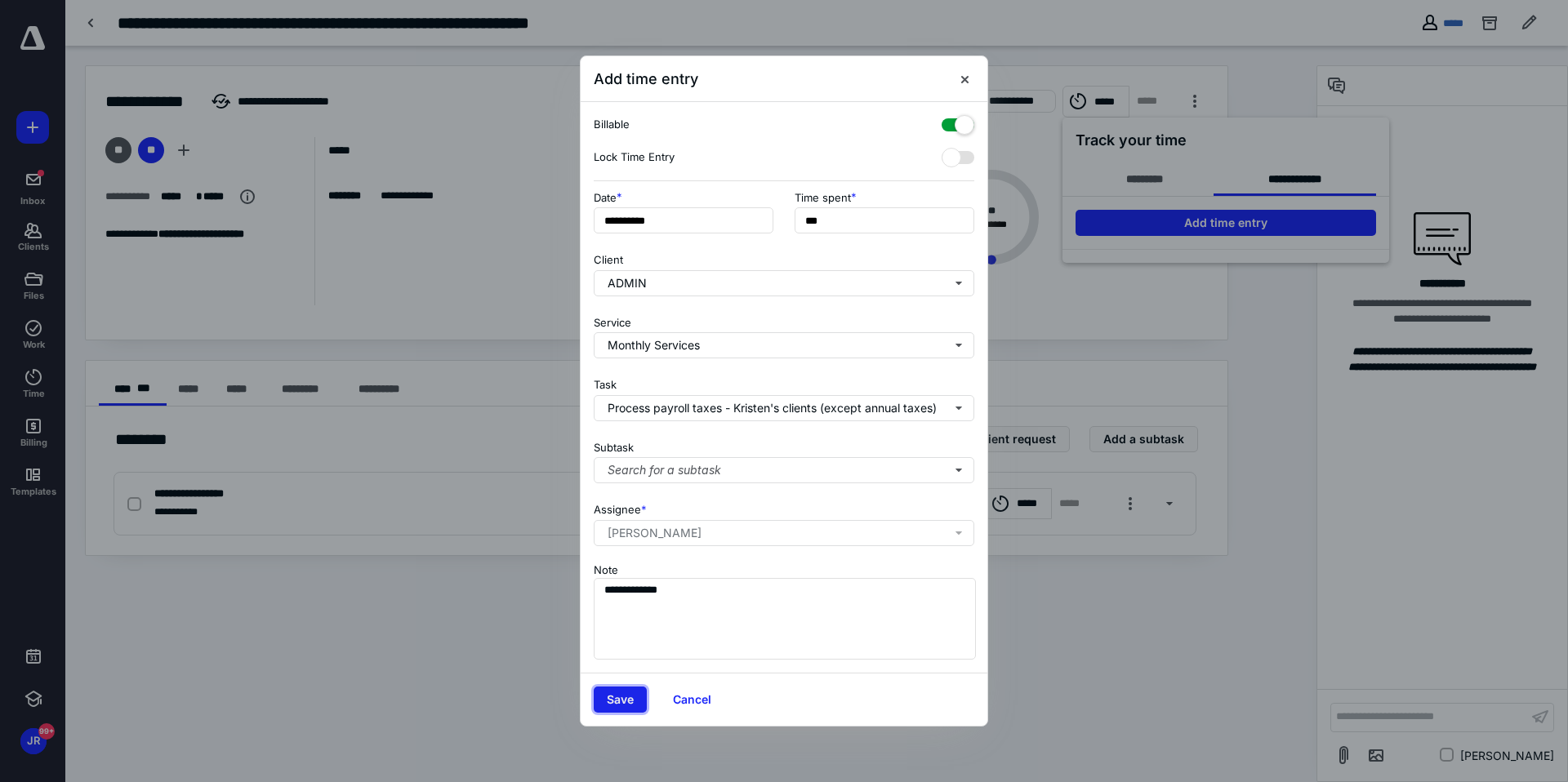 click on "Save" at bounding box center [620, 700] 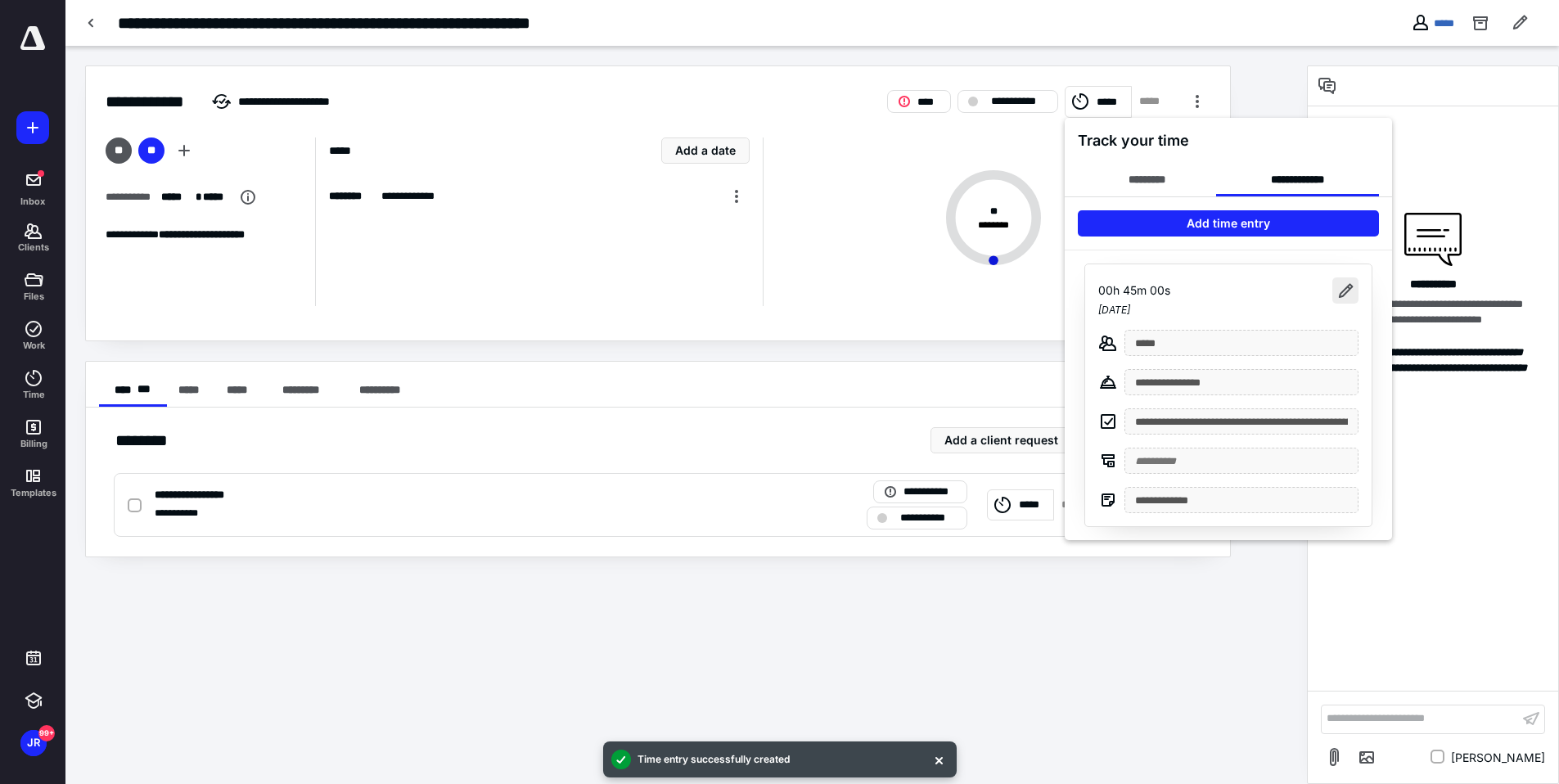 click at bounding box center (1345, 291) 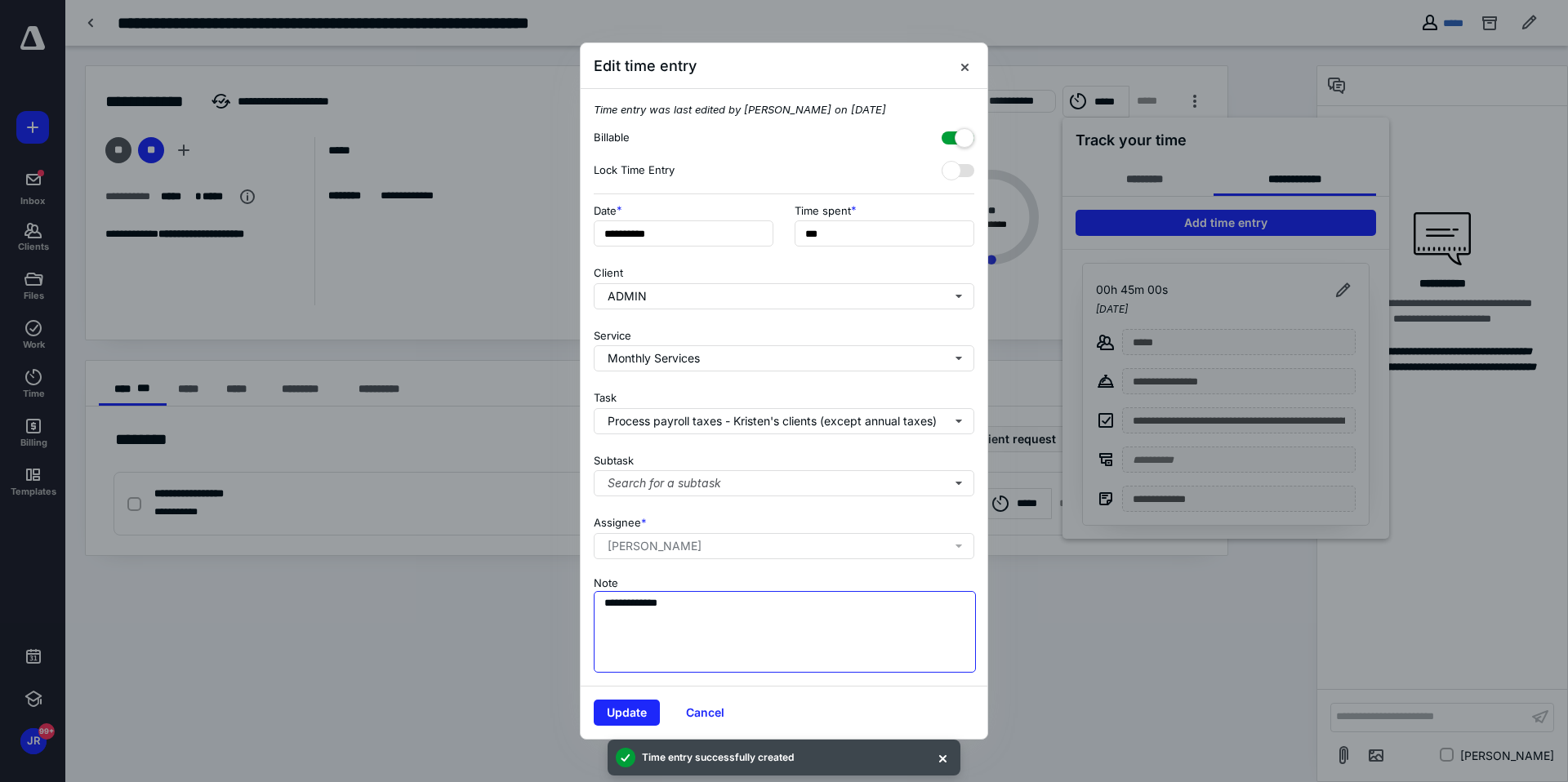 click on "**********" at bounding box center (785, 632) 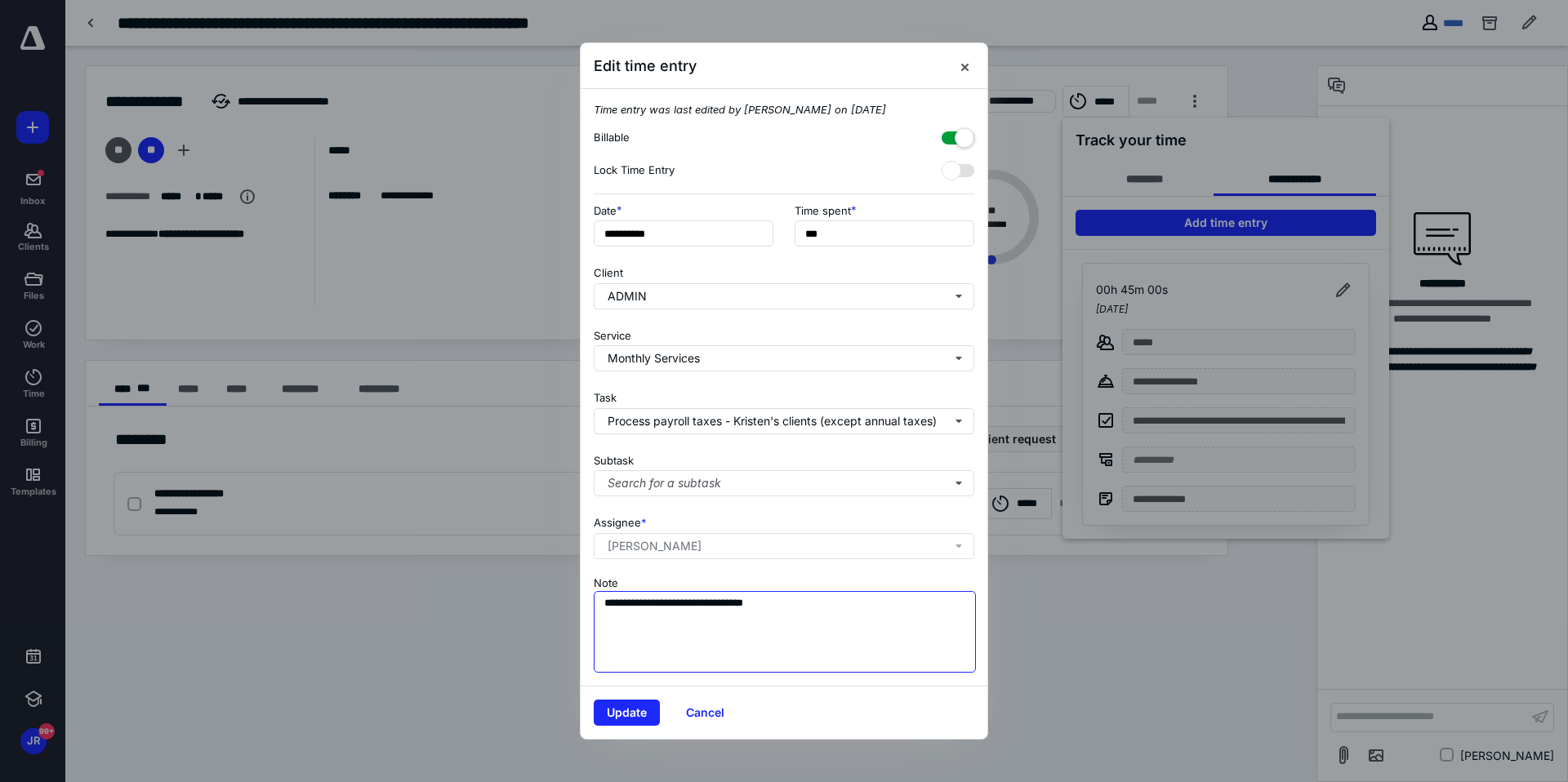 click on "**********" at bounding box center (785, 632) 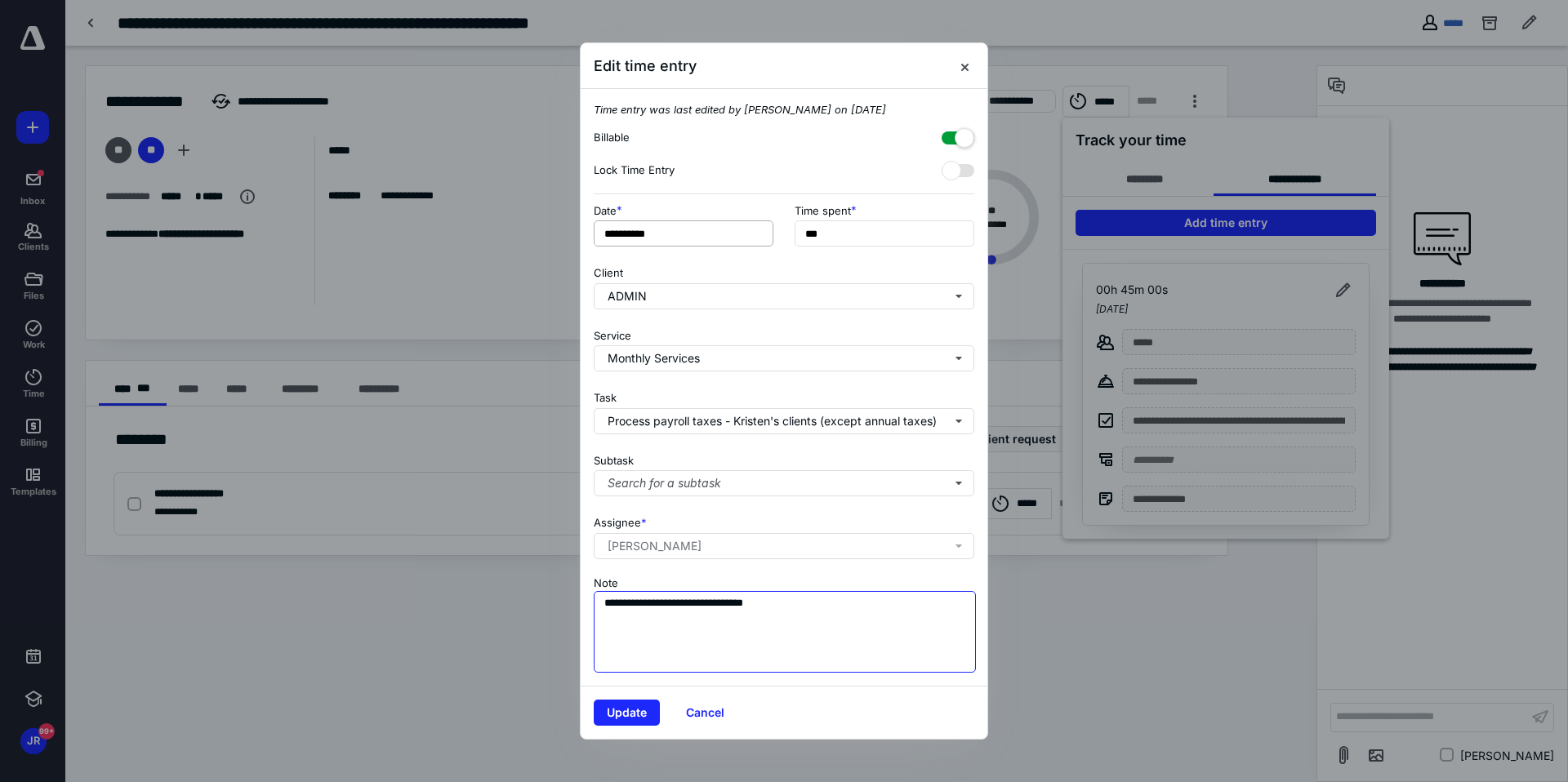 type on "**********" 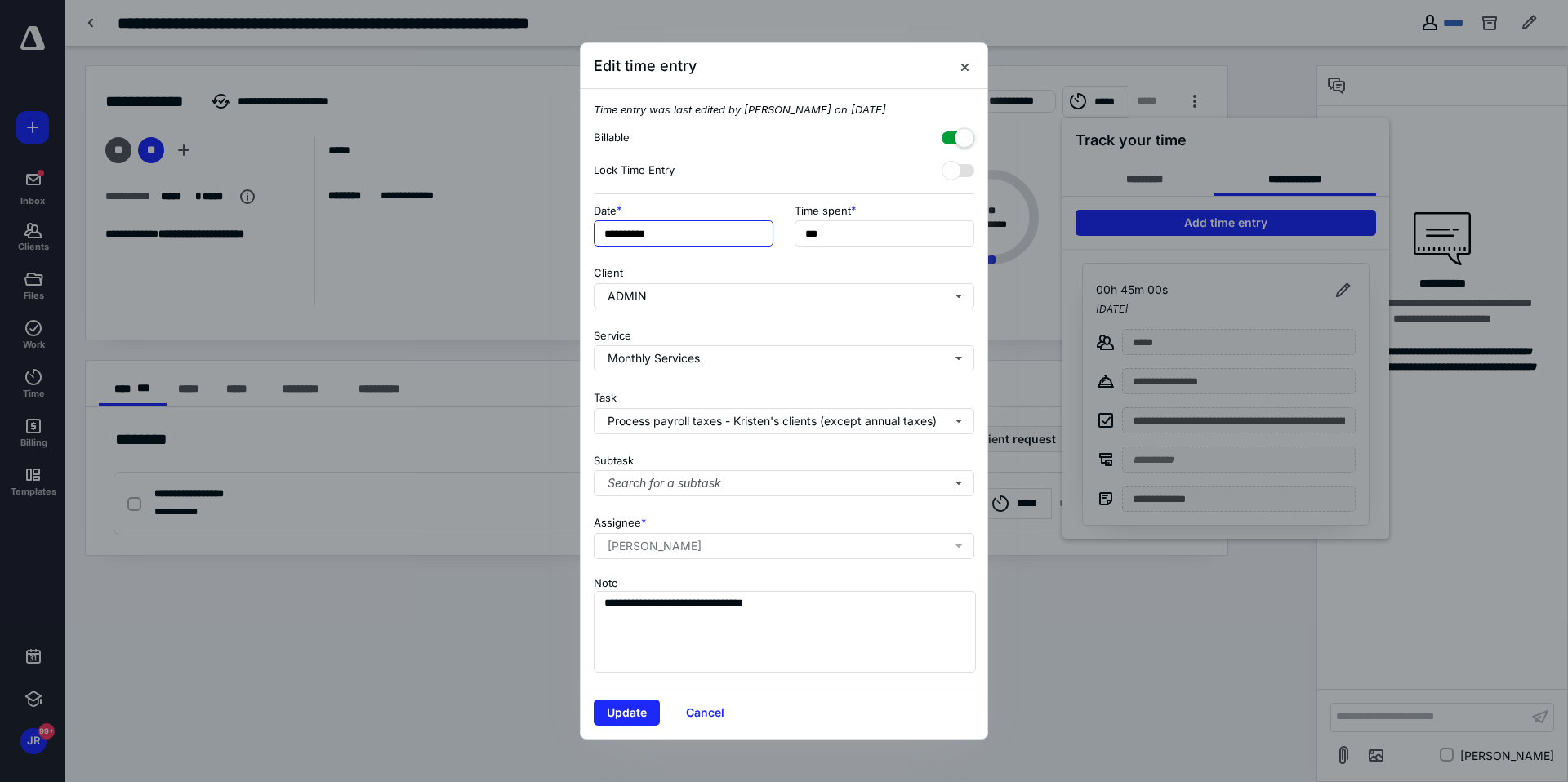 click on "**********" at bounding box center (684, 233) 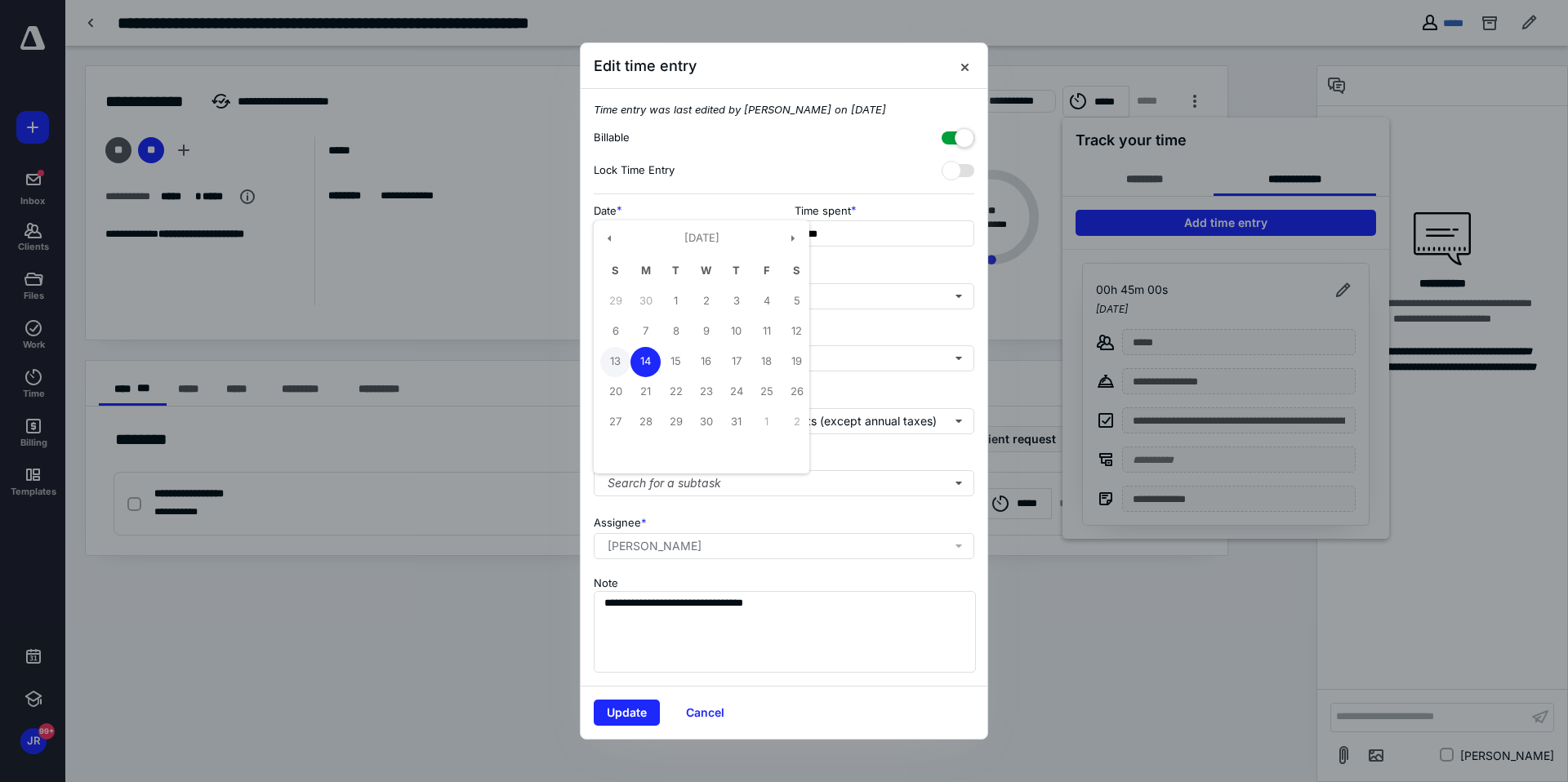 click on "13" at bounding box center (615, 362) 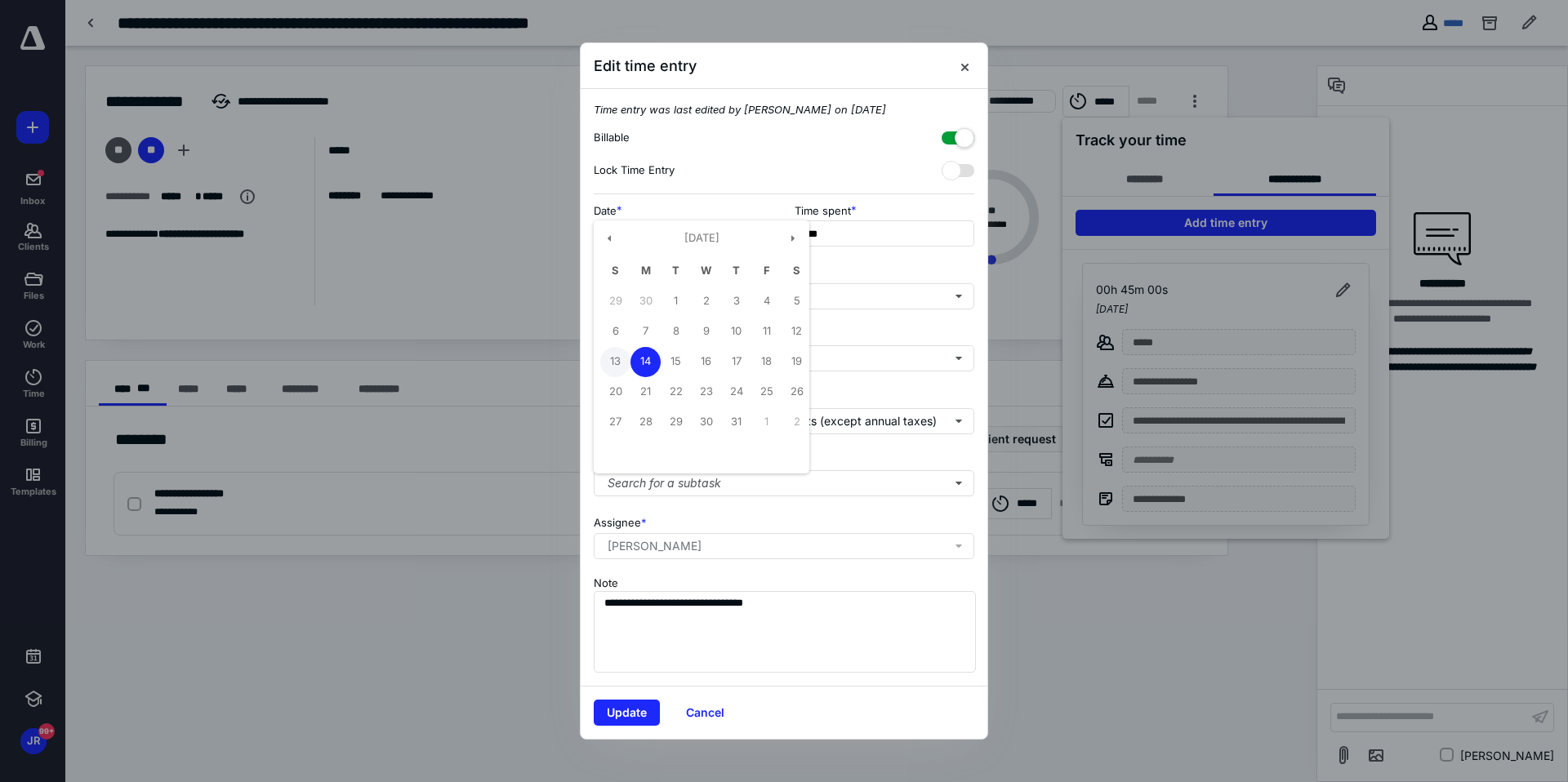 type on "**********" 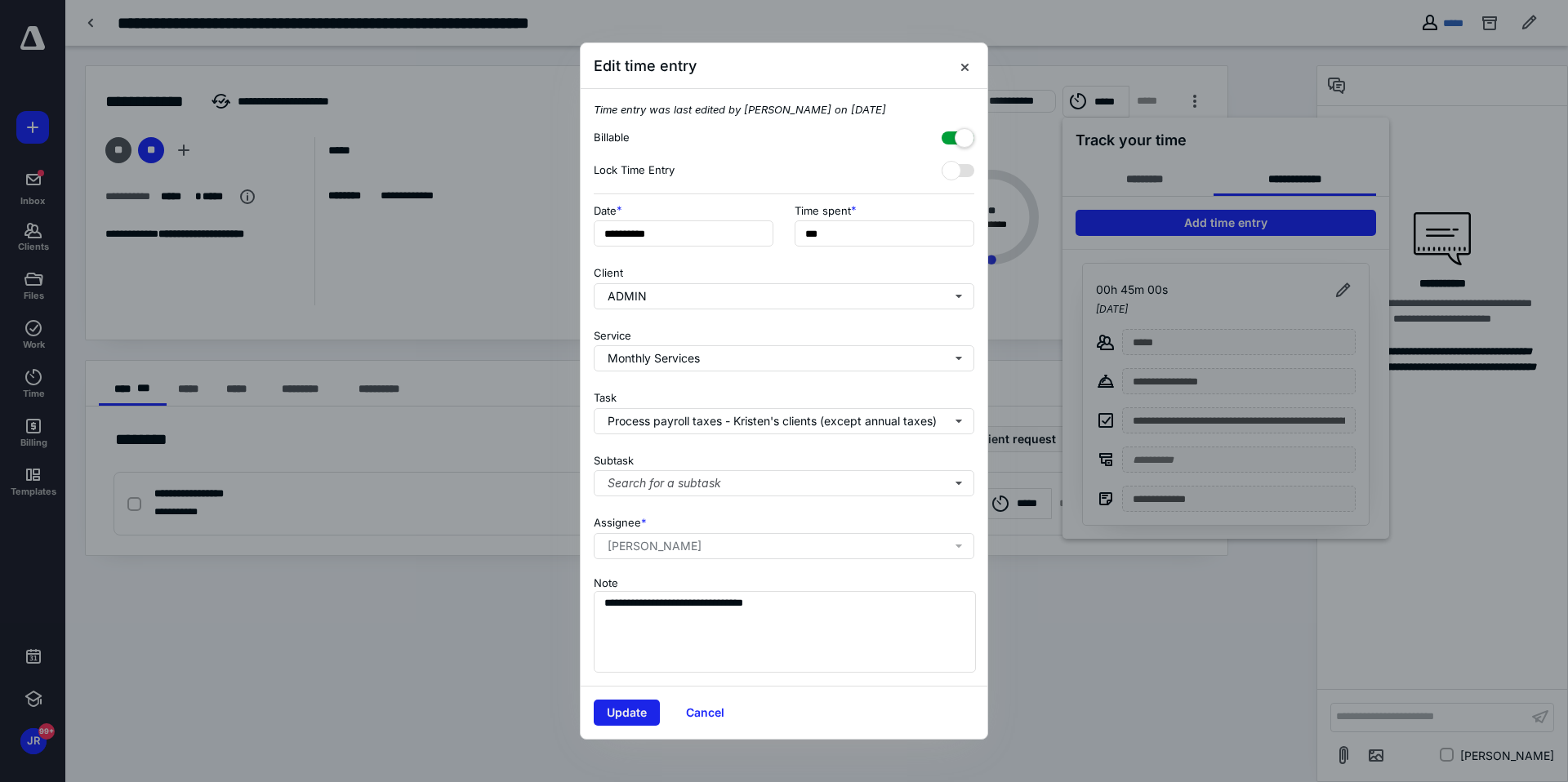 click on "Update" at bounding box center [626, 713] 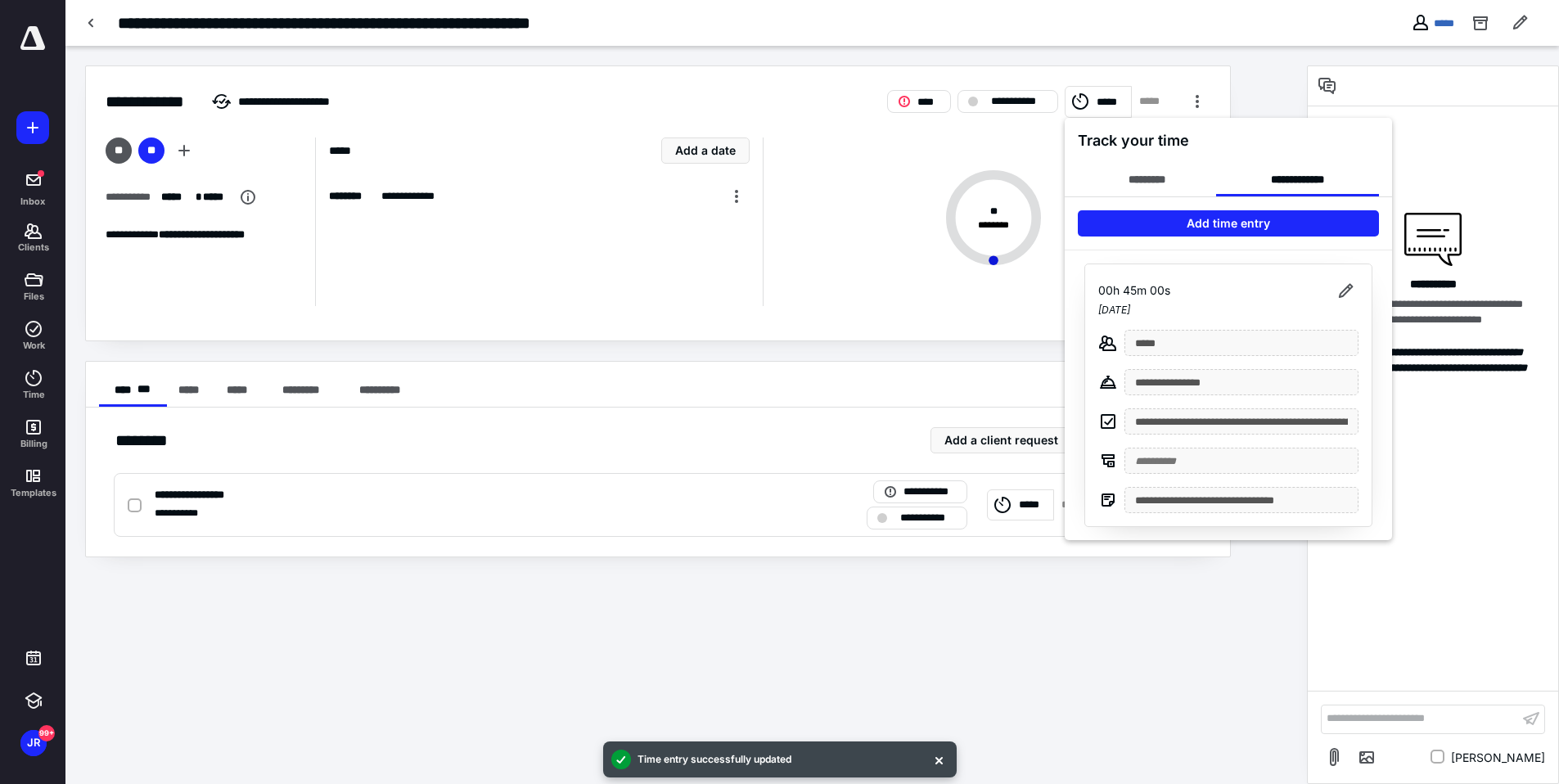 click at bounding box center (779, 392) 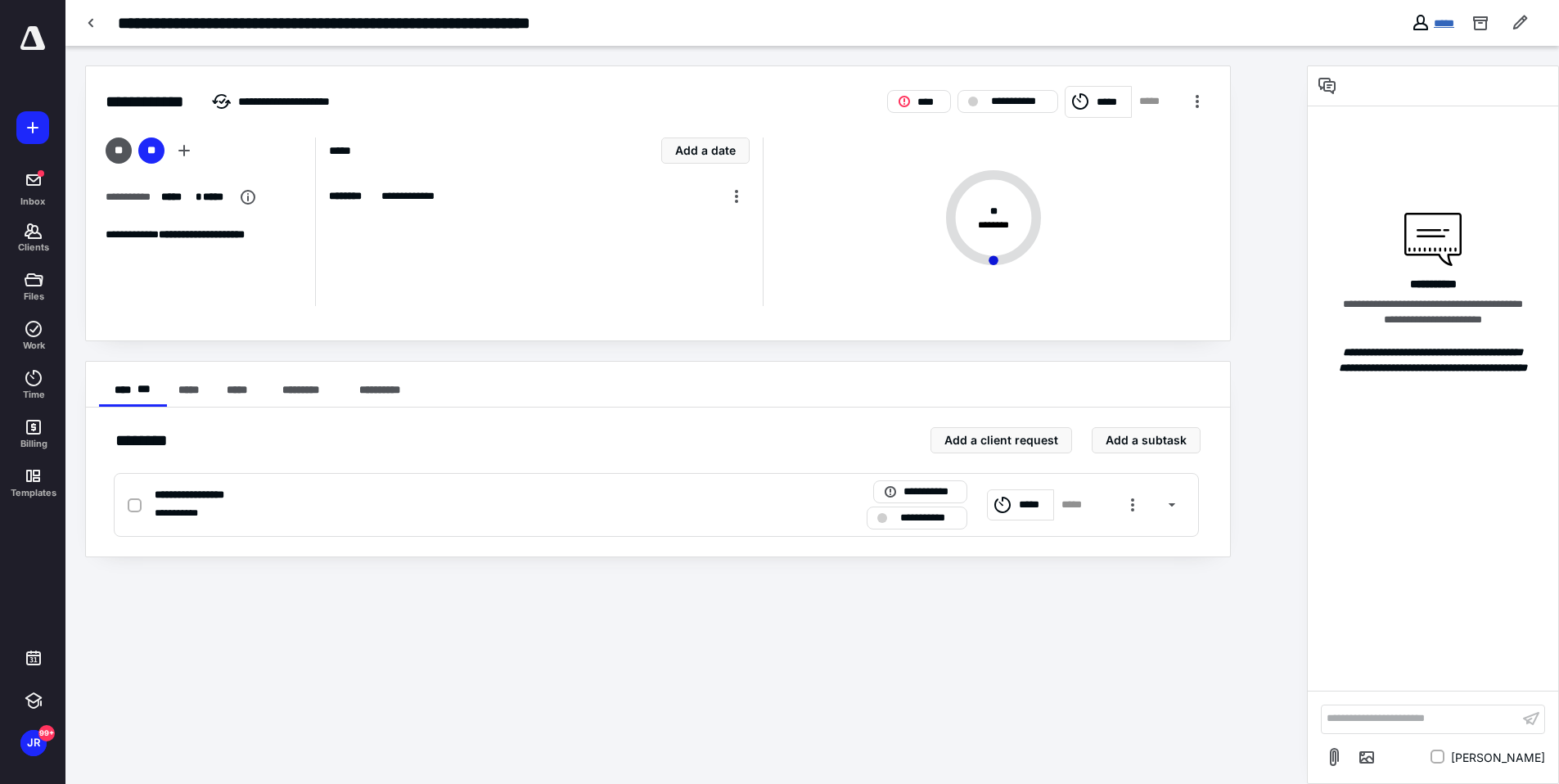 click on "*****" at bounding box center (1444, 23) 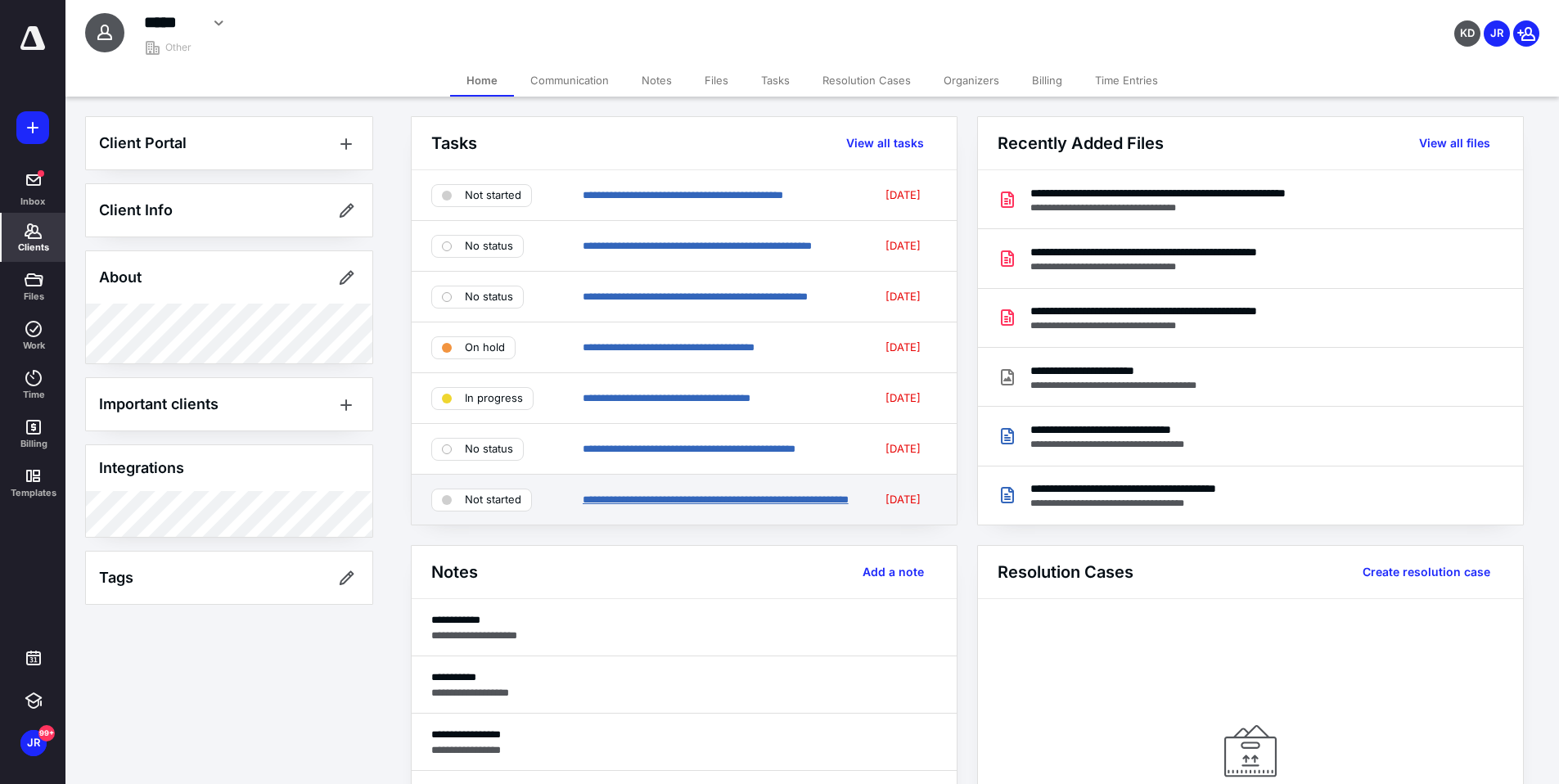 click on "**********" at bounding box center (715, 499) 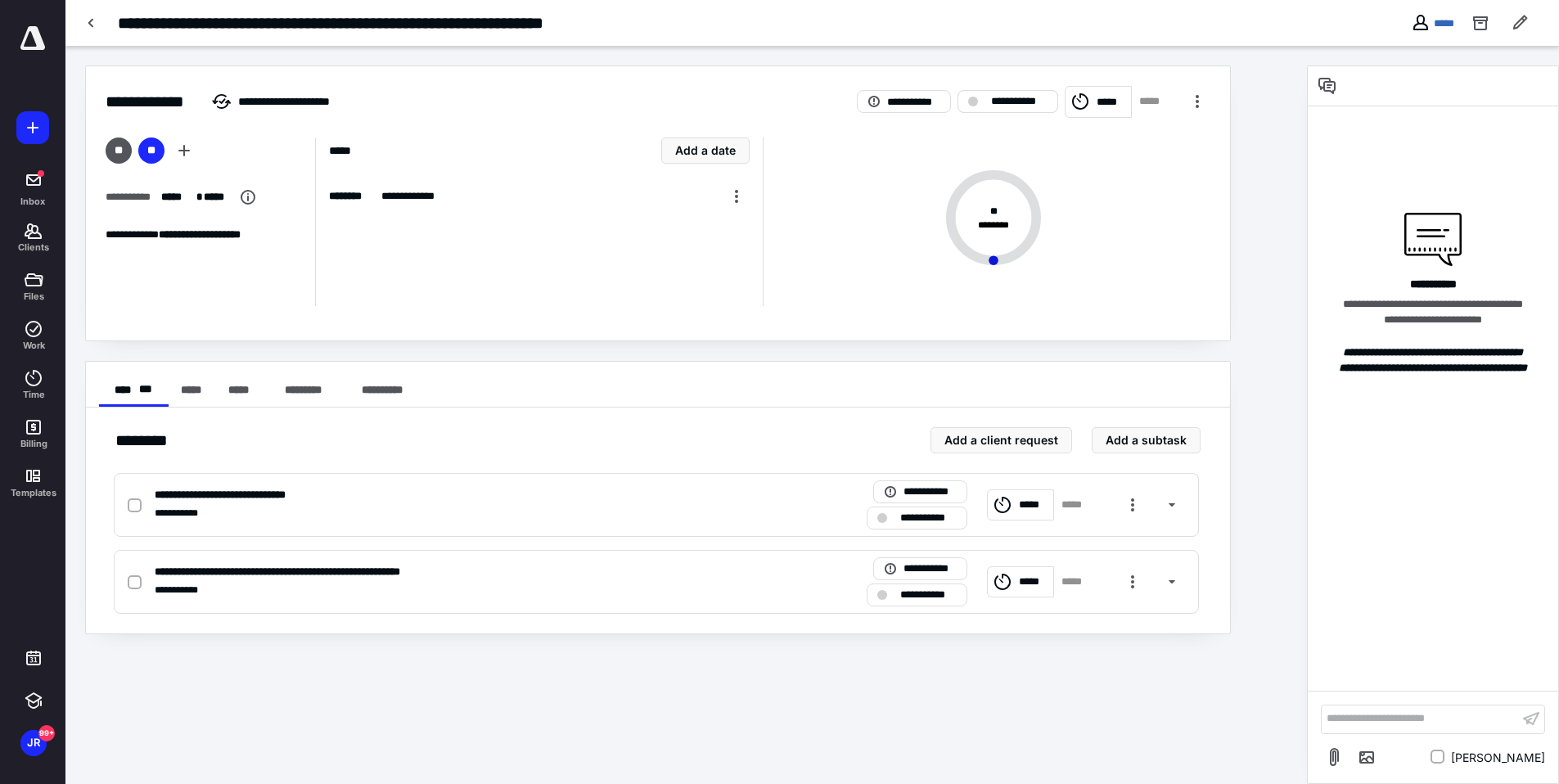 click on "**********" at bounding box center [1007, 101] 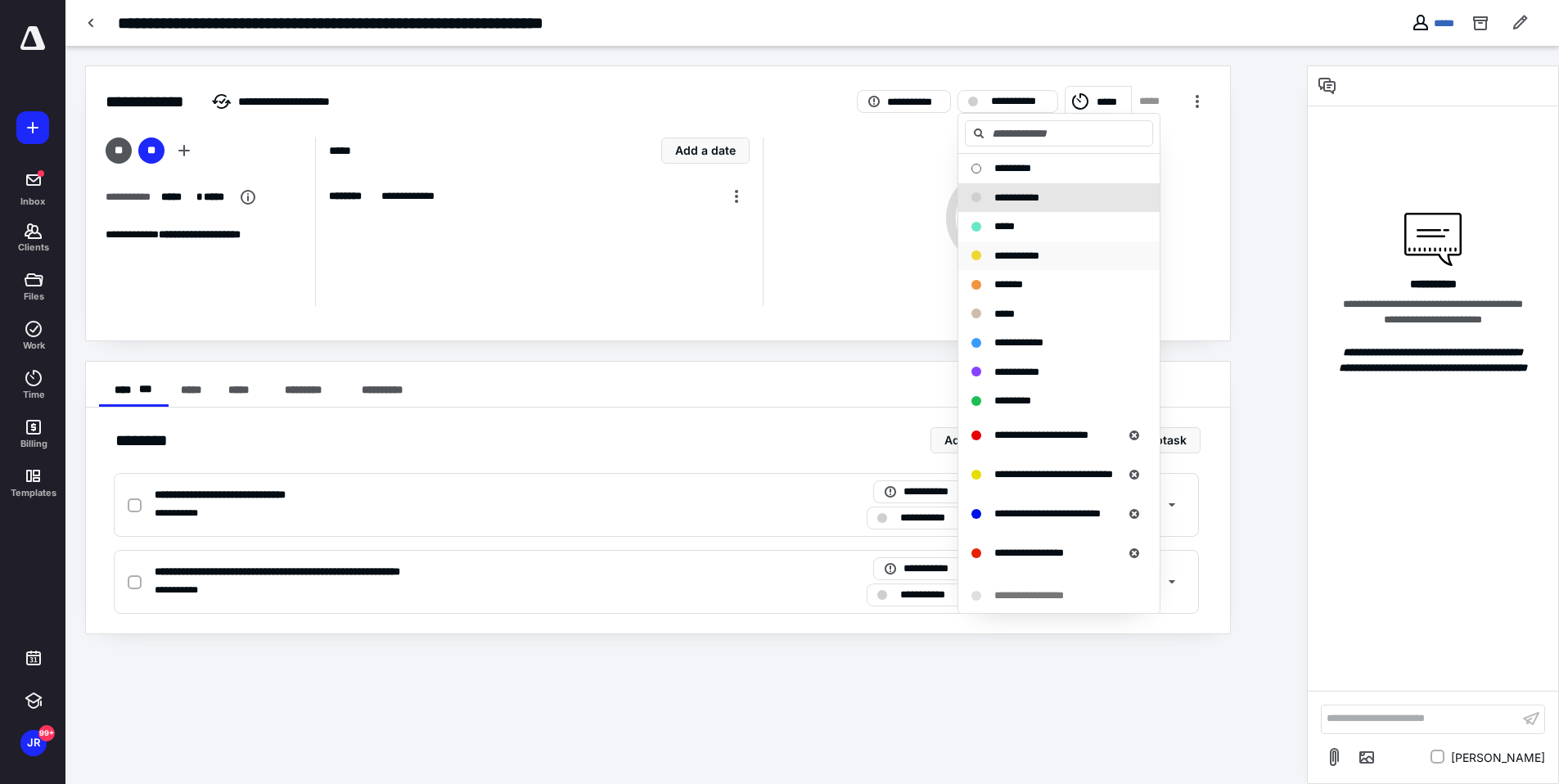 click on "**********" at bounding box center [1016, 255] 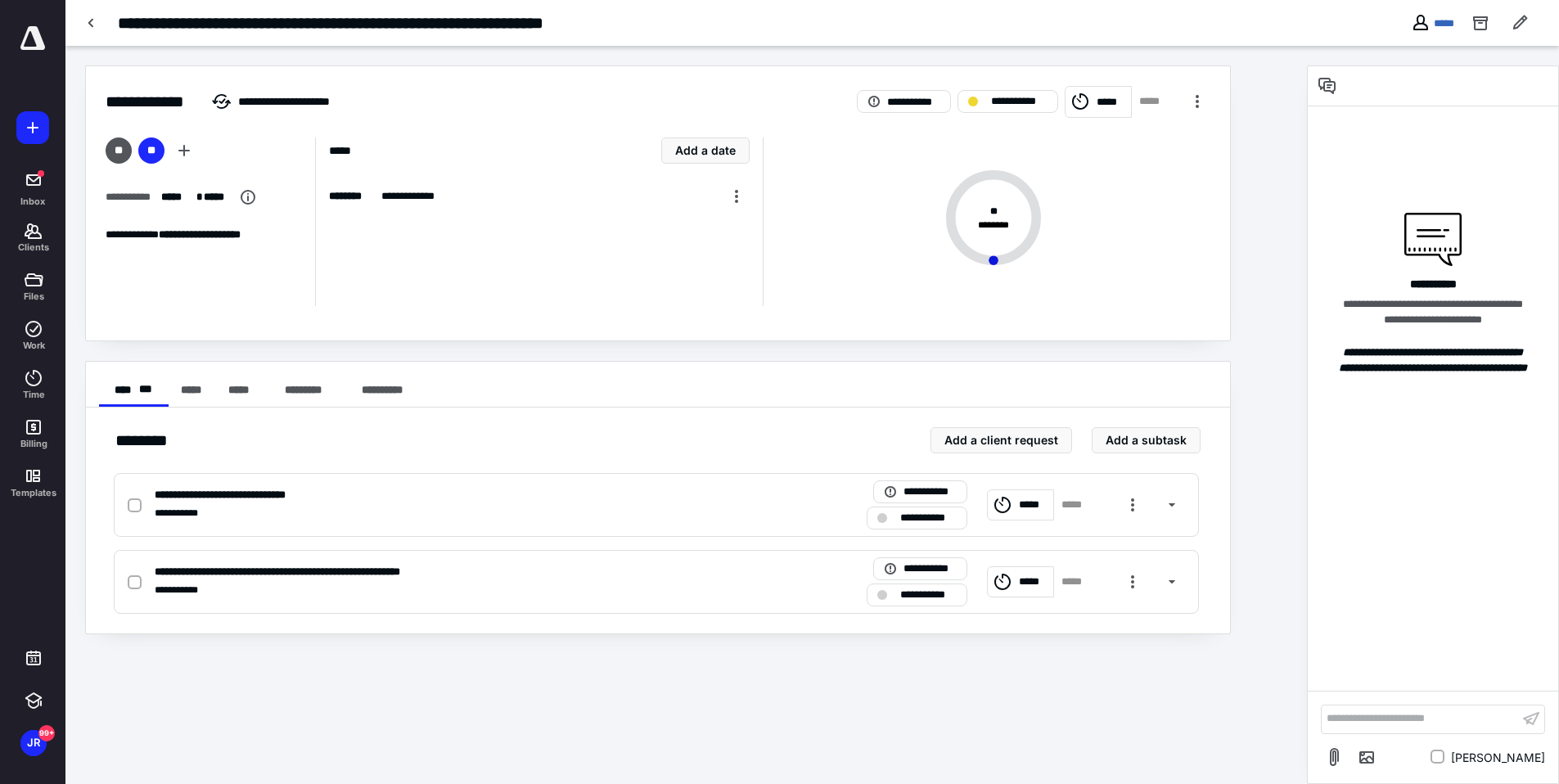 click on "*****" at bounding box center (1111, 102) 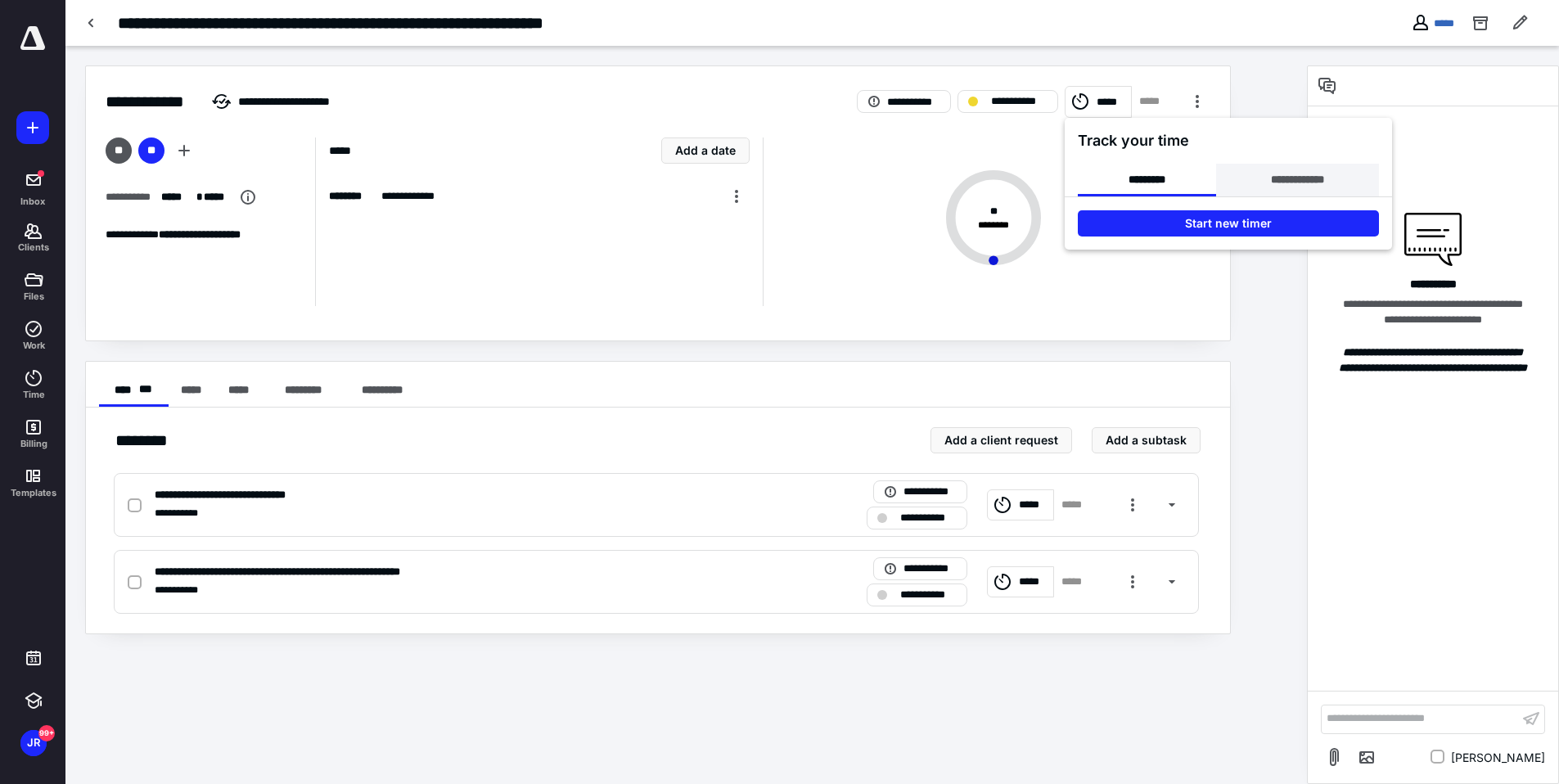 click on "**********" at bounding box center [1297, 180] 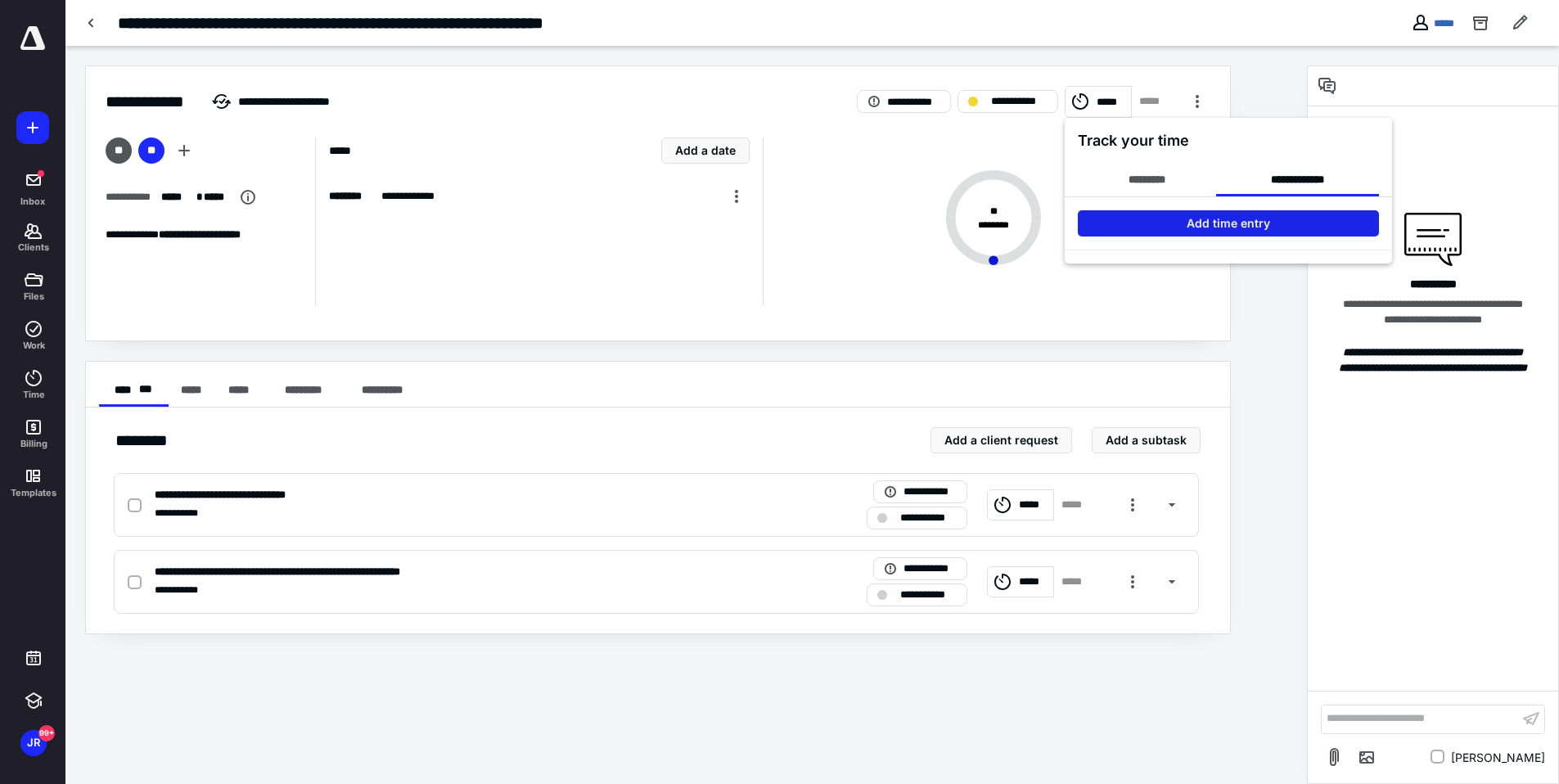 click on "Add time entry" at bounding box center (1228, 223) 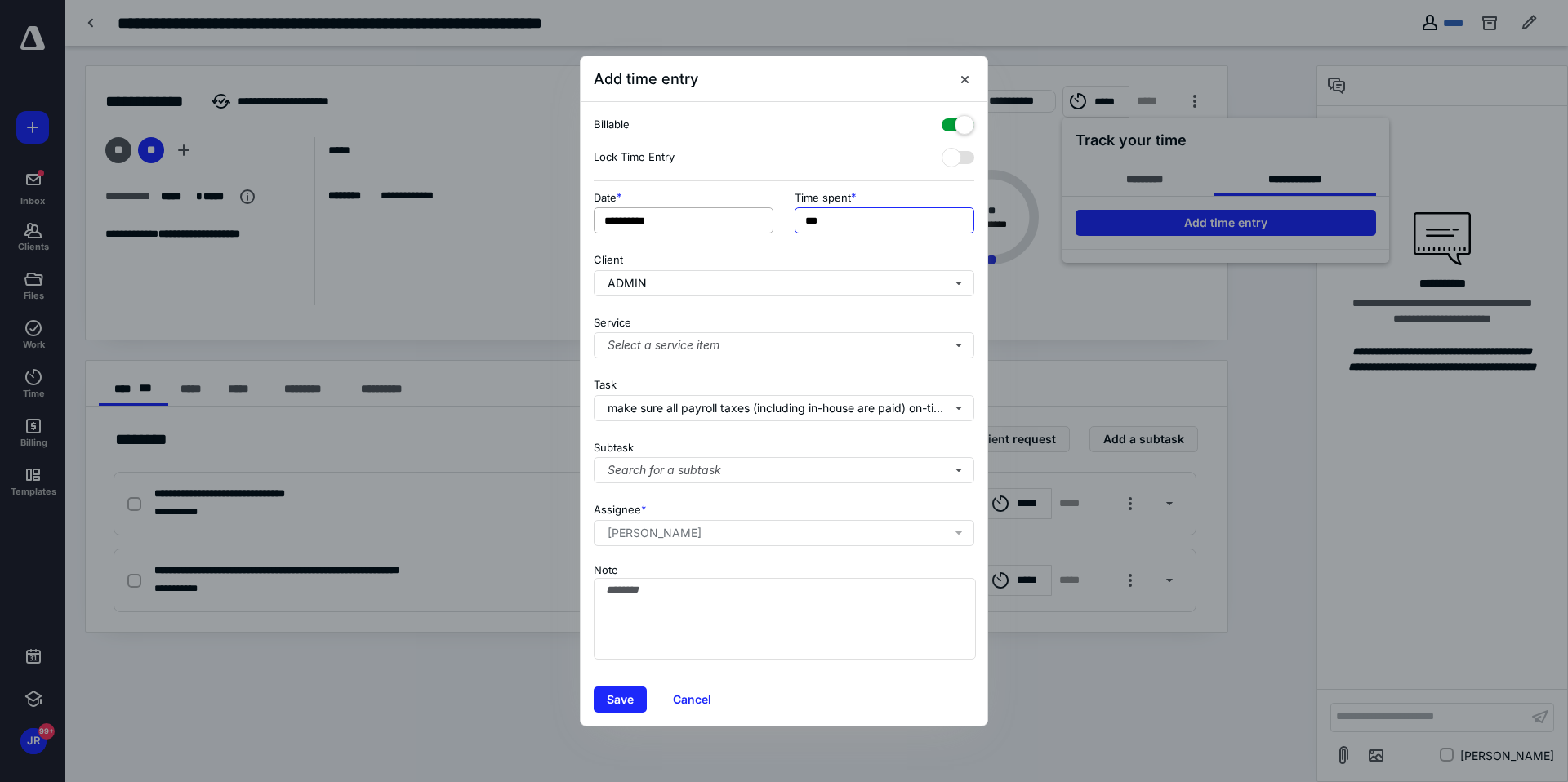 drag, startPoint x: 822, startPoint y: 216, endPoint x: 768, endPoint y: 218, distance: 54.037 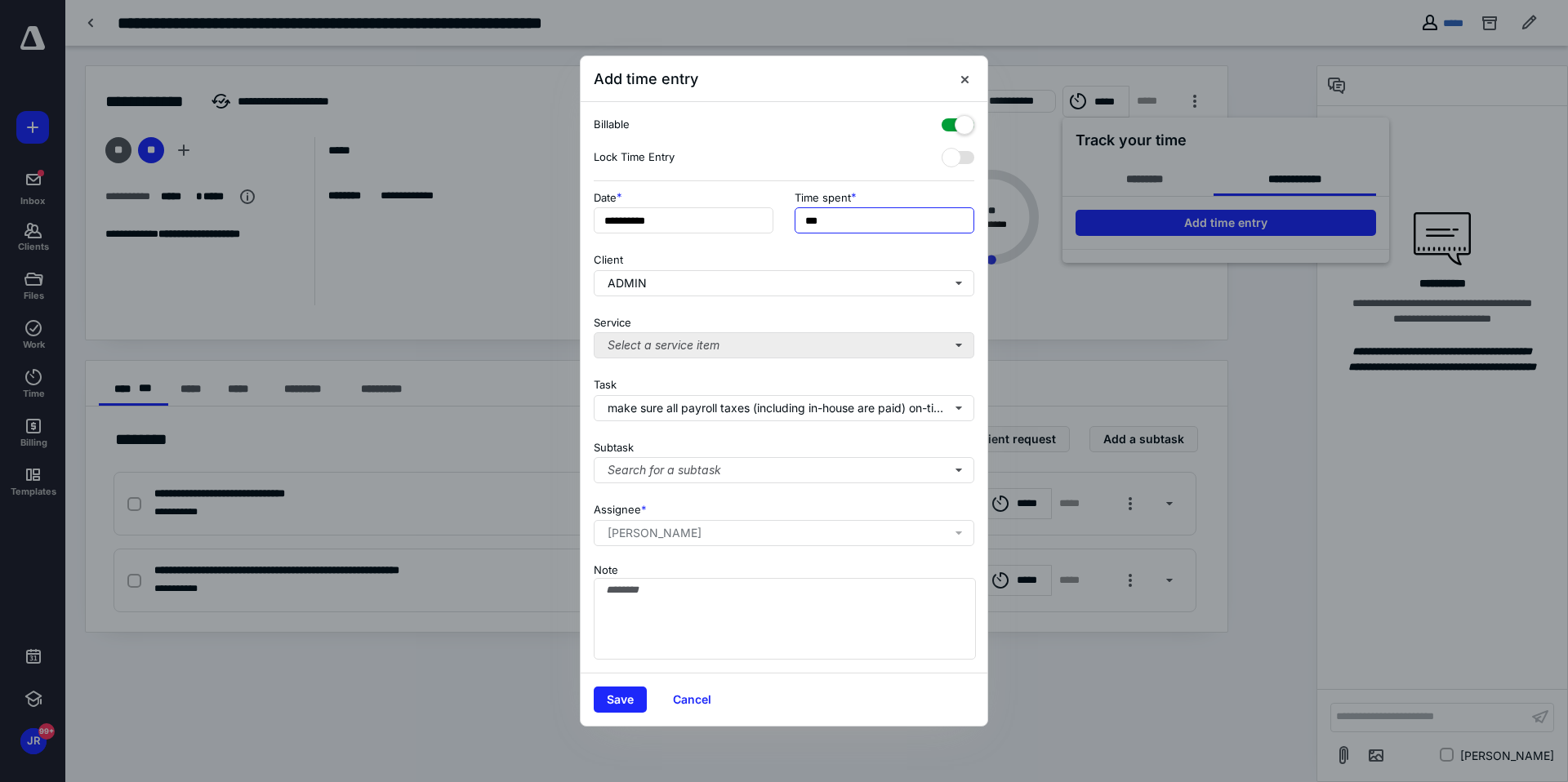 type on "***" 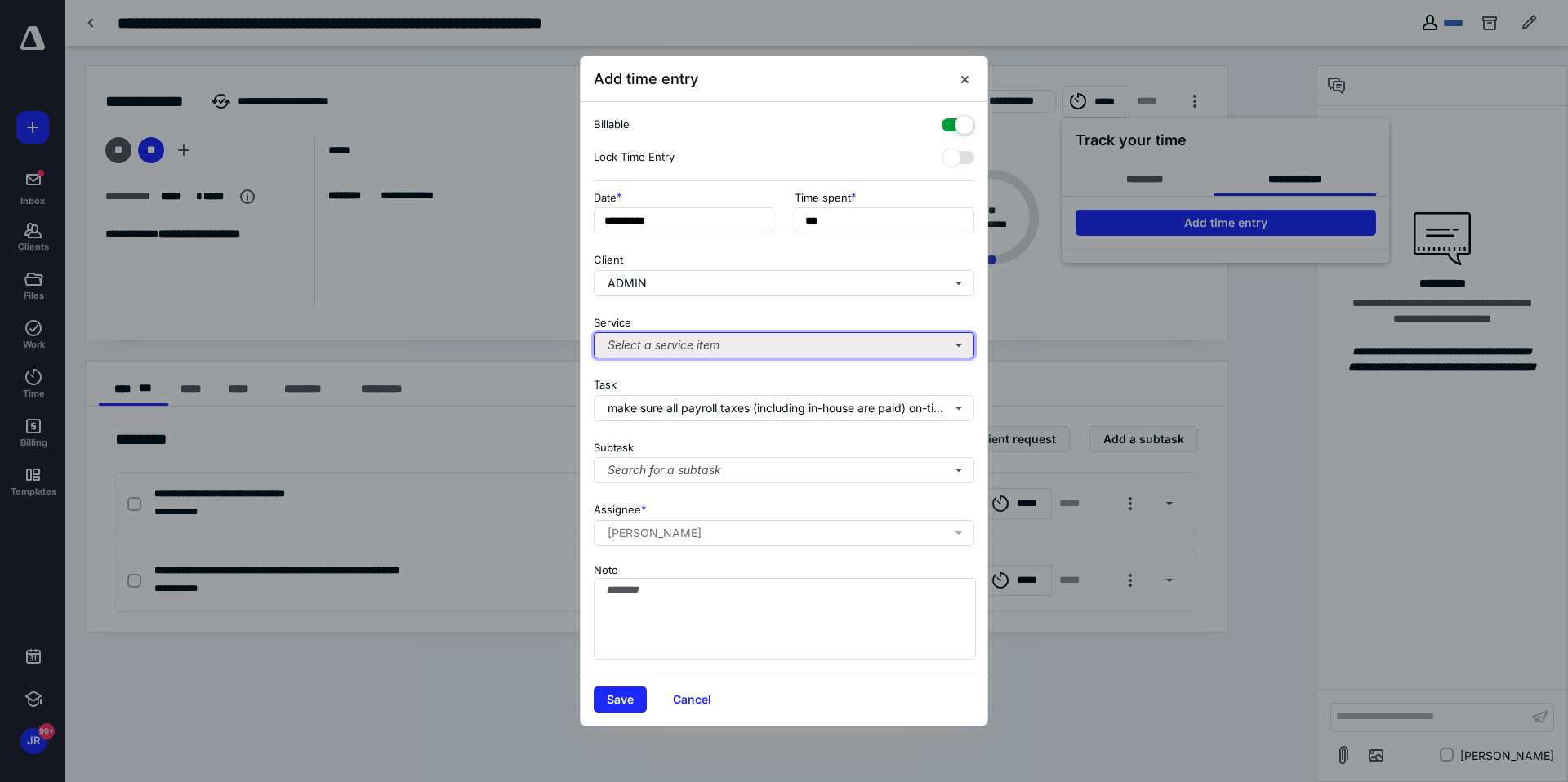 click on "Select a service item" at bounding box center [784, 345] 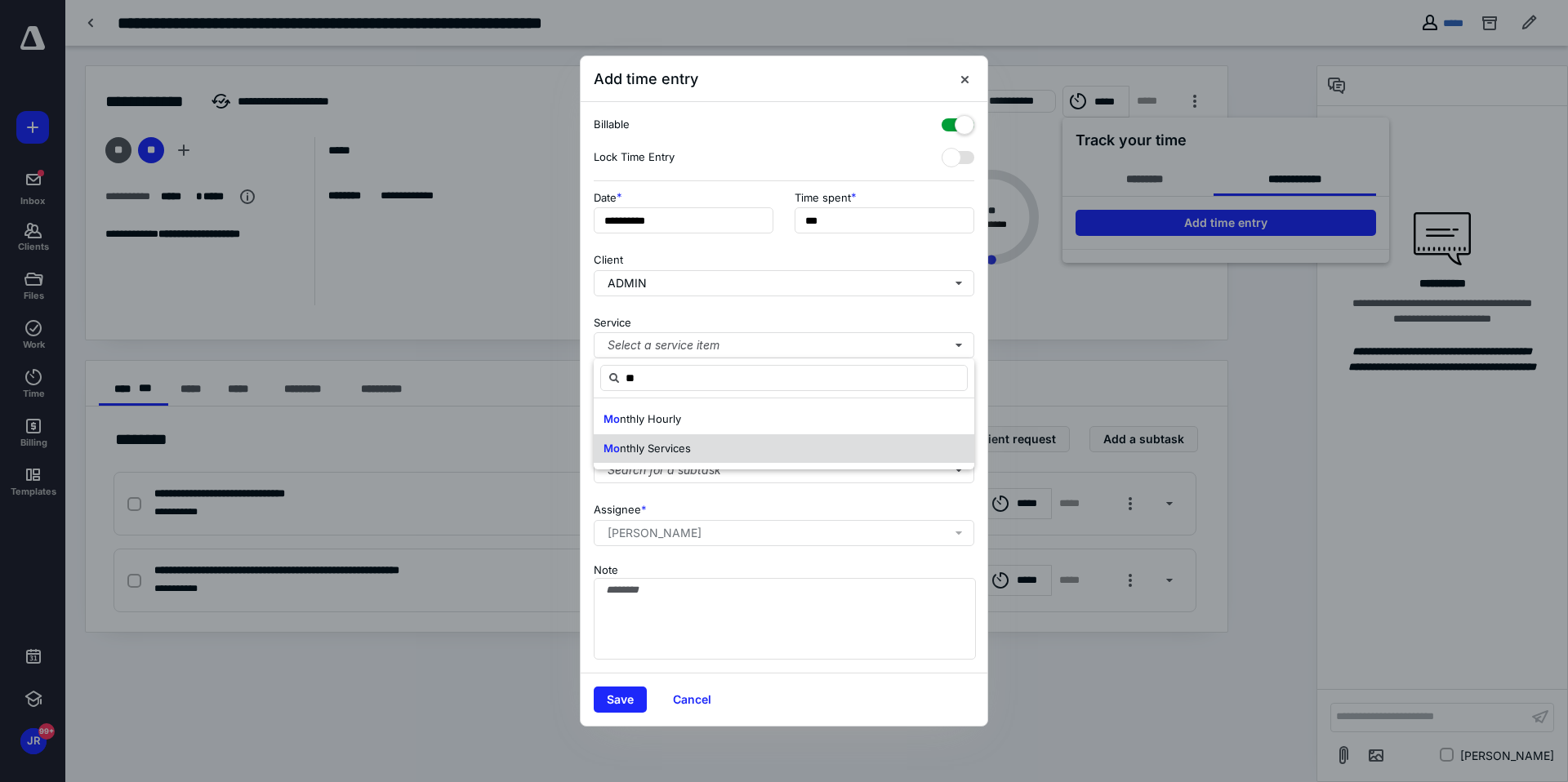 click on "nthly Services" at bounding box center (655, 448) 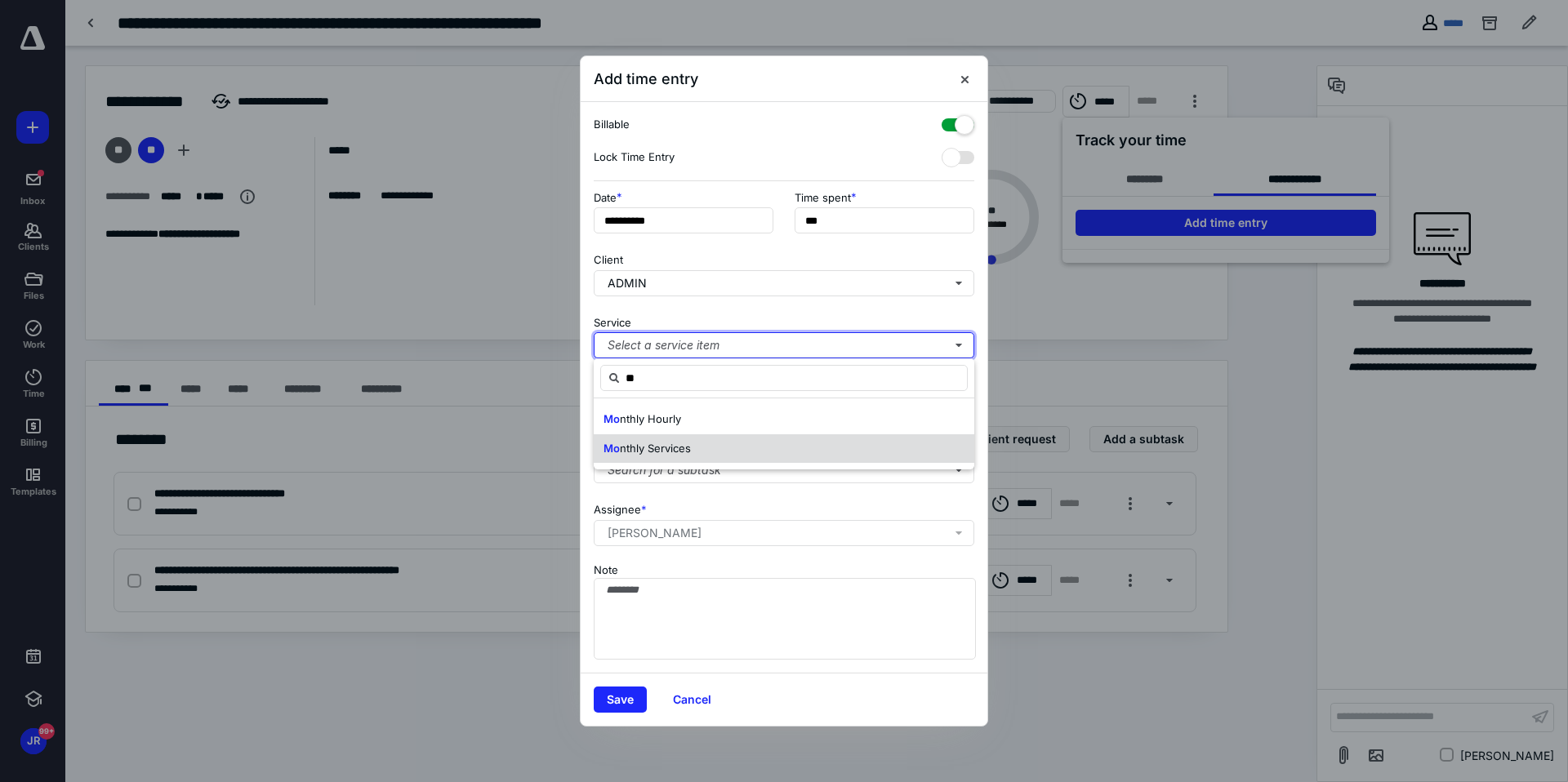 type 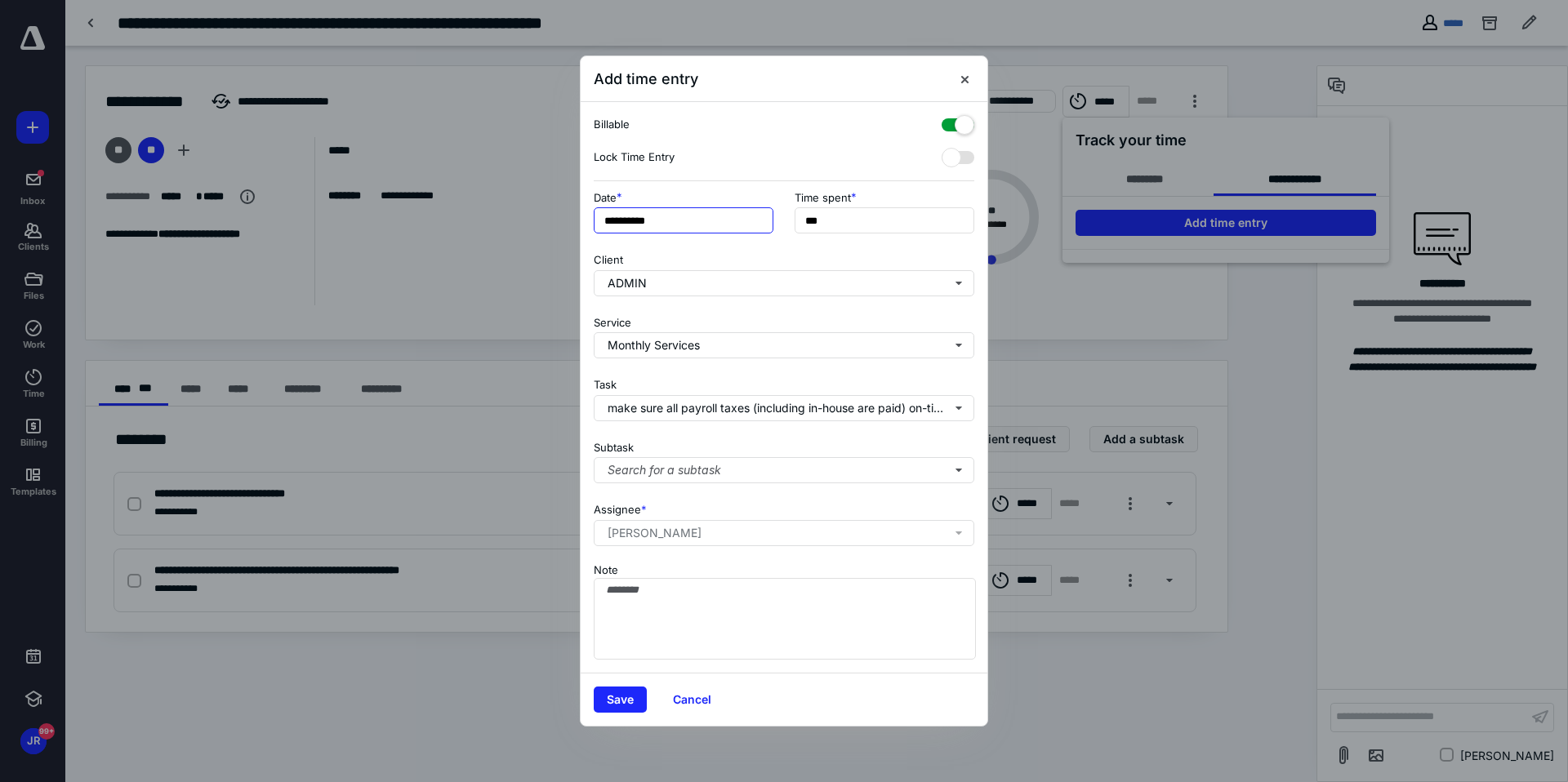 click on "**********" at bounding box center [684, 220] 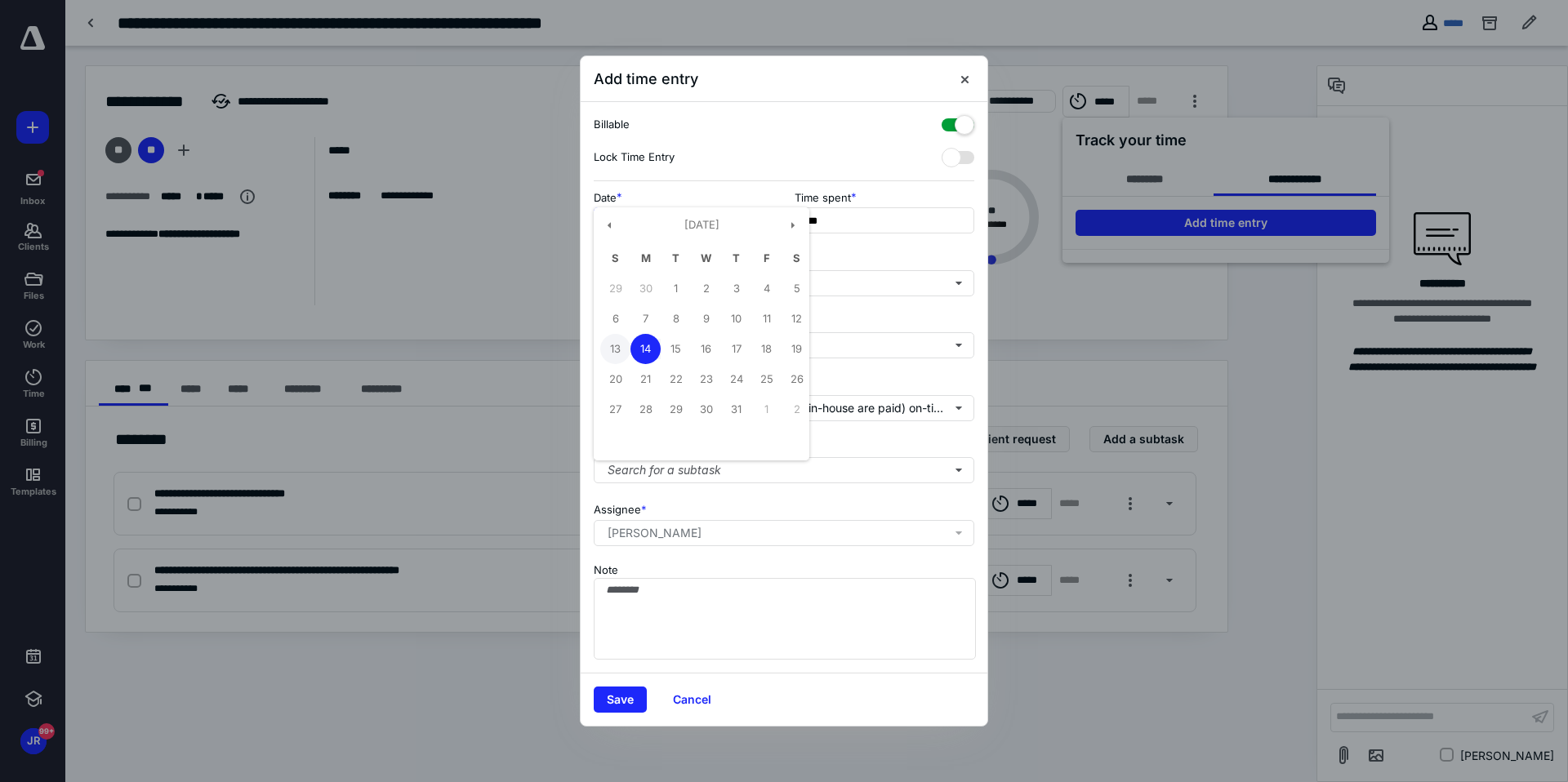 click on "13" at bounding box center [615, 349] 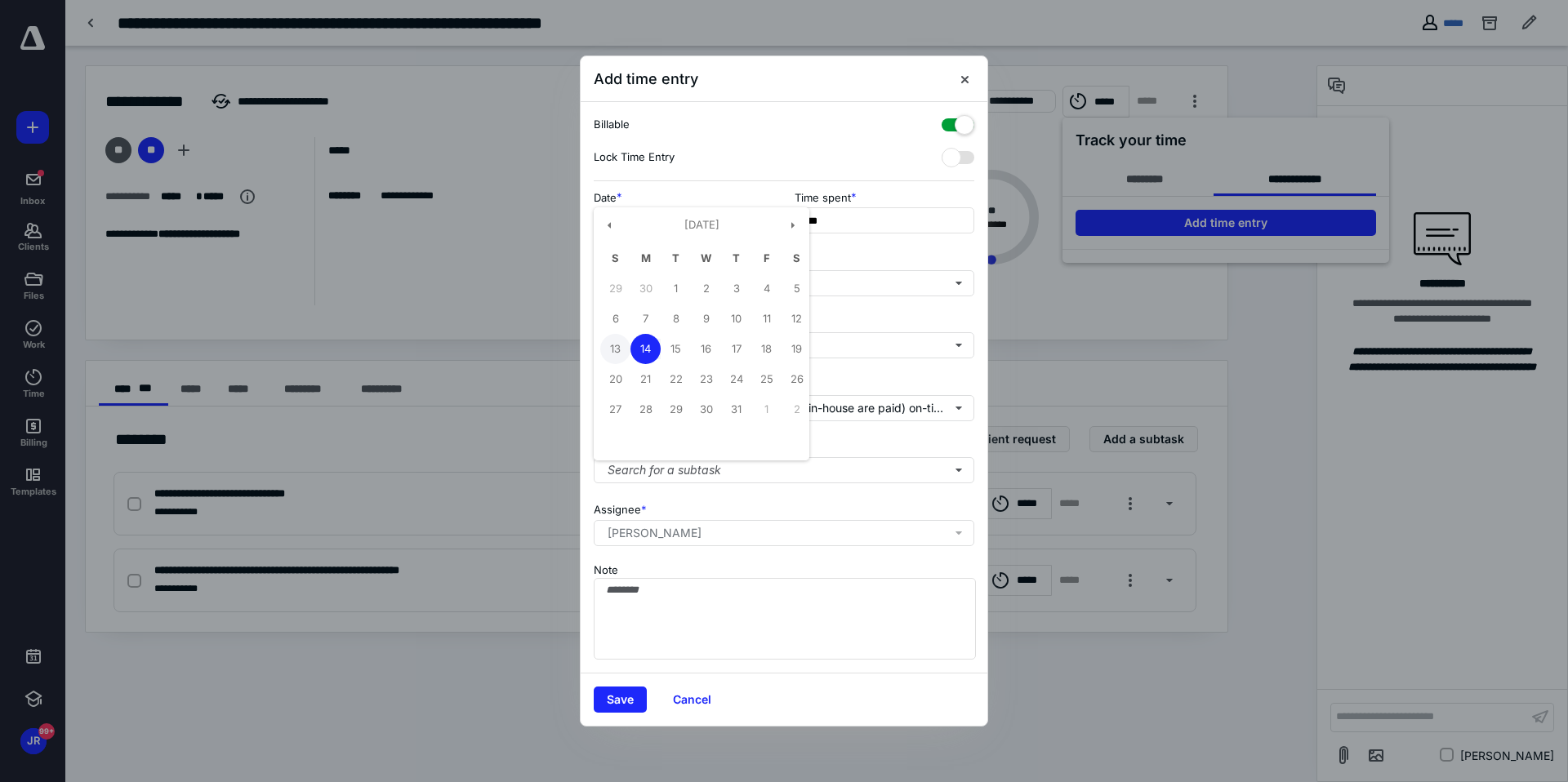type on "**********" 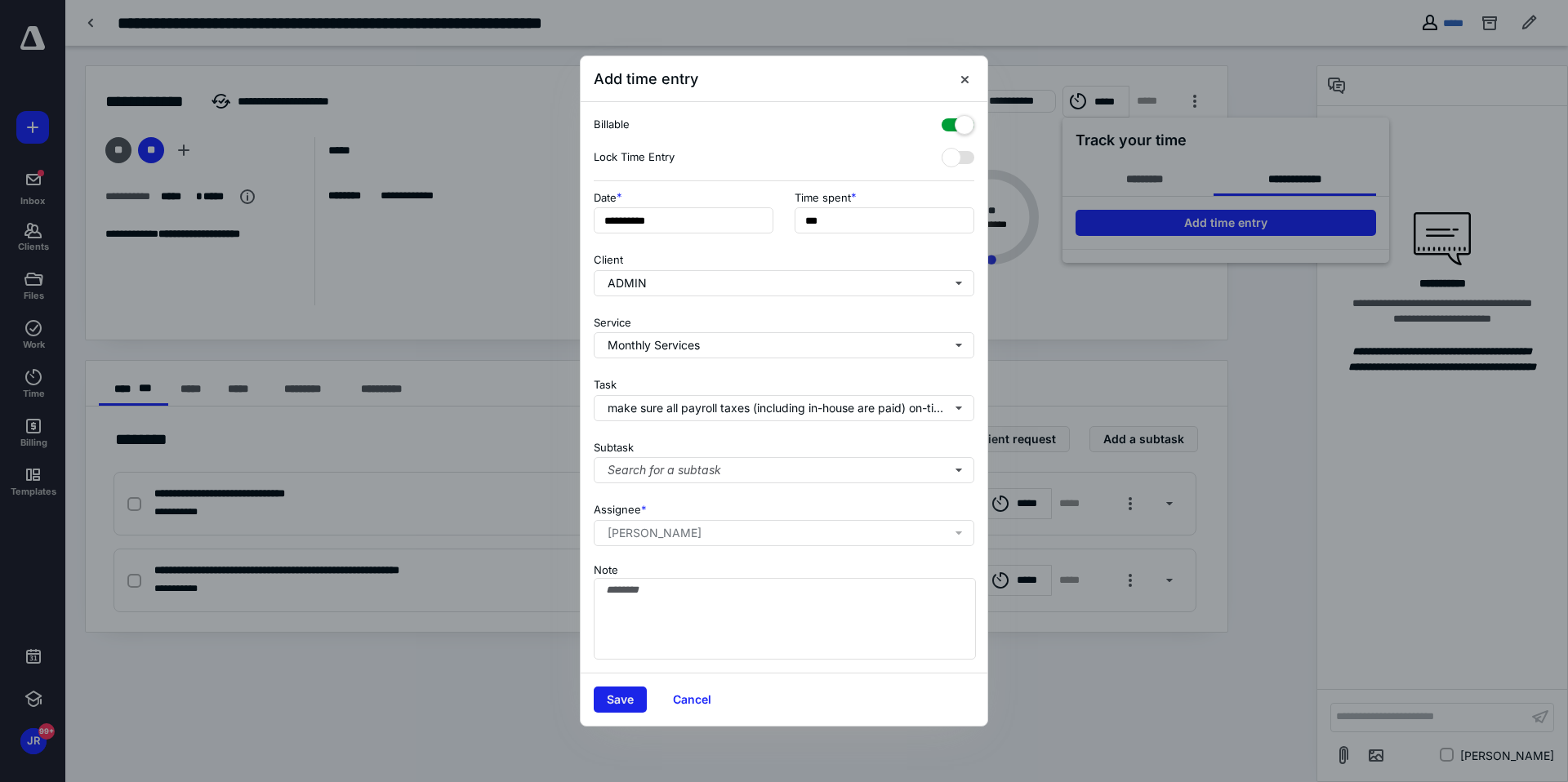click on "Save" at bounding box center [620, 700] 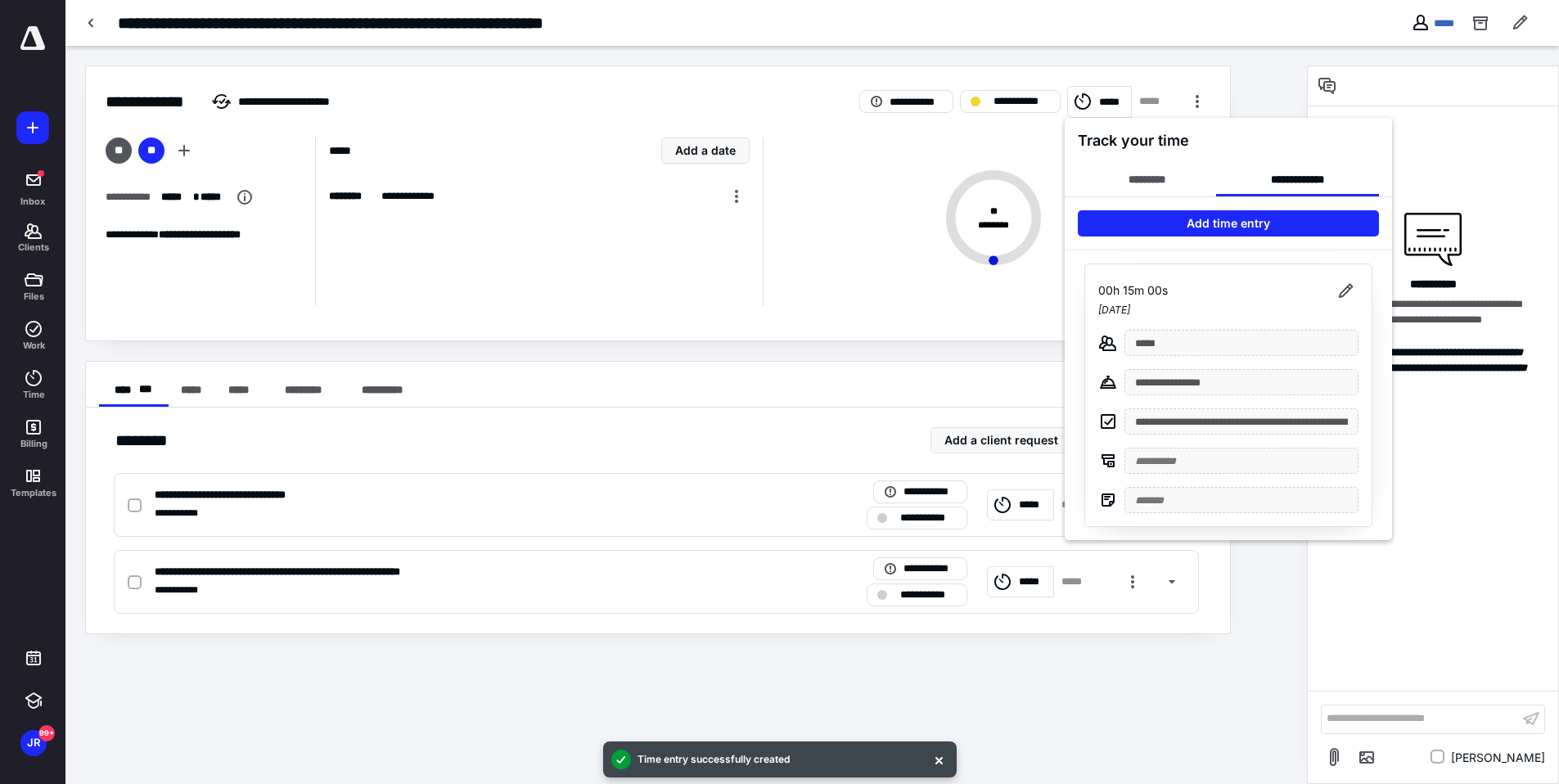 click at bounding box center [779, 392] 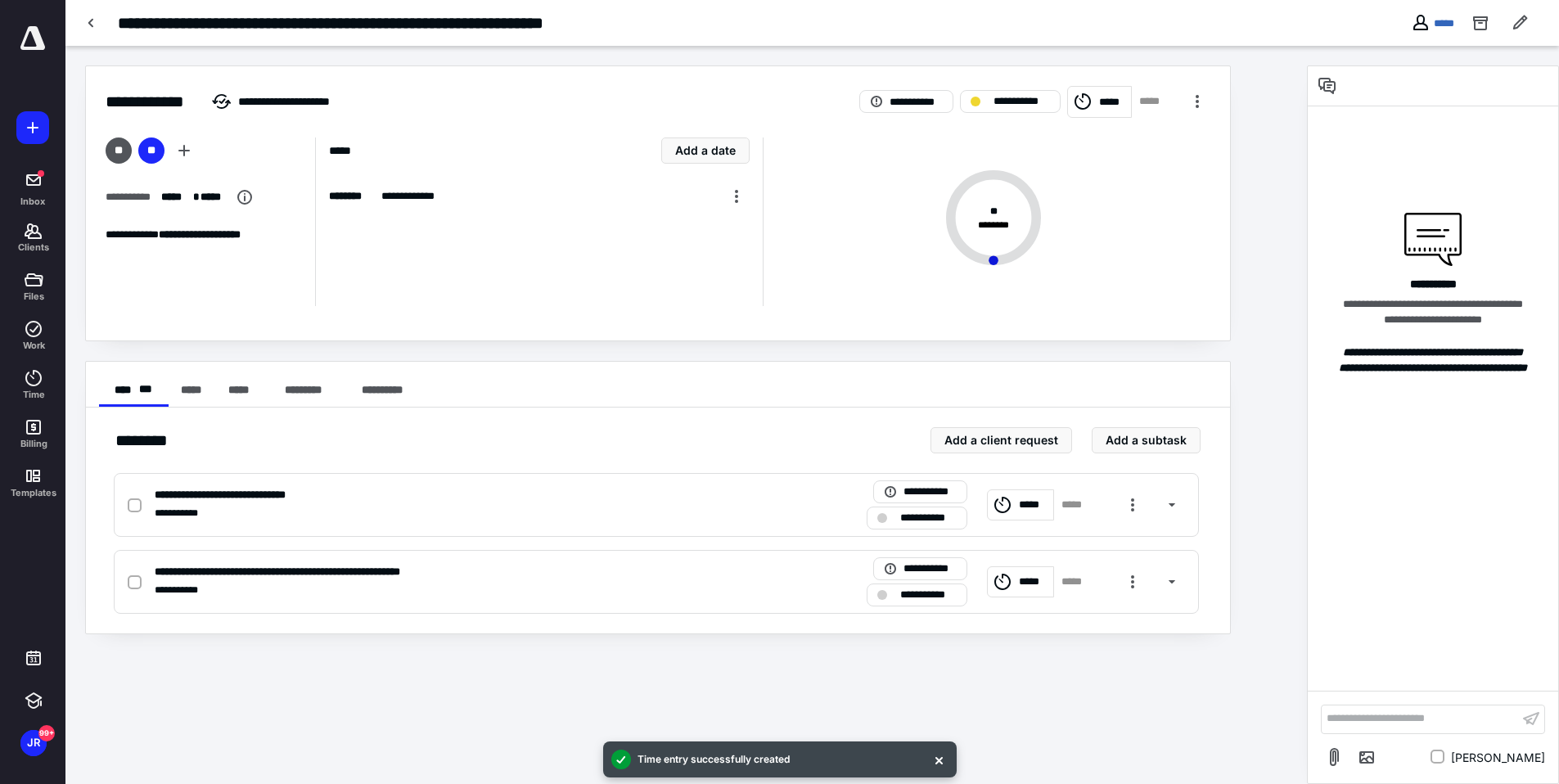 click 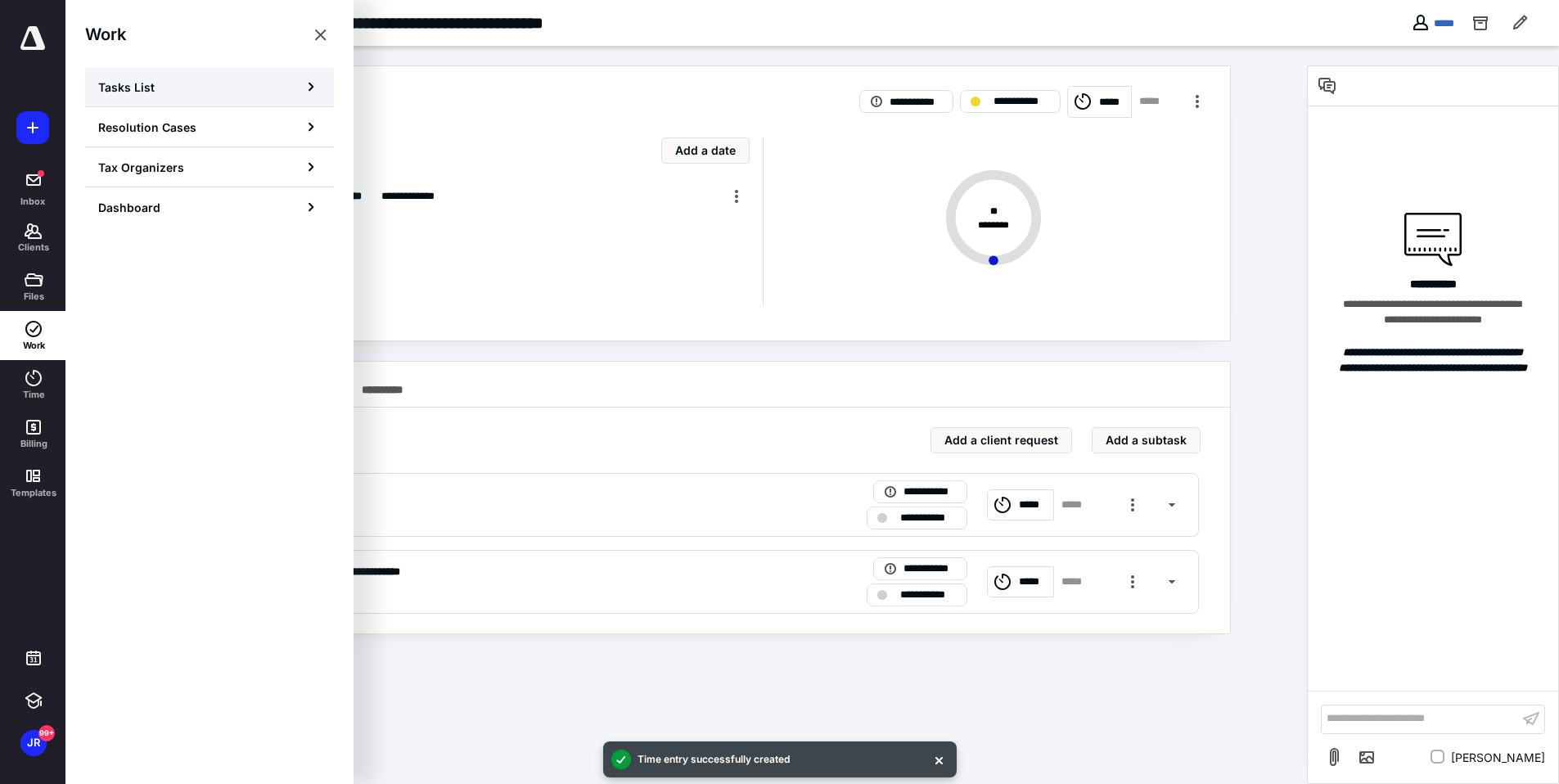 click on "Tasks List" at bounding box center [126, 87] 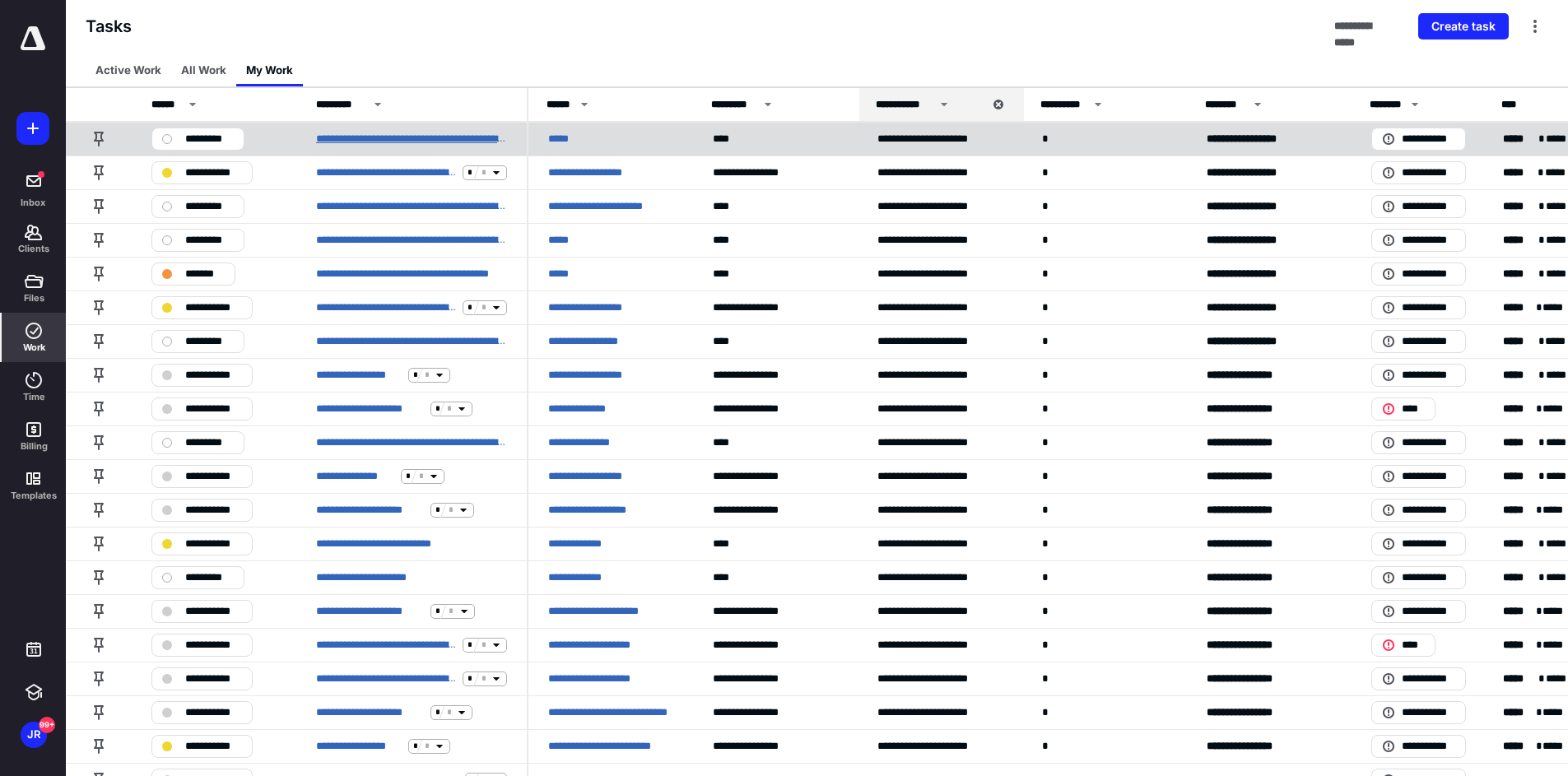 click on "**********" at bounding box center [412, 139] 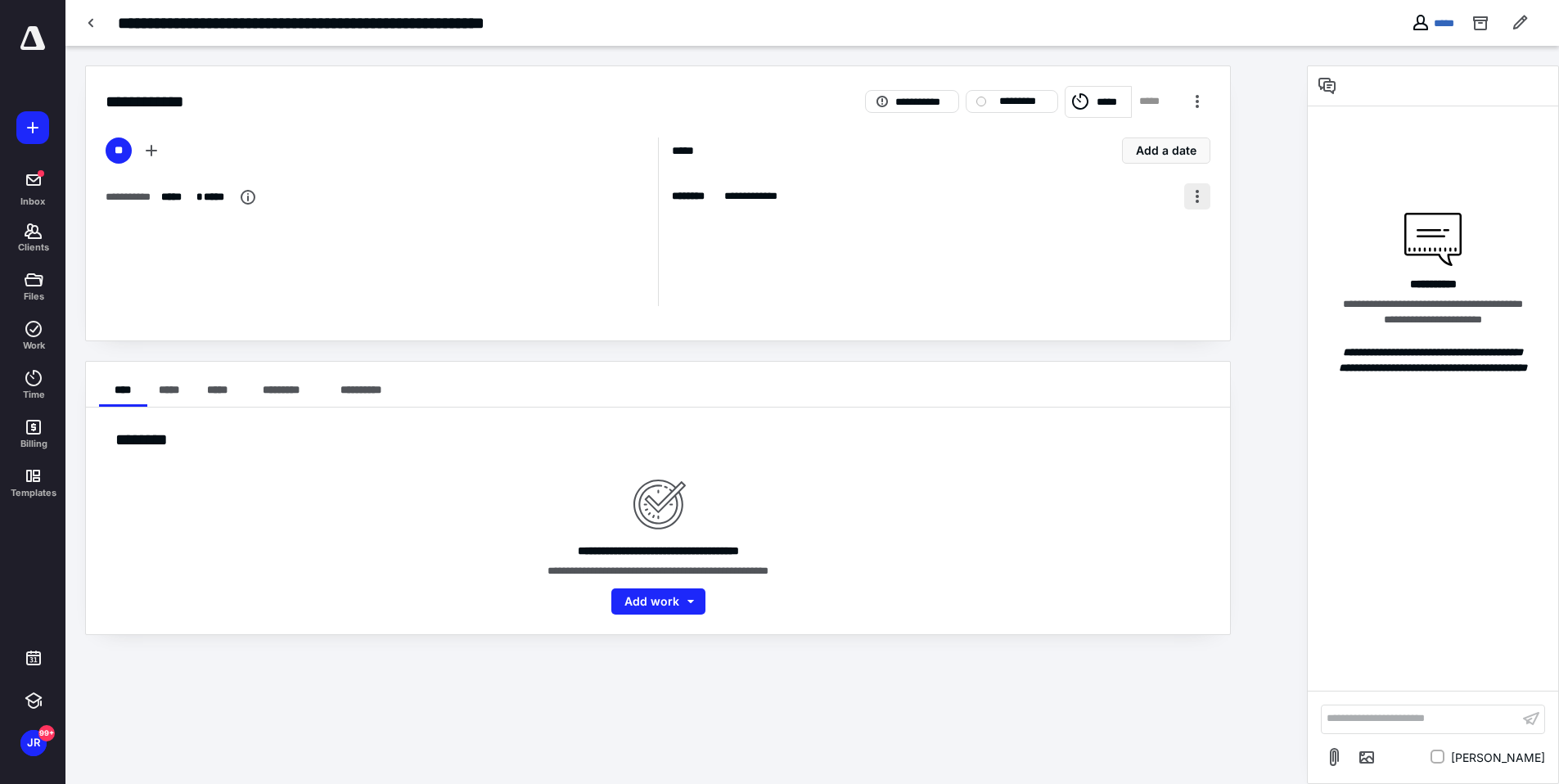 click at bounding box center (1197, 196) 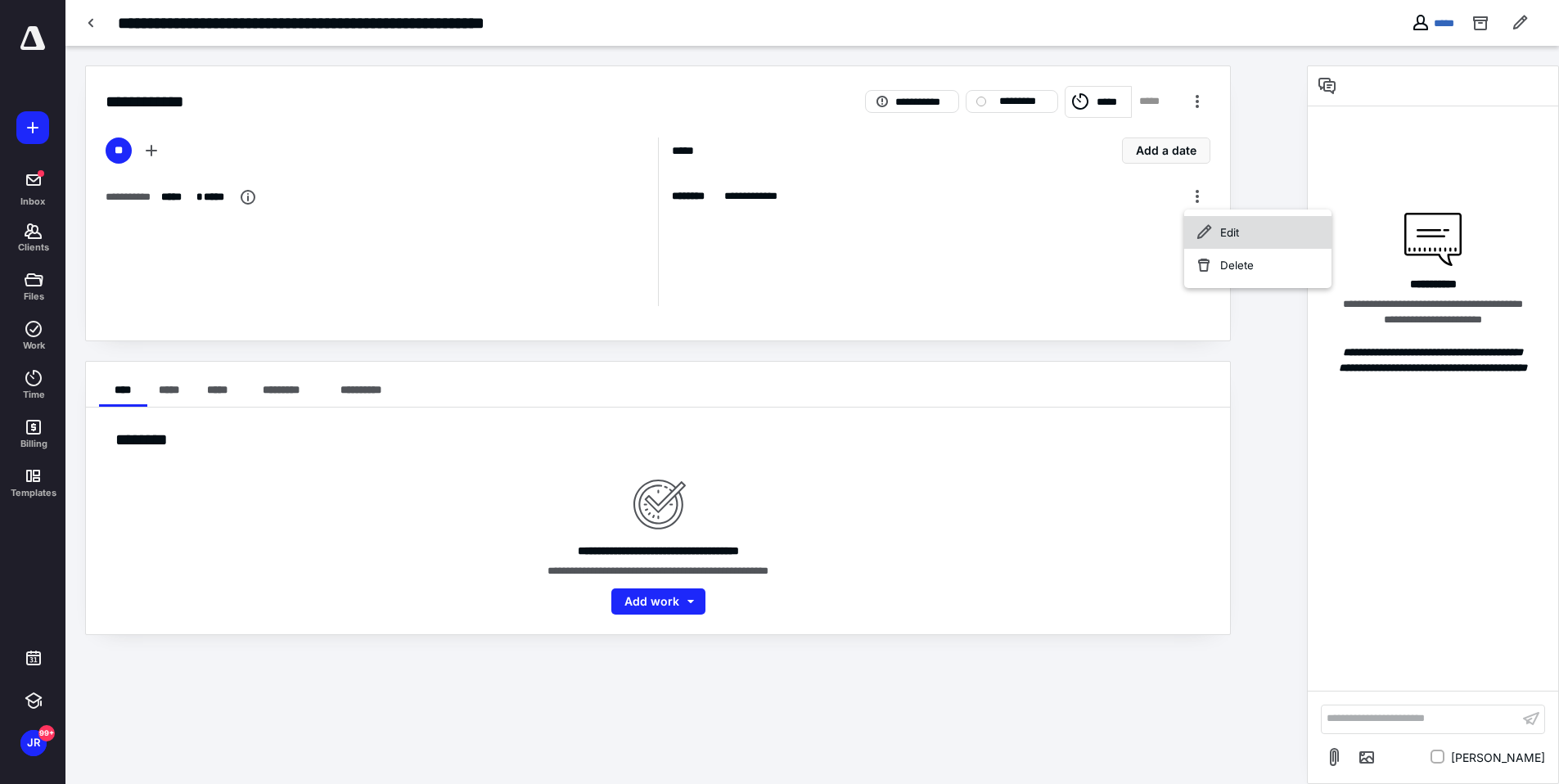 click on "Edit" at bounding box center (1258, 232) 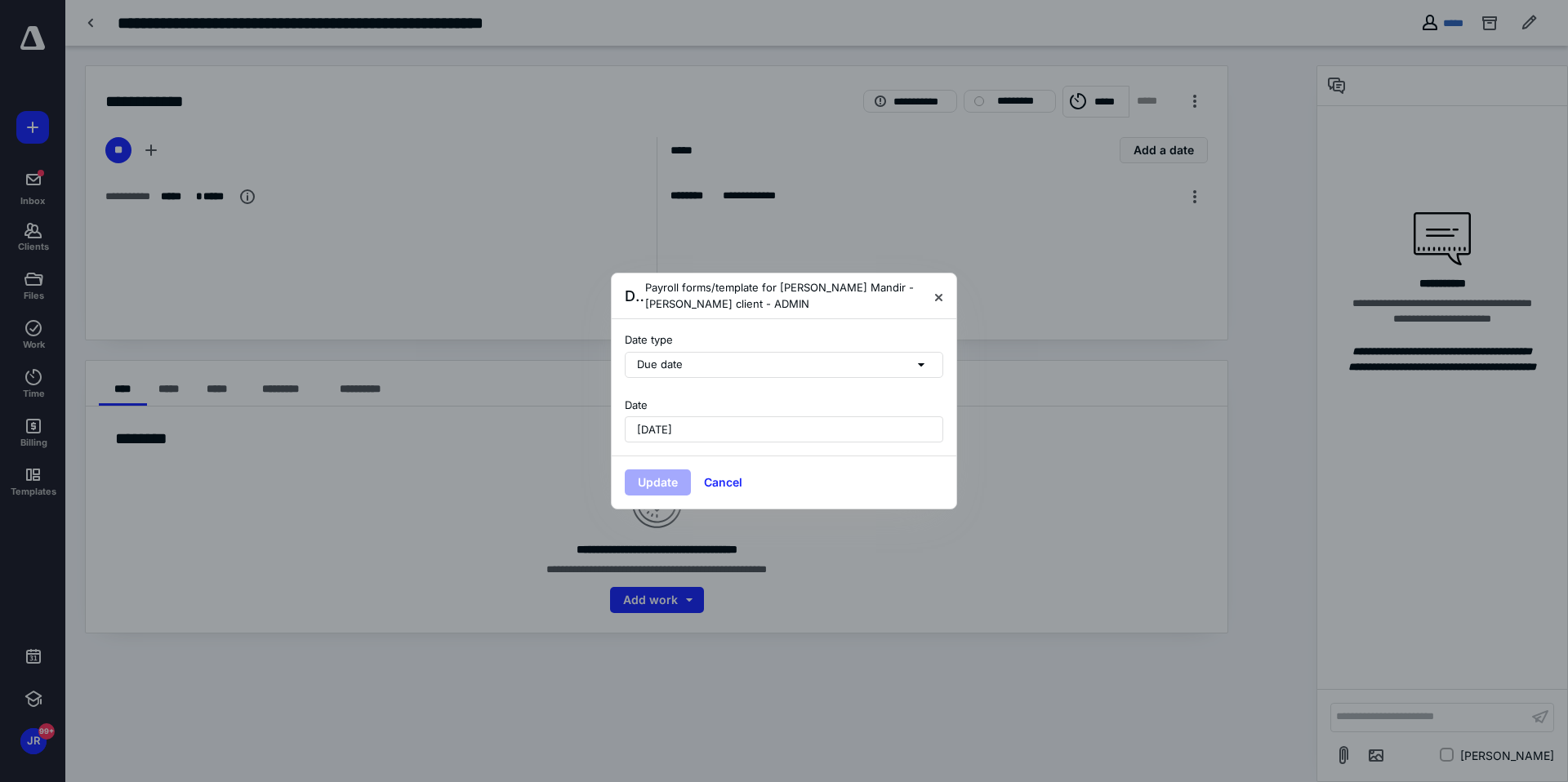 click on "[DATE]" at bounding box center [784, 429] 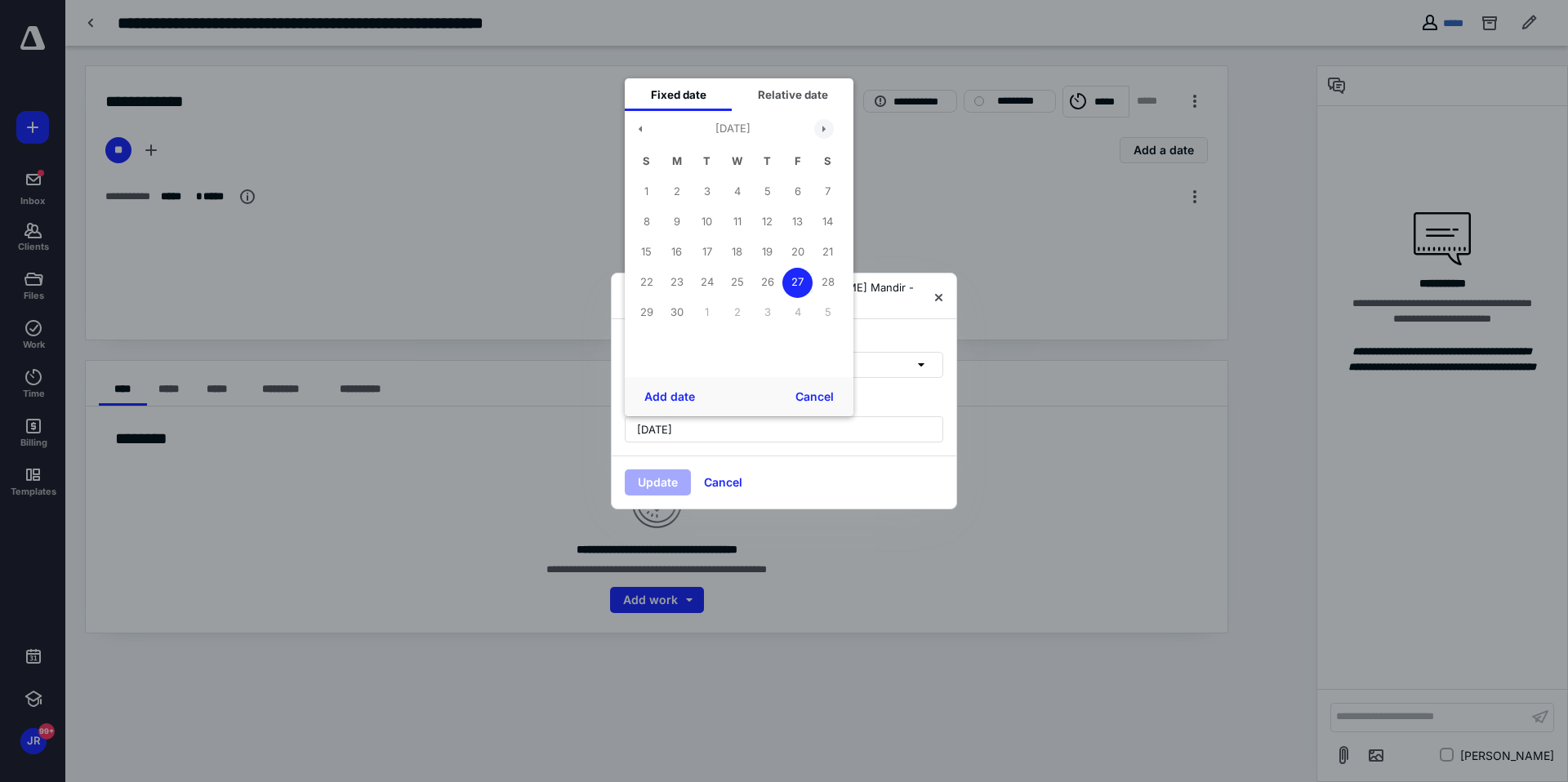 click at bounding box center [824, 129] 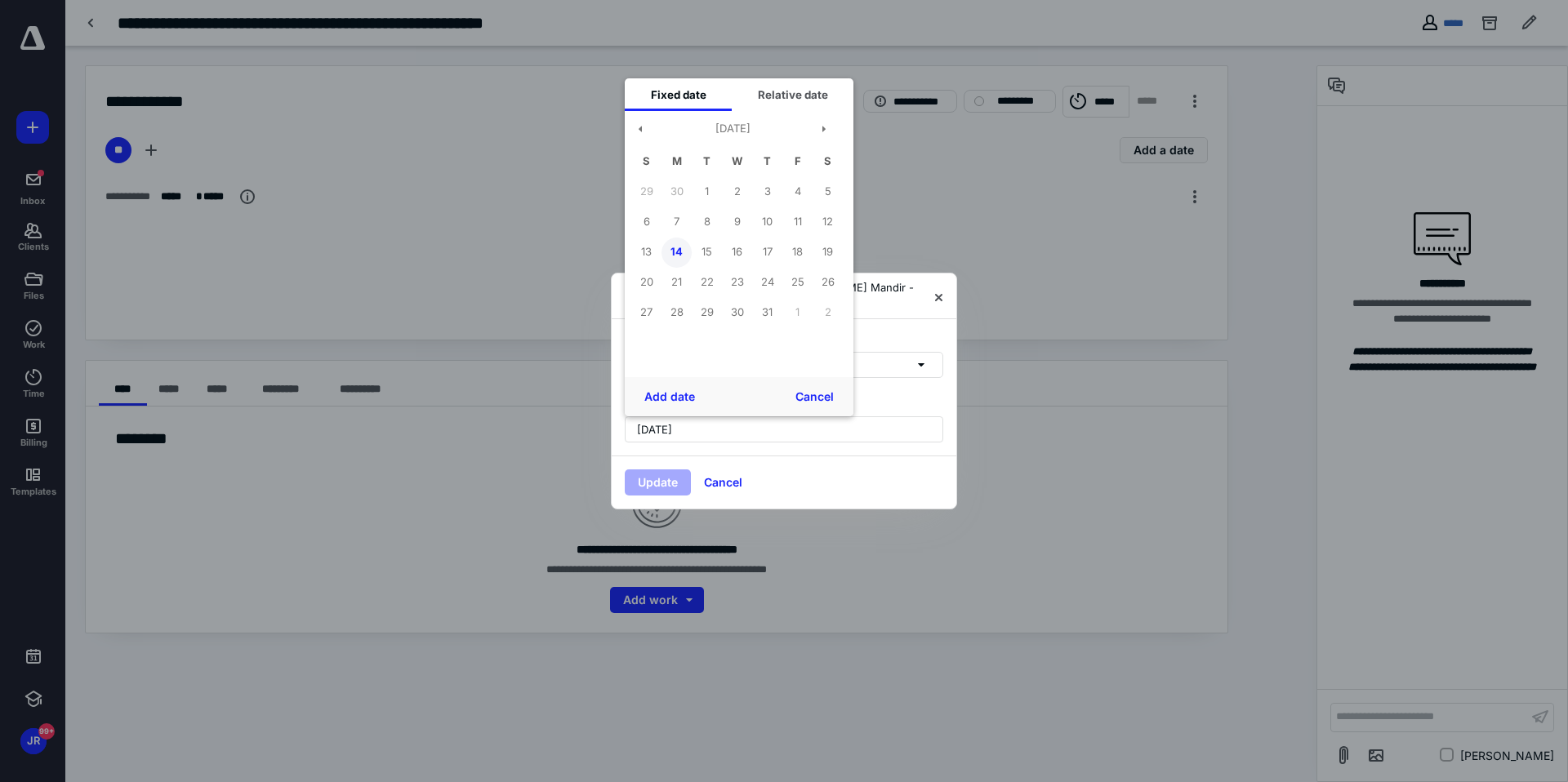 click on "14" at bounding box center (676, 252) 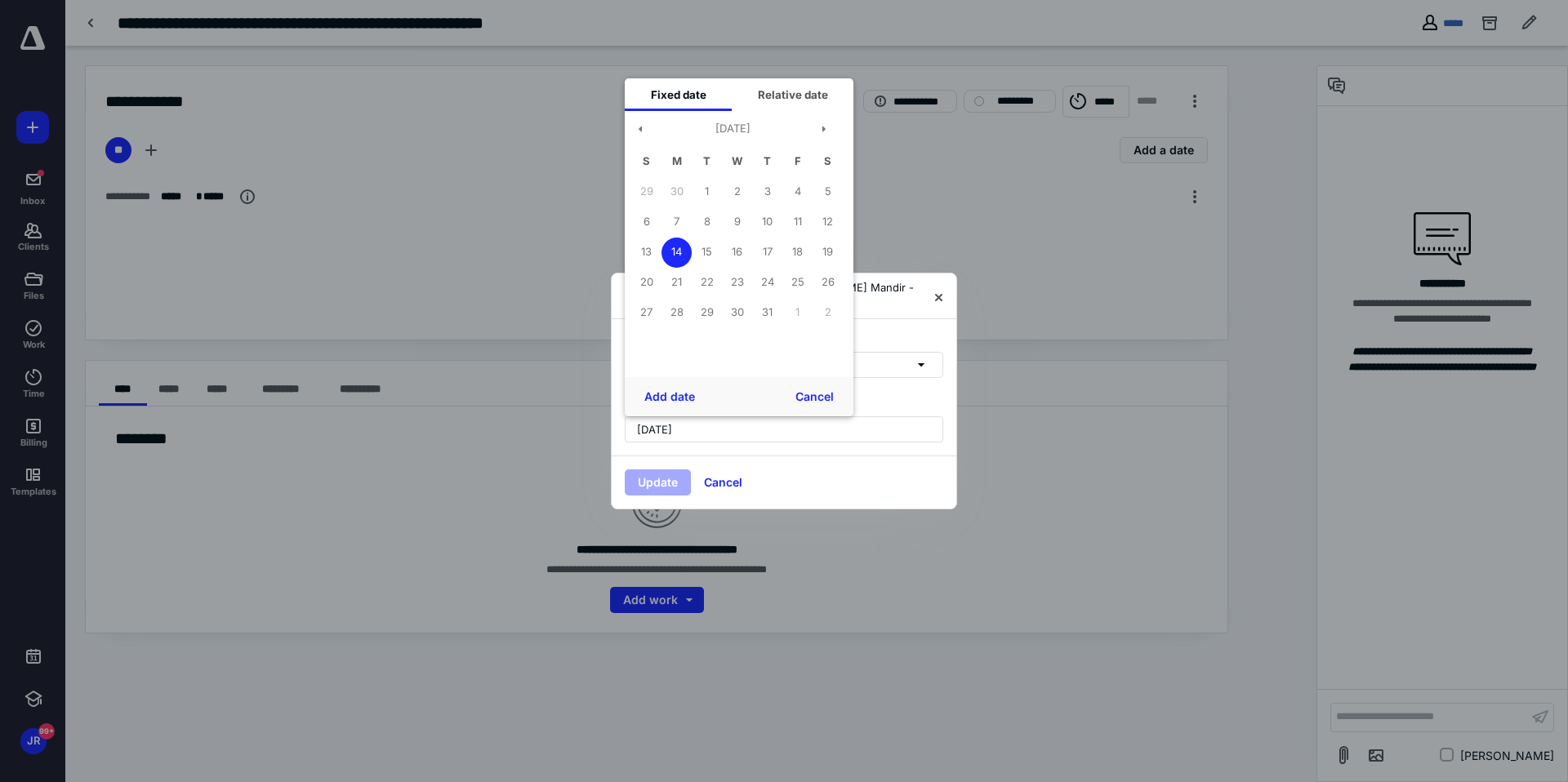 click on "Add date Cancel" at bounding box center (739, 397) 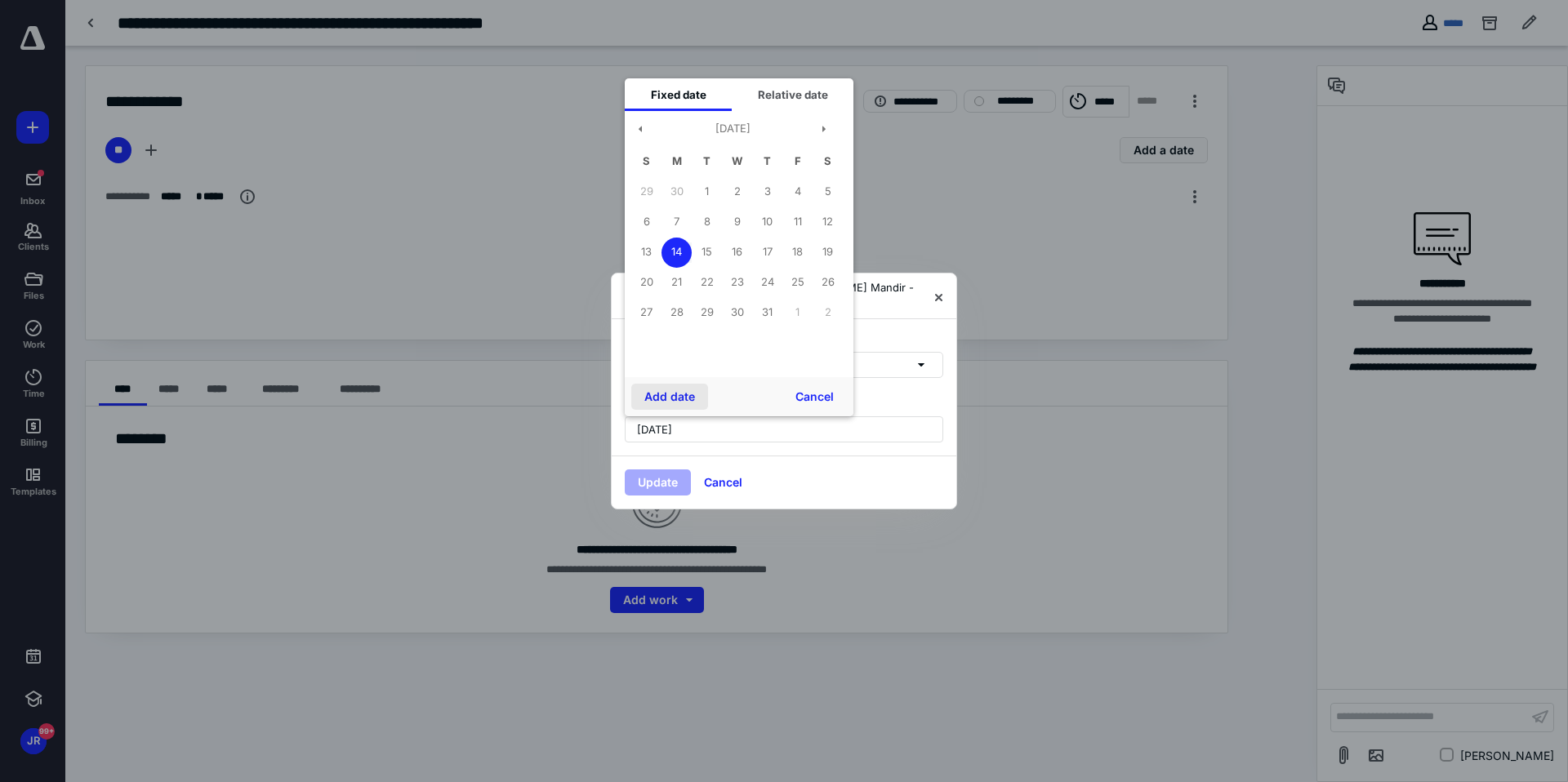 click on "Add date" at bounding box center (670, 397) 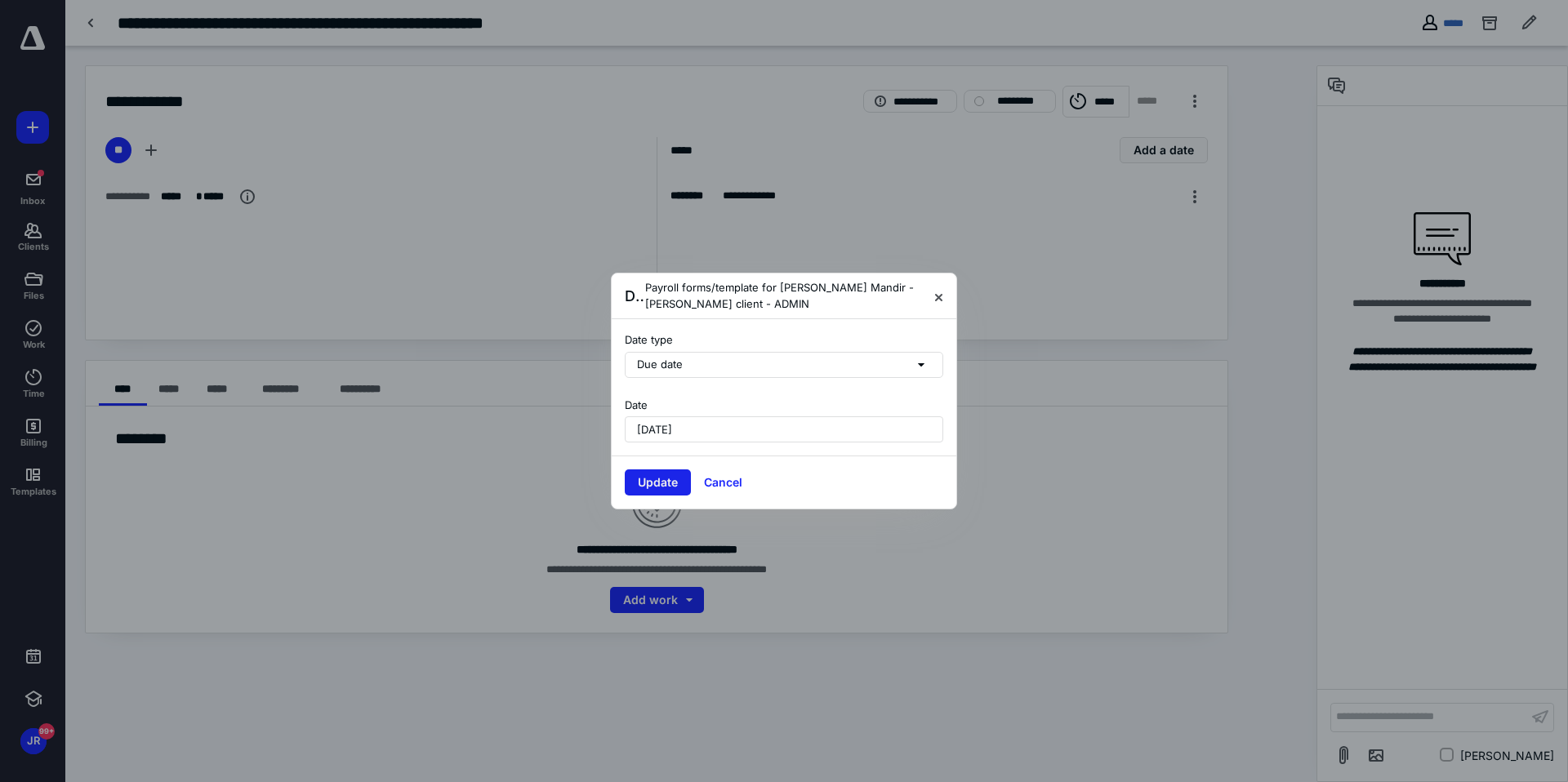 click on "Update" at bounding box center (657, 482) 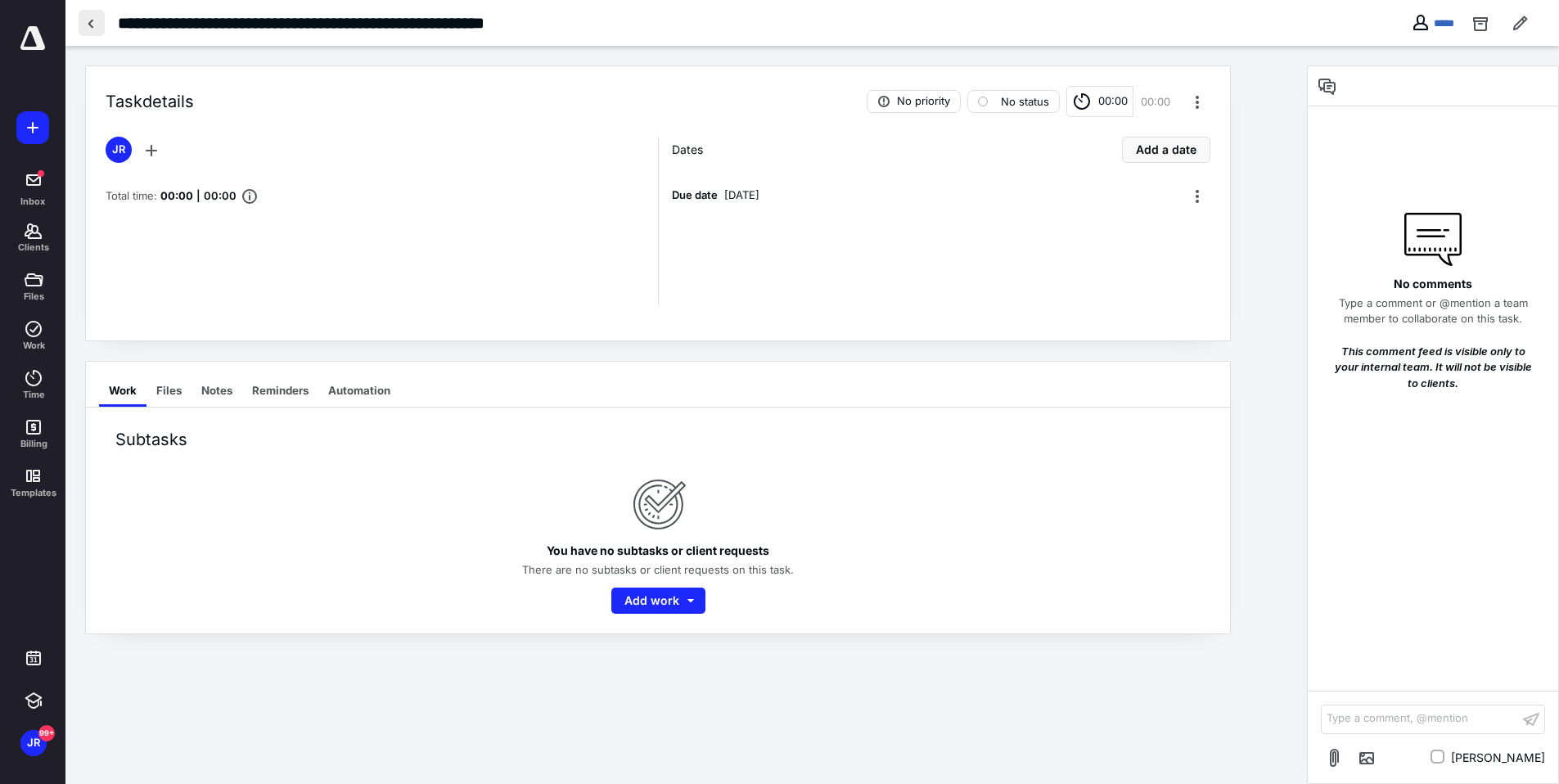 click at bounding box center (92, 23) 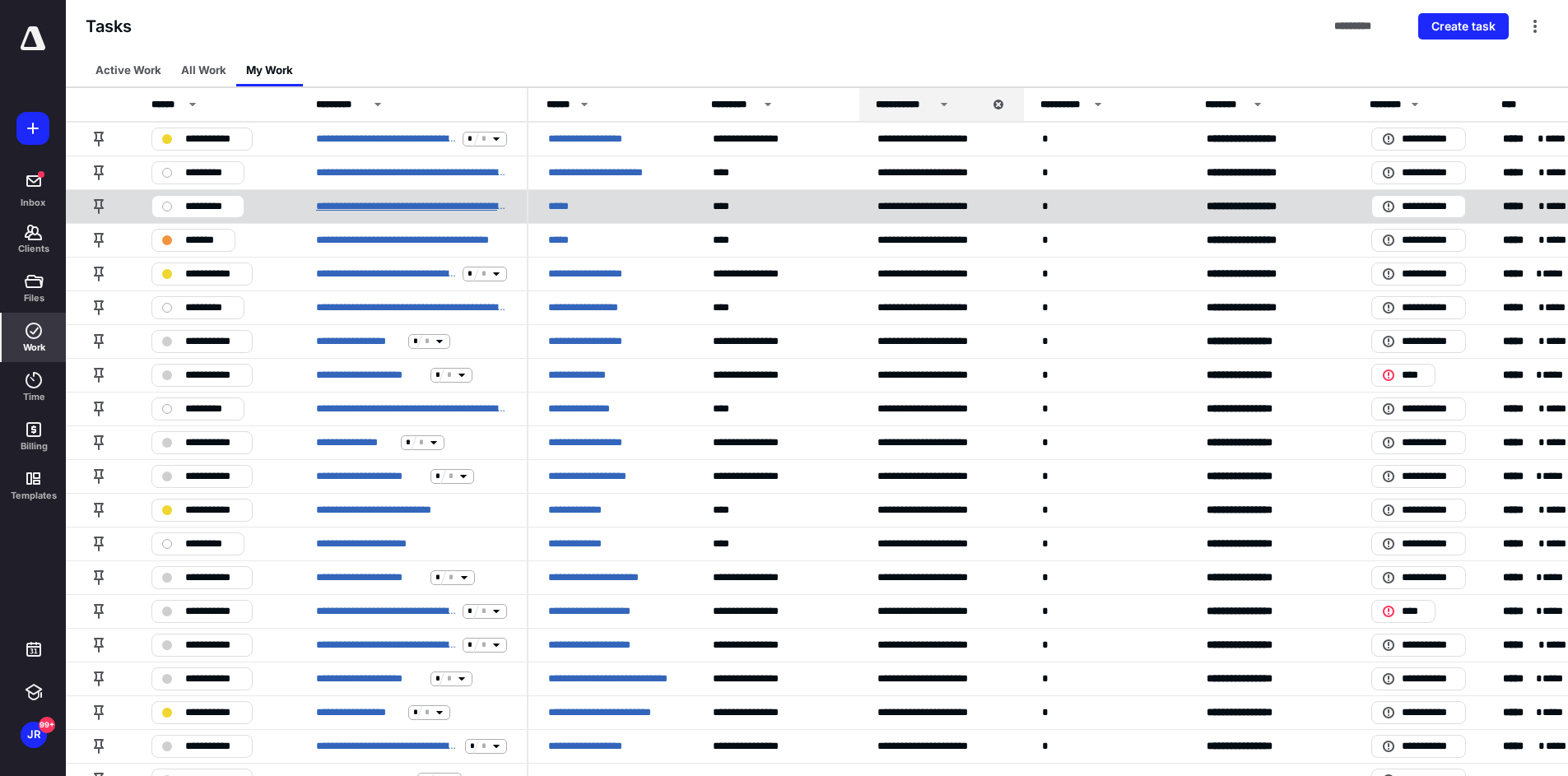 click on "**********" at bounding box center [412, 207] 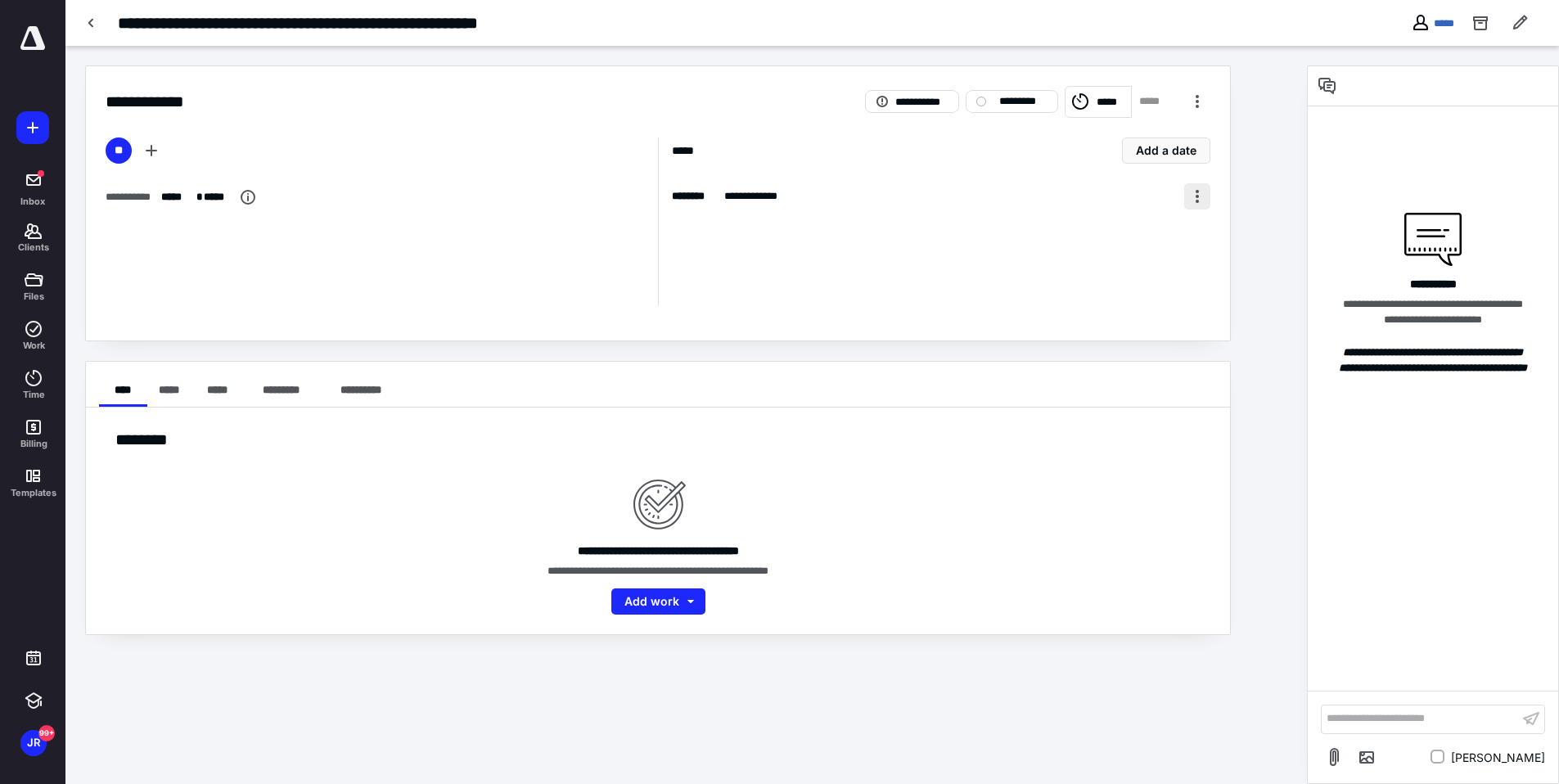 click at bounding box center [1197, 196] 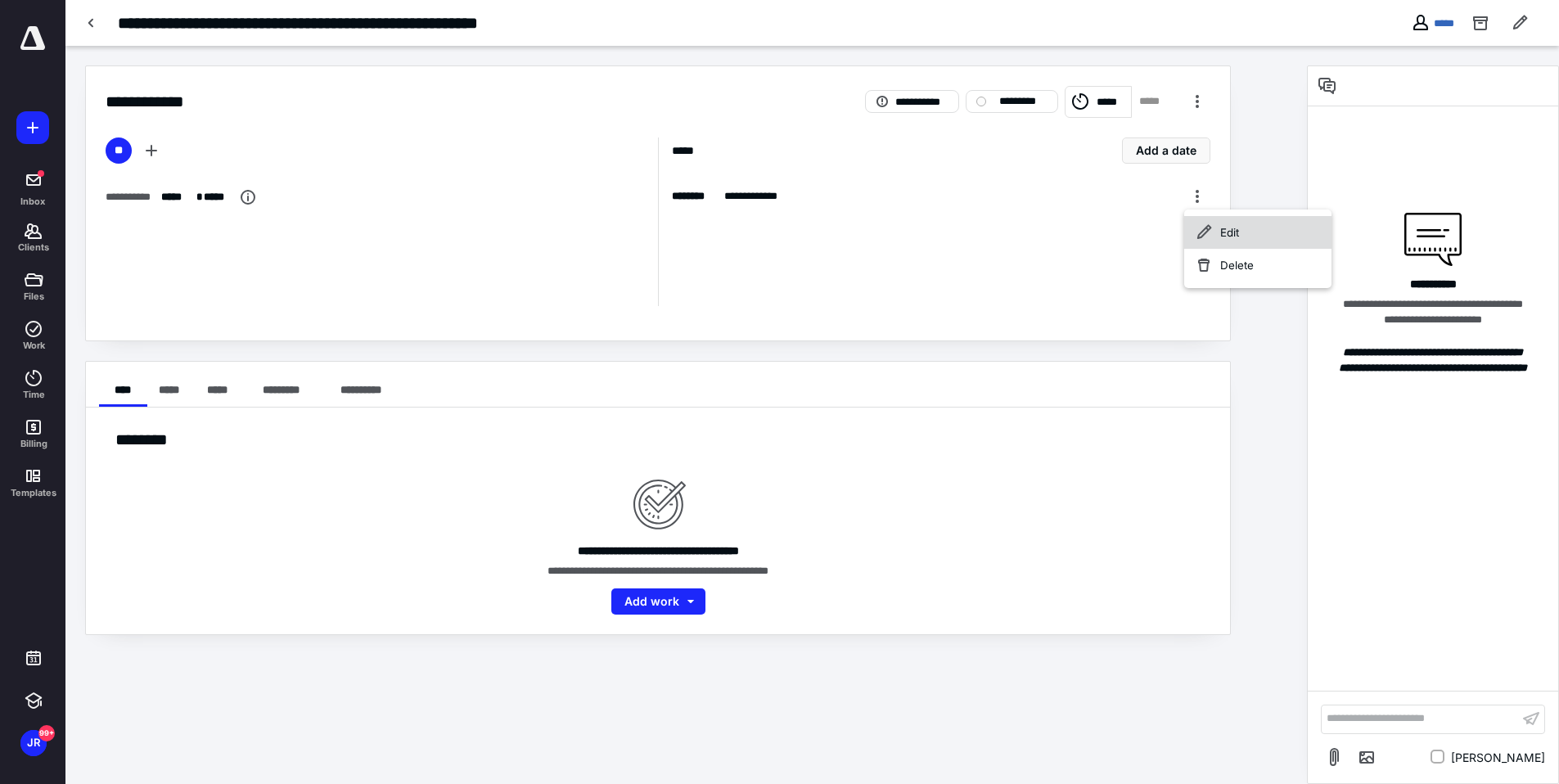 click on "Edit" at bounding box center [1258, 232] 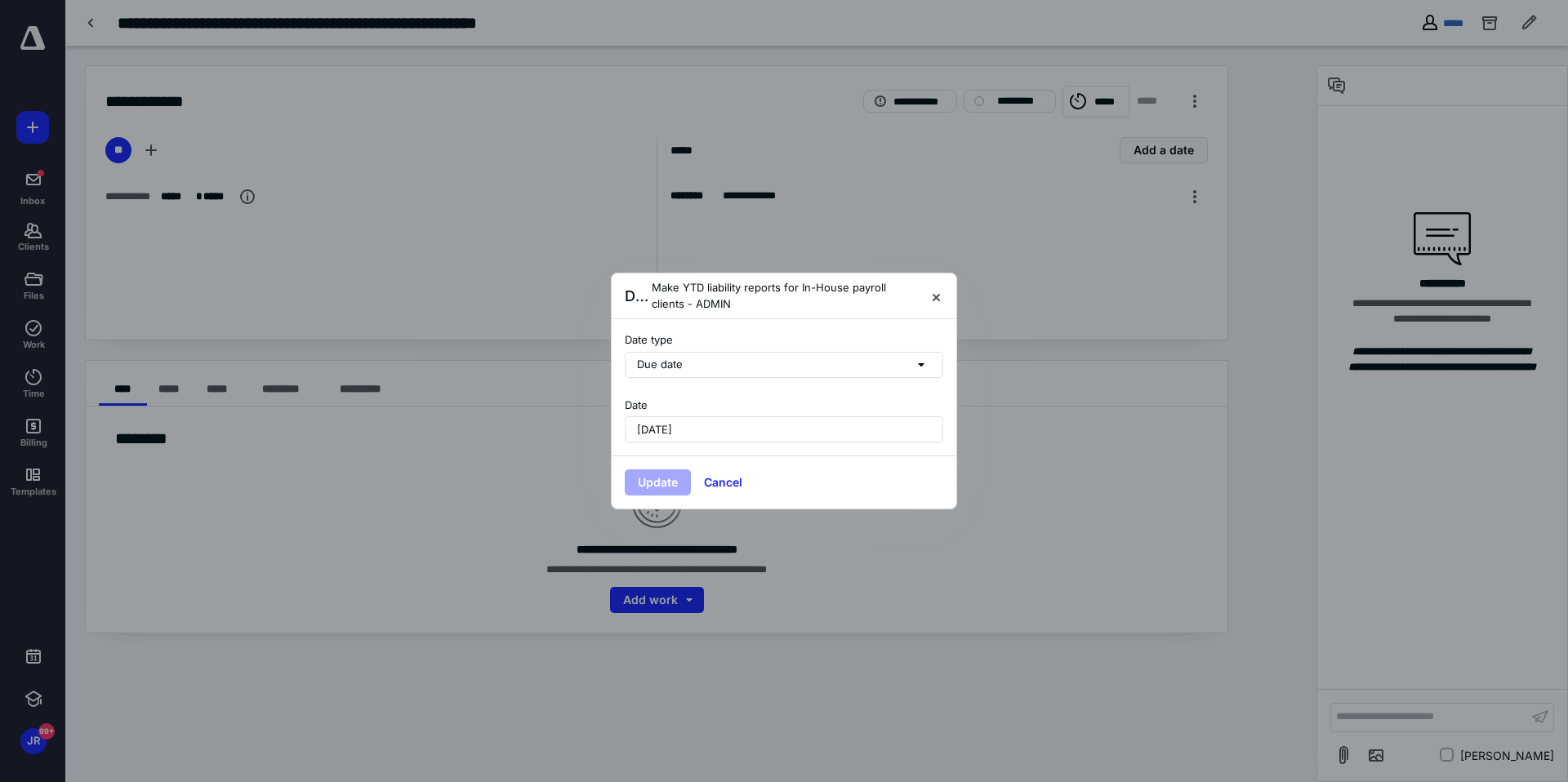 click on "[DATE]" at bounding box center [784, 429] 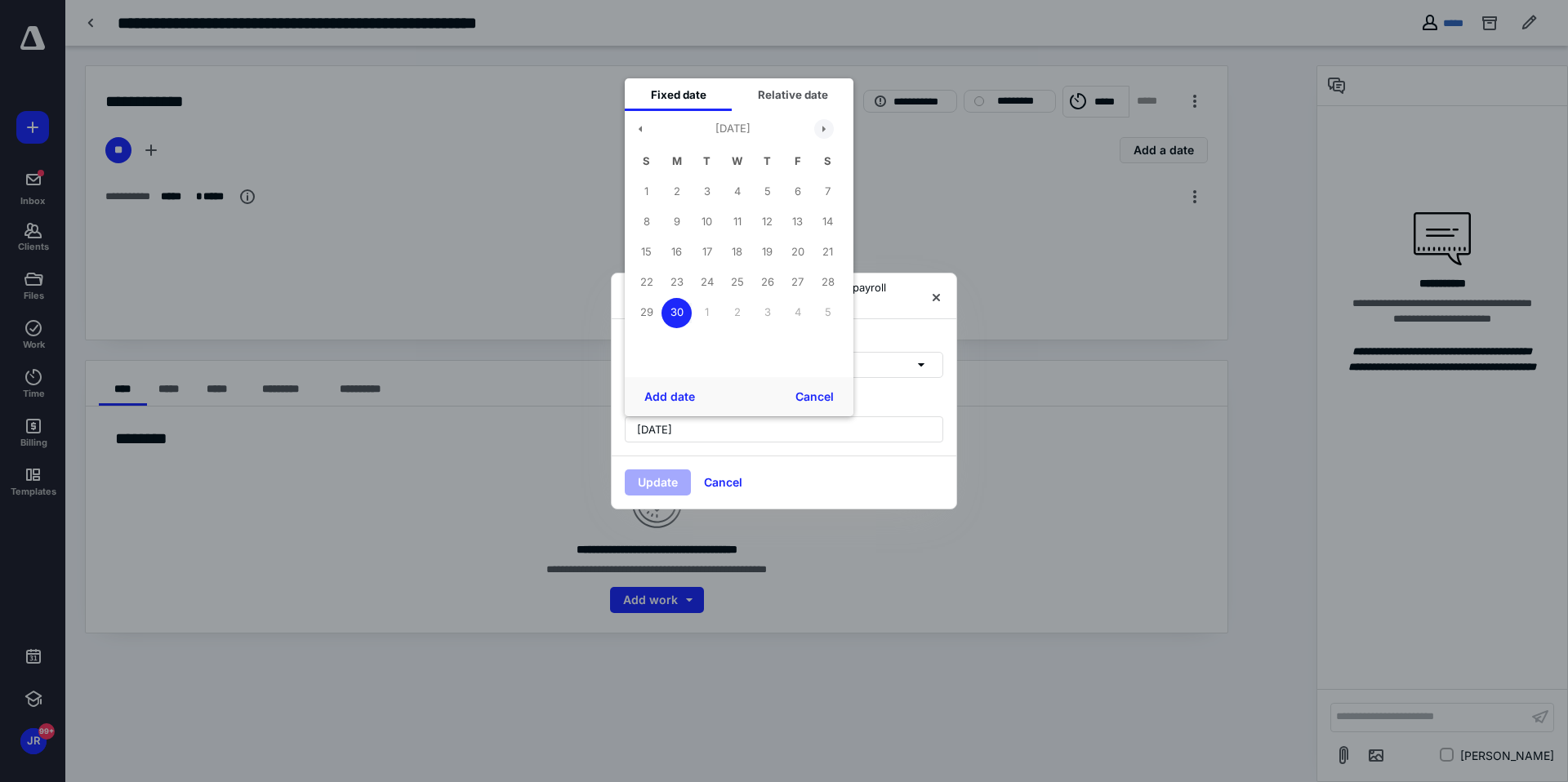 click at bounding box center [824, 129] 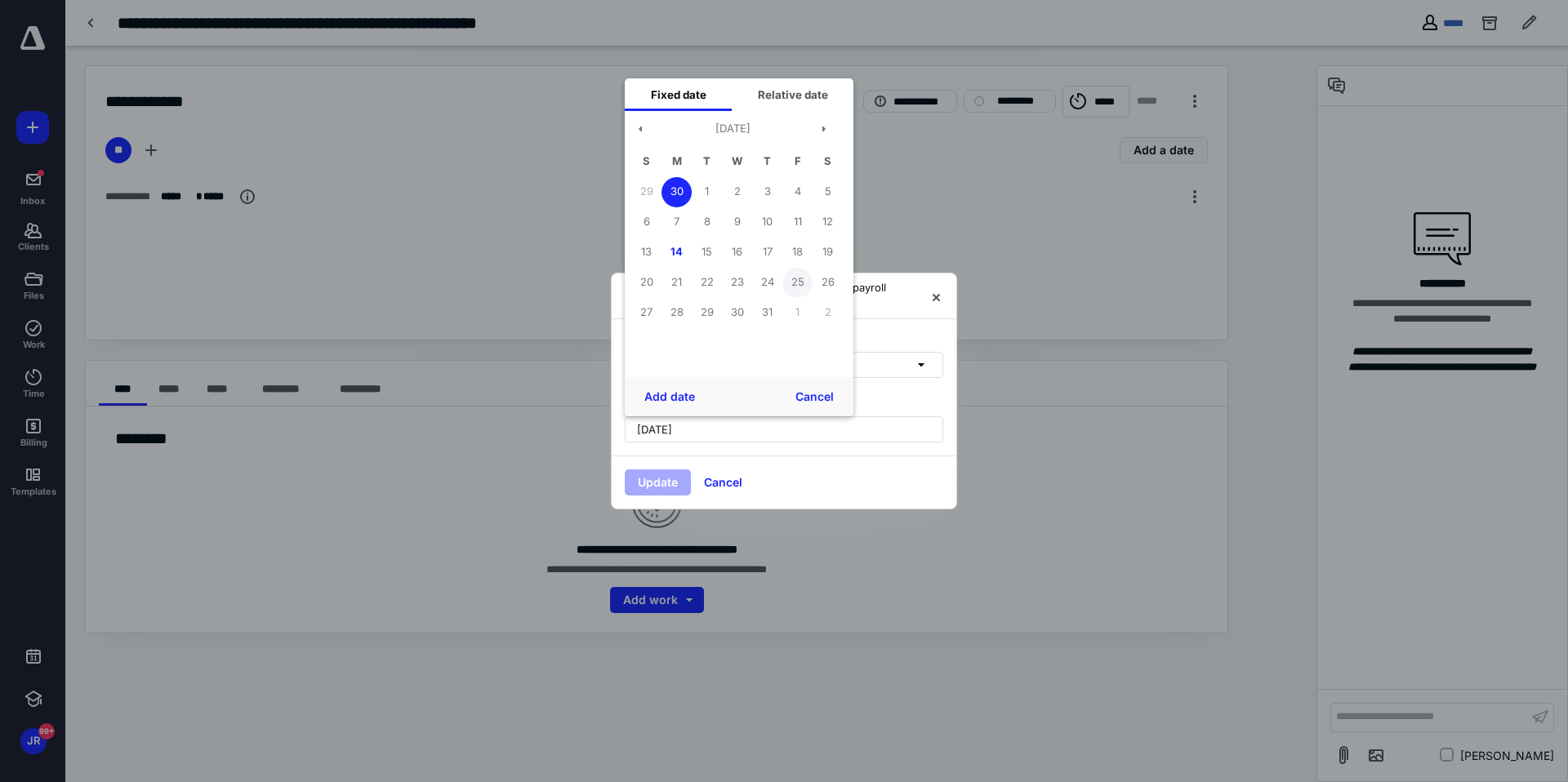 click on "25" at bounding box center [797, 282] 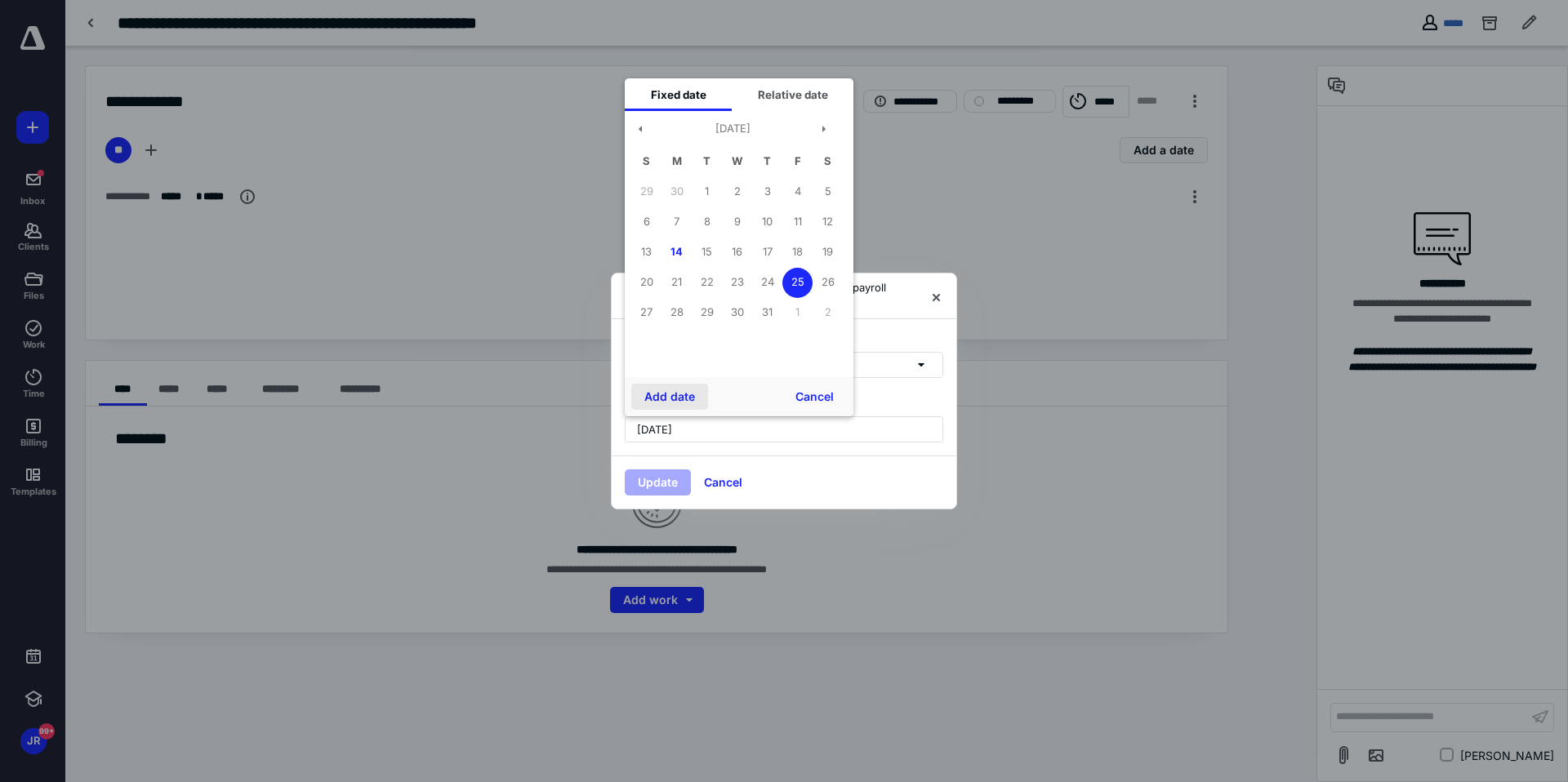 click on "Add date" at bounding box center [670, 397] 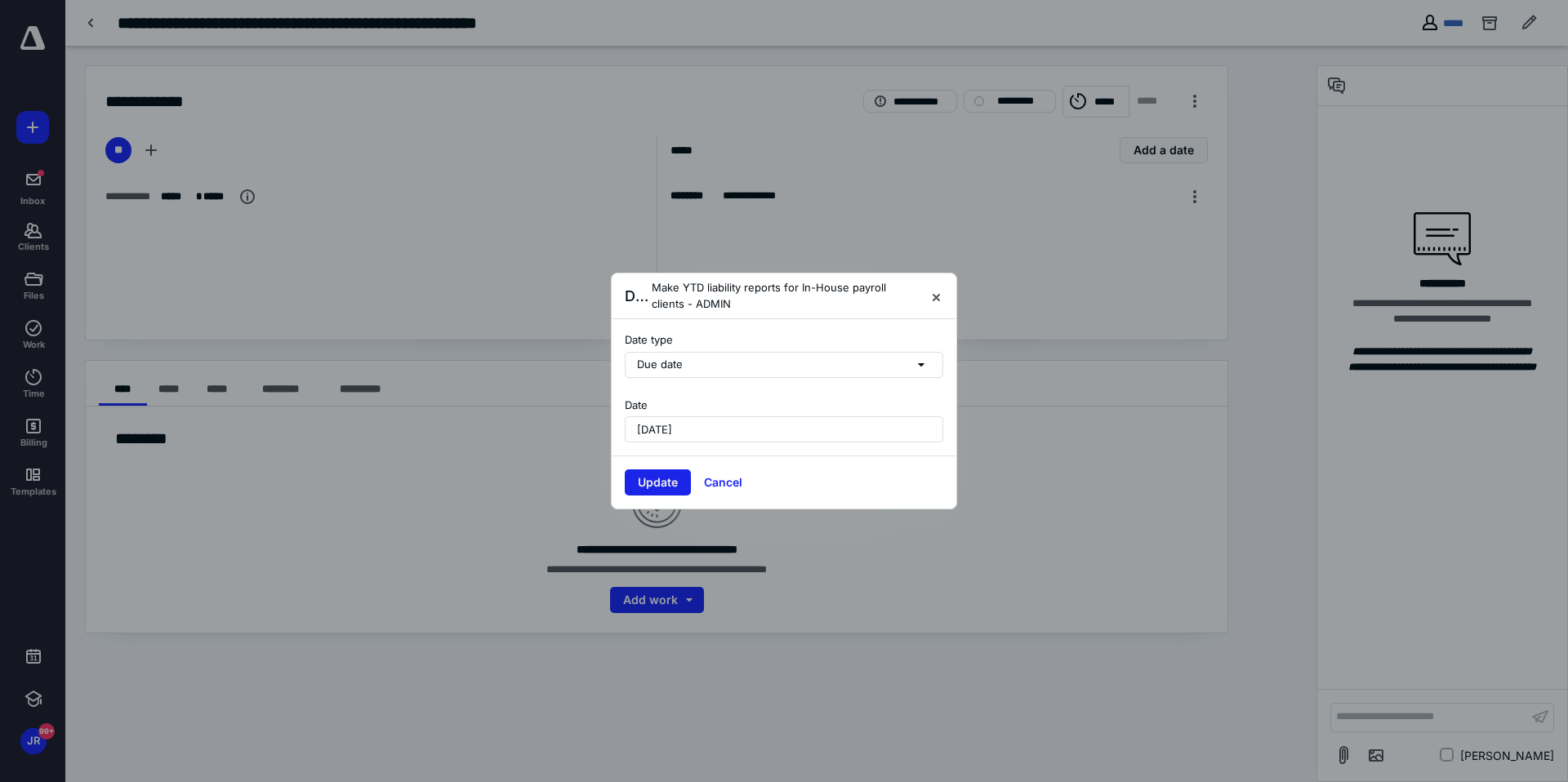 click on "Update" at bounding box center [657, 482] 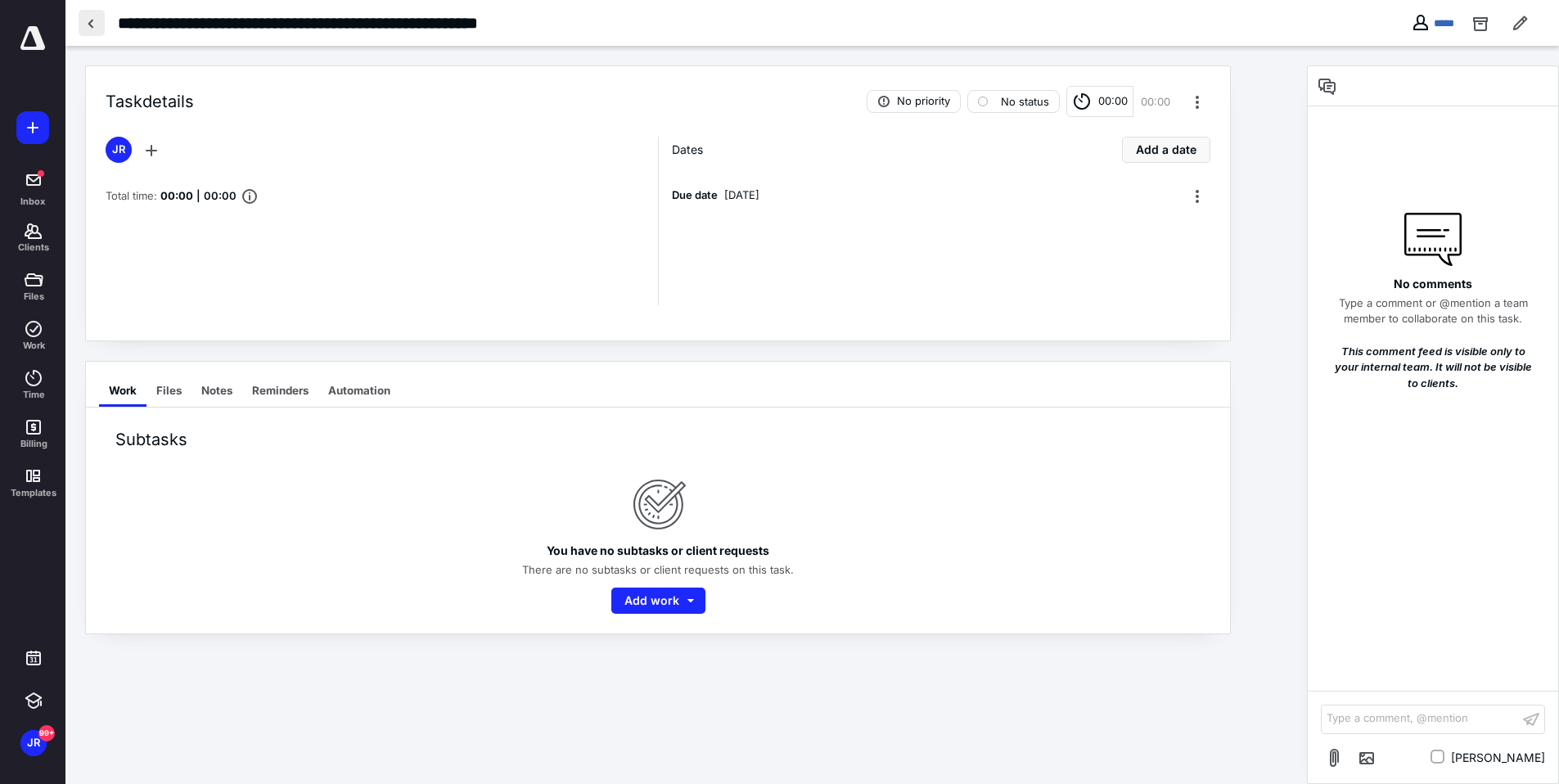 click at bounding box center [92, 23] 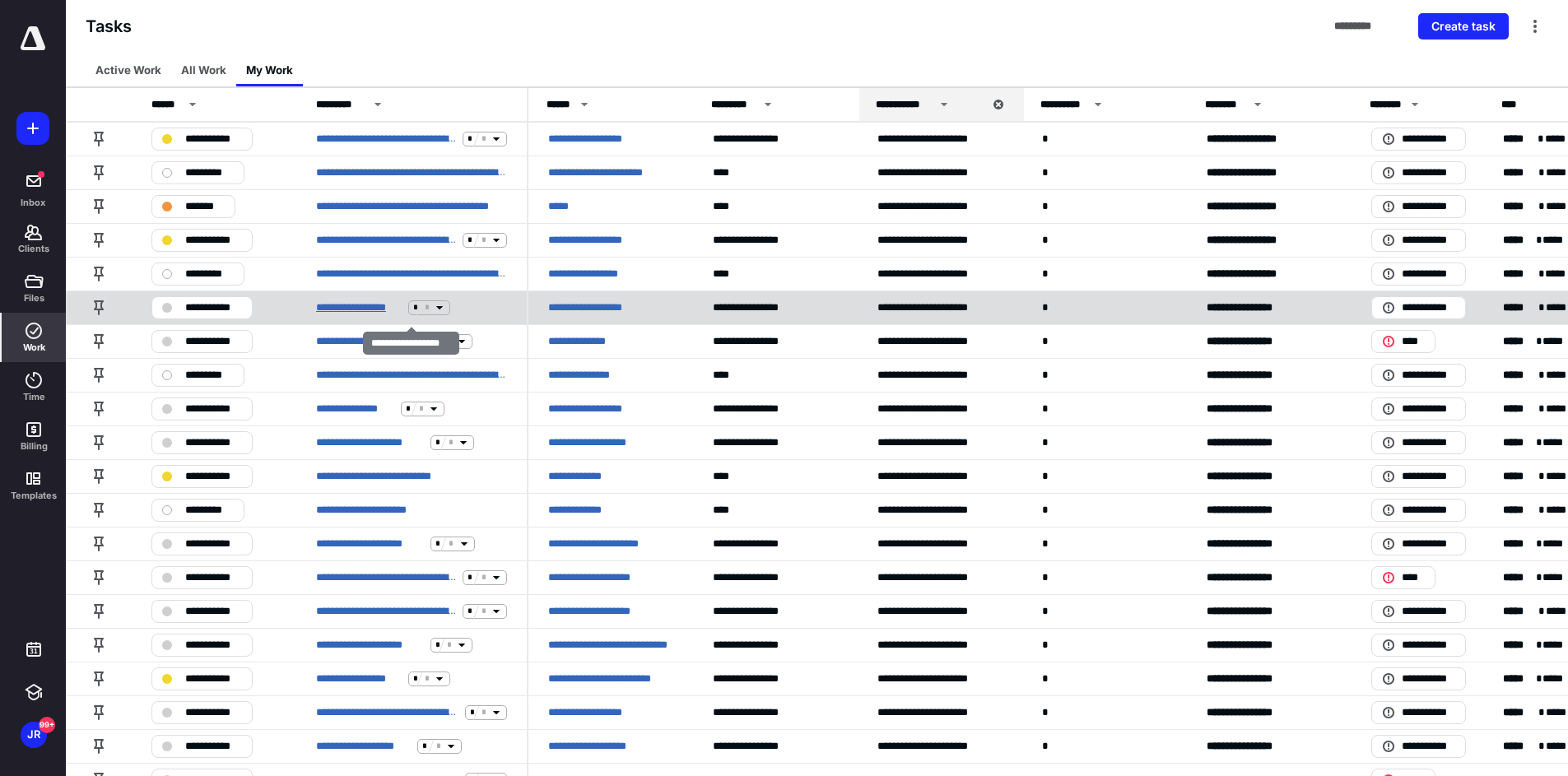 click on "**********" at bounding box center [359, 308] 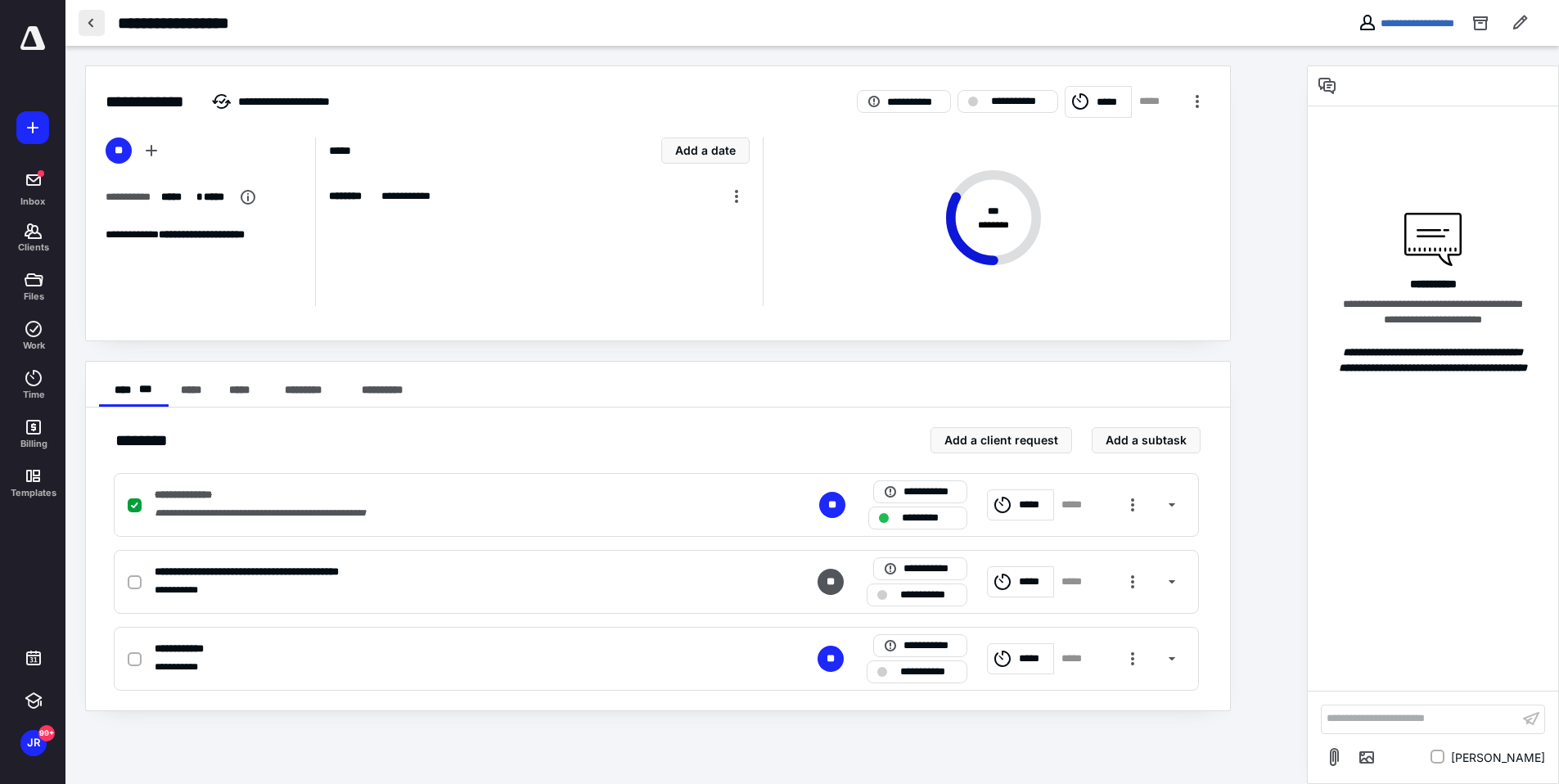 click at bounding box center [92, 23] 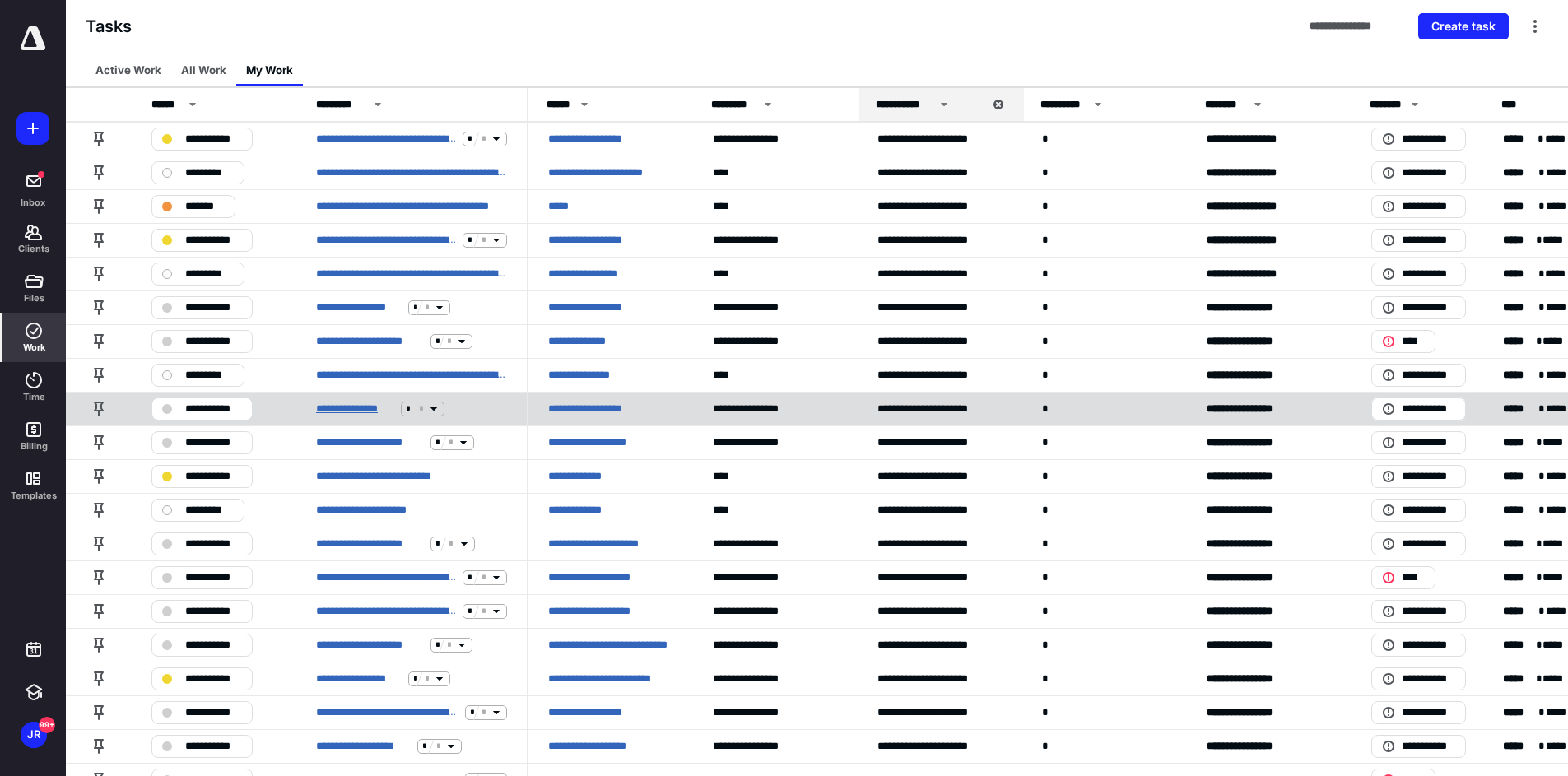click on "**********" at bounding box center (355, 409) 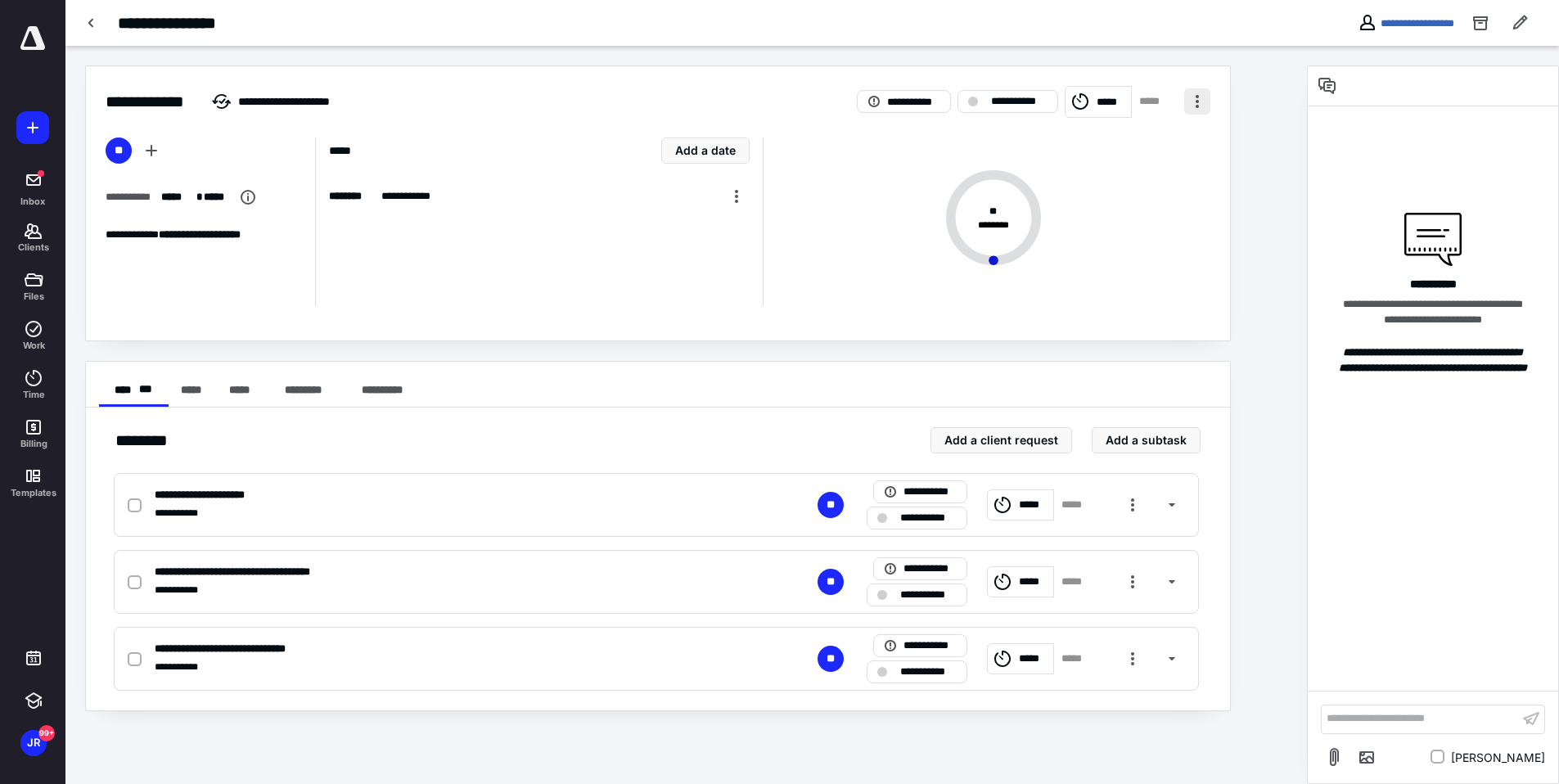 click at bounding box center (1197, 101) 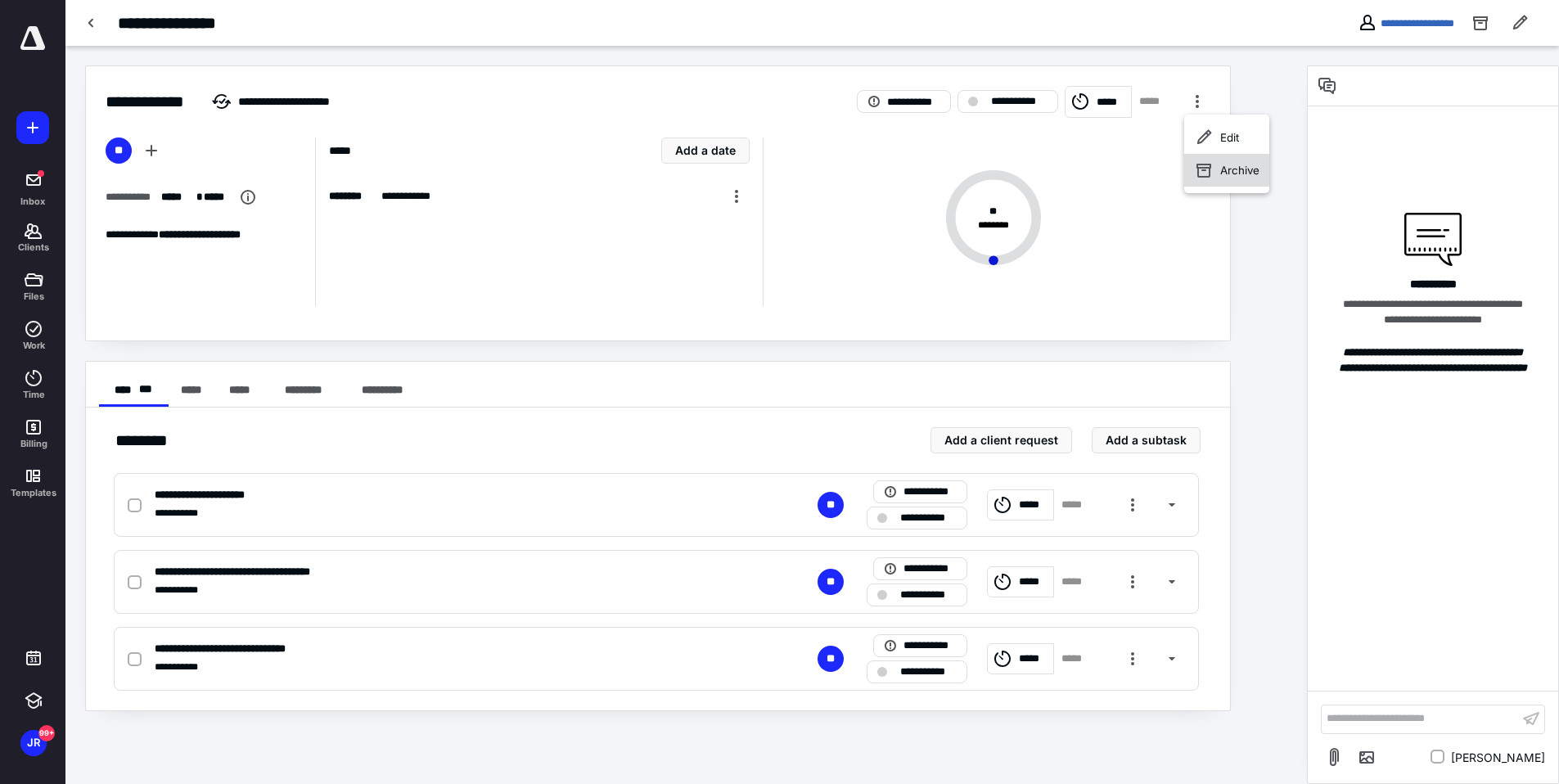 click on "Archive" at bounding box center [1227, 170] 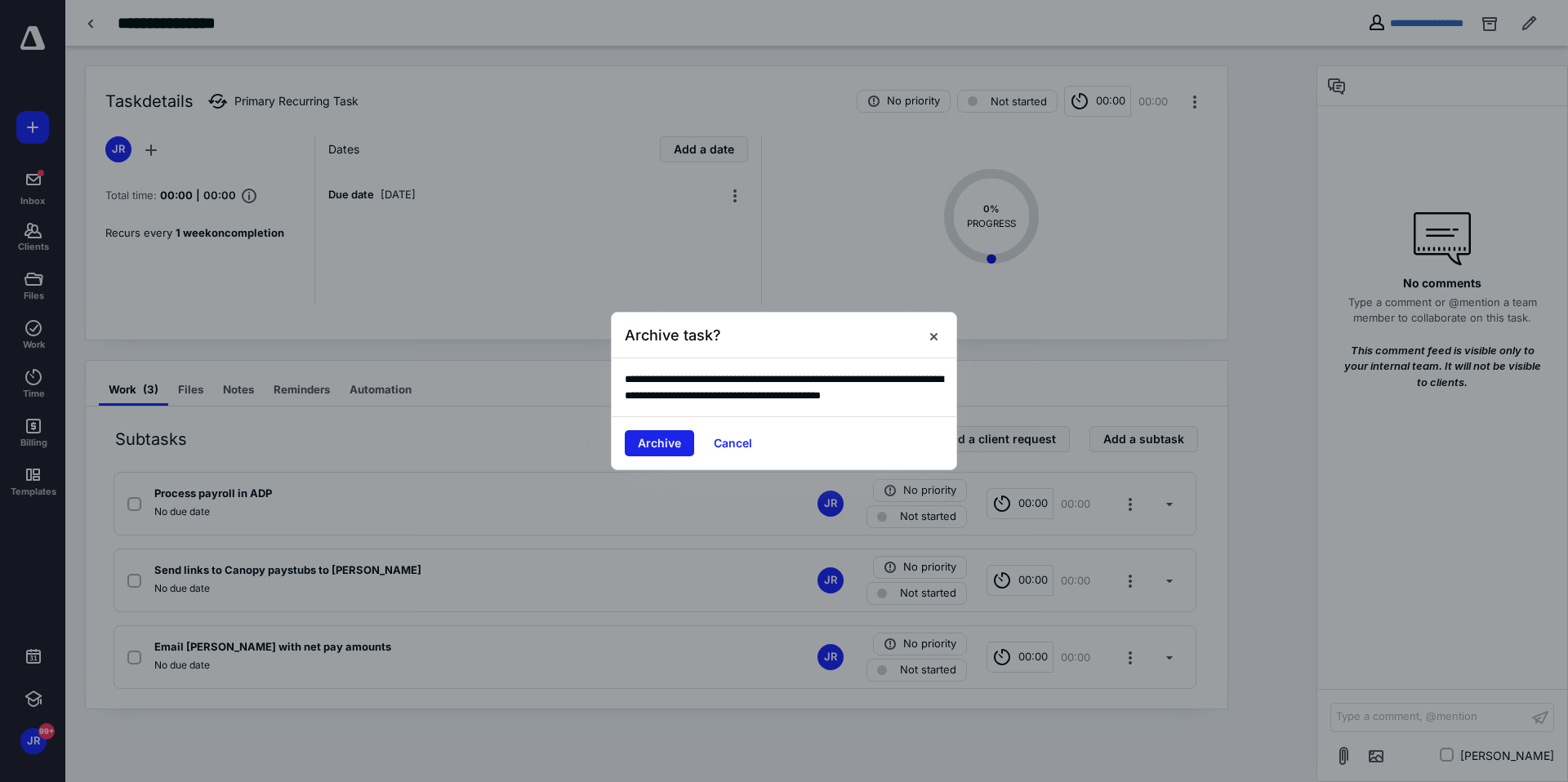 click on "Archive" at bounding box center (659, 443) 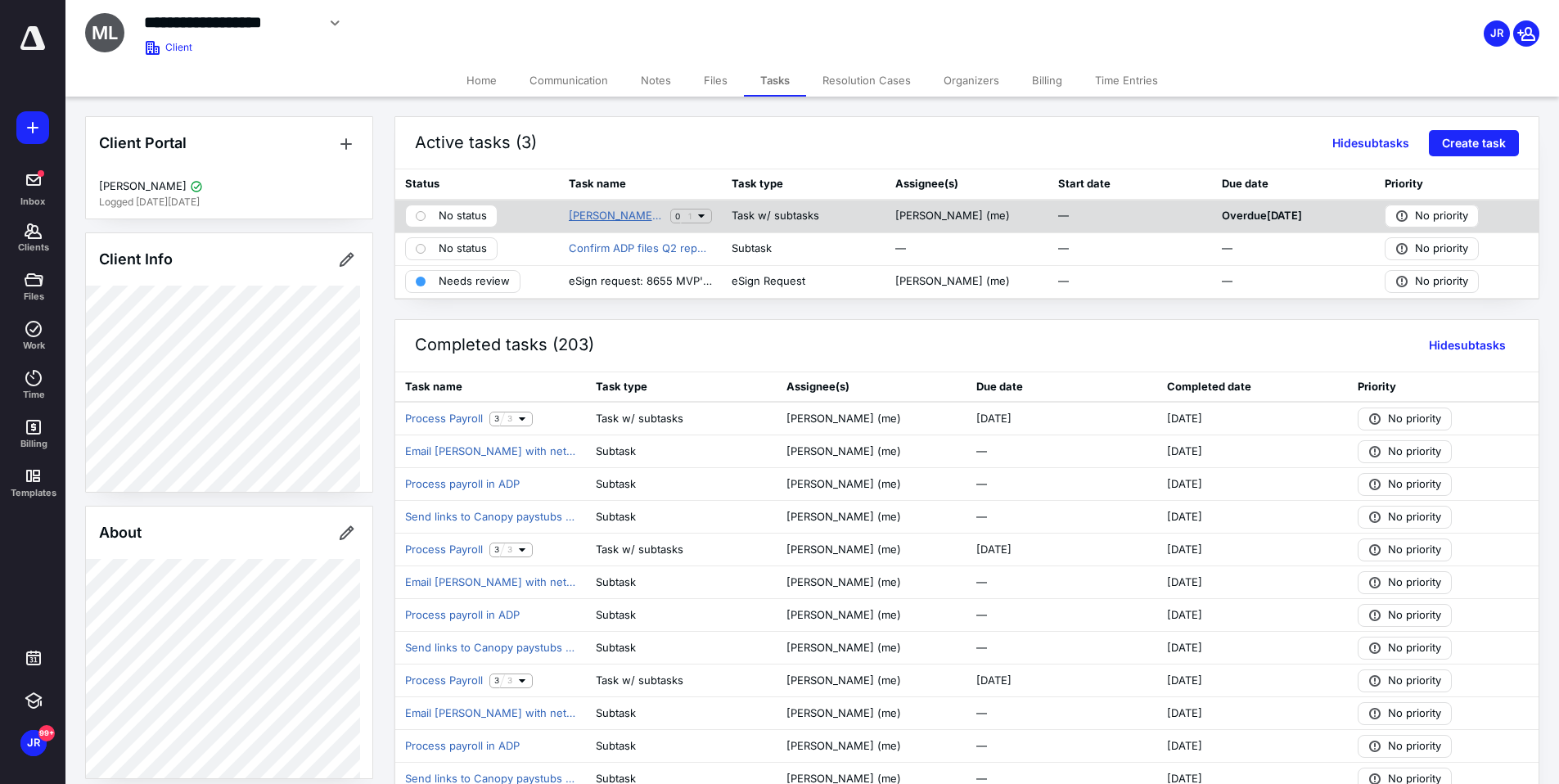 click on "[PERSON_NAME] payroll services ending [DATE]" at bounding box center [616, 216] 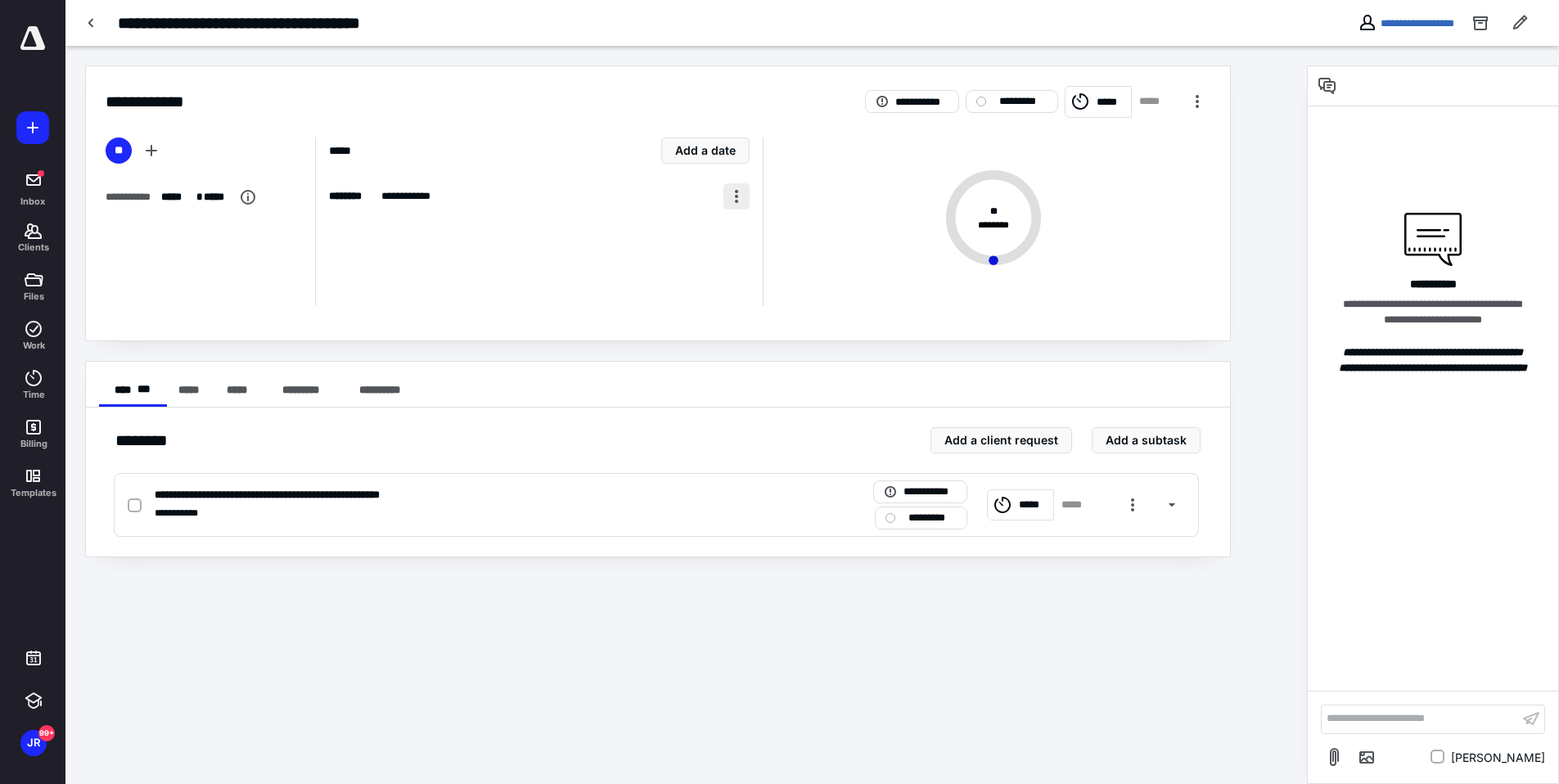 click at bounding box center (737, 196) 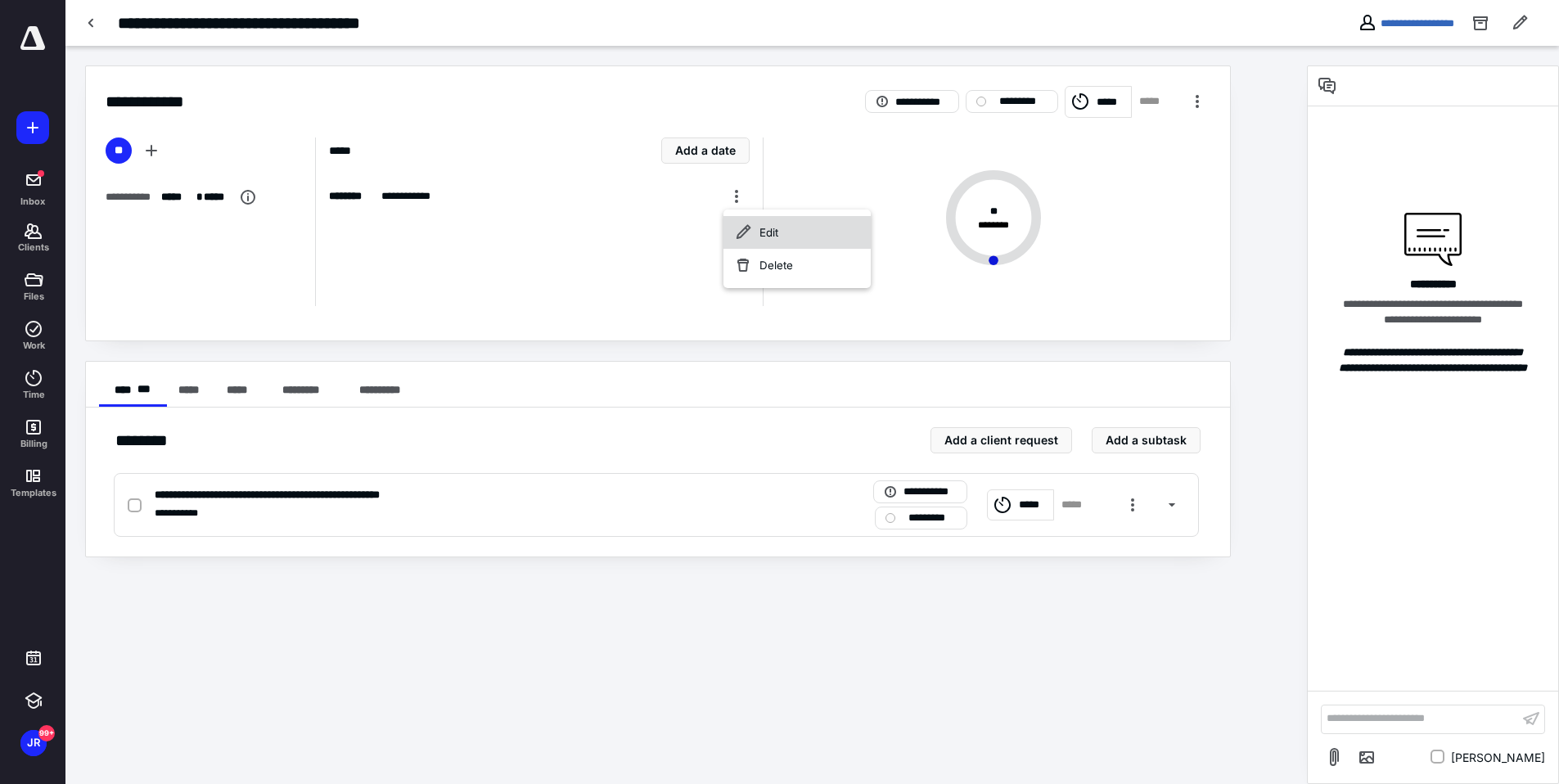 click on "Edit" at bounding box center [797, 232] 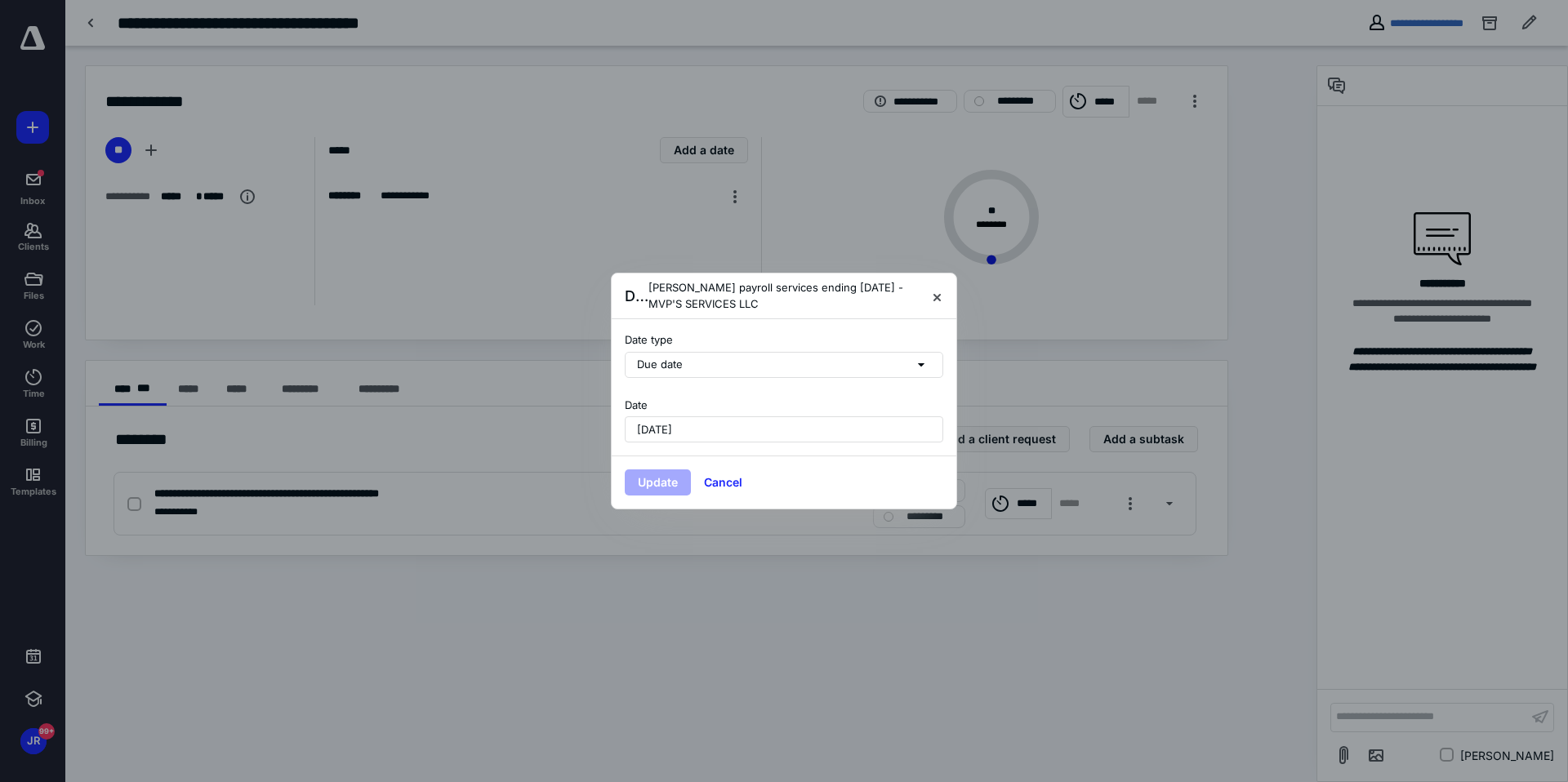 click on "[DATE]" at bounding box center (784, 429) 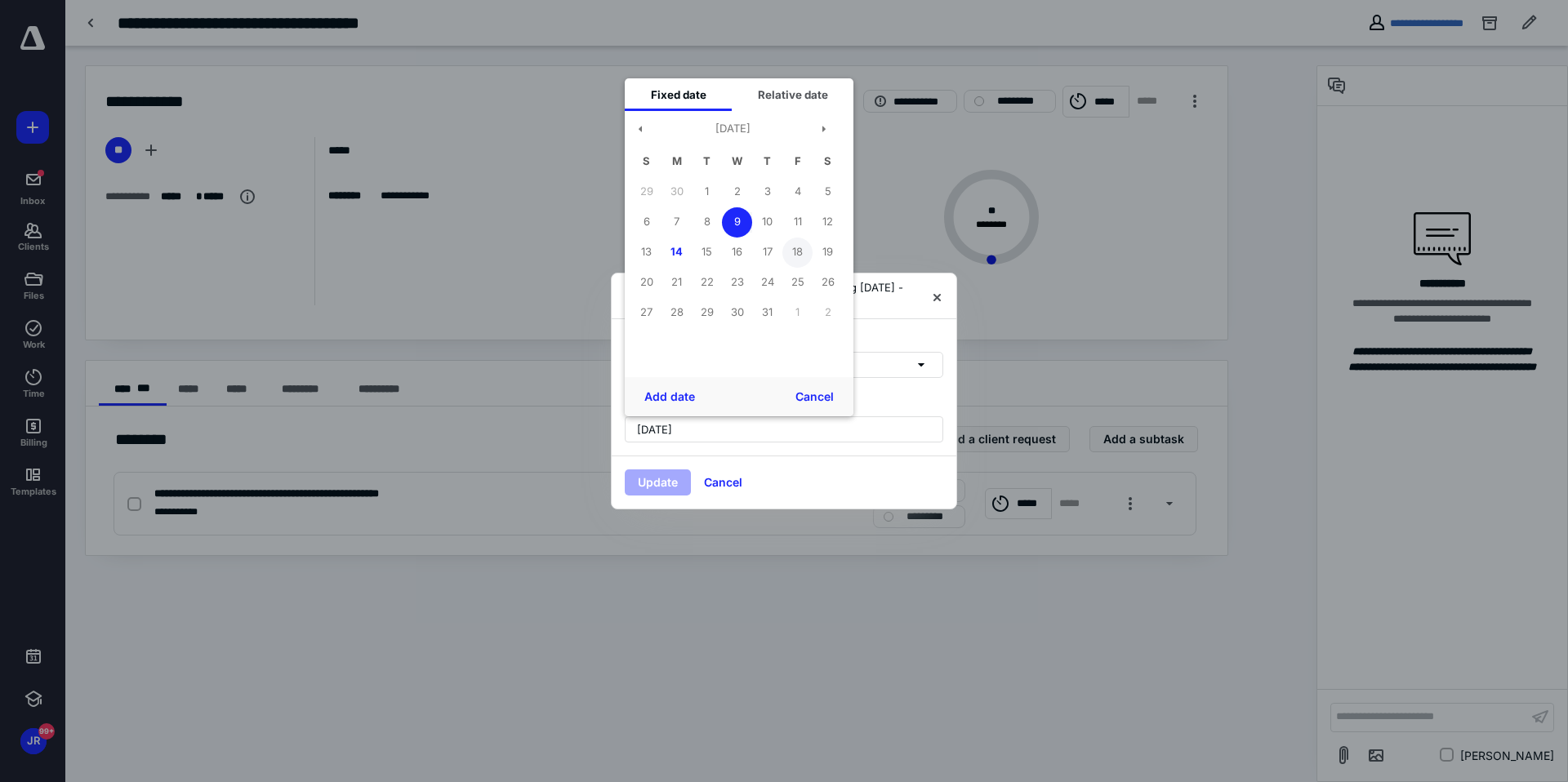 click on "18" at bounding box center [797, 252] 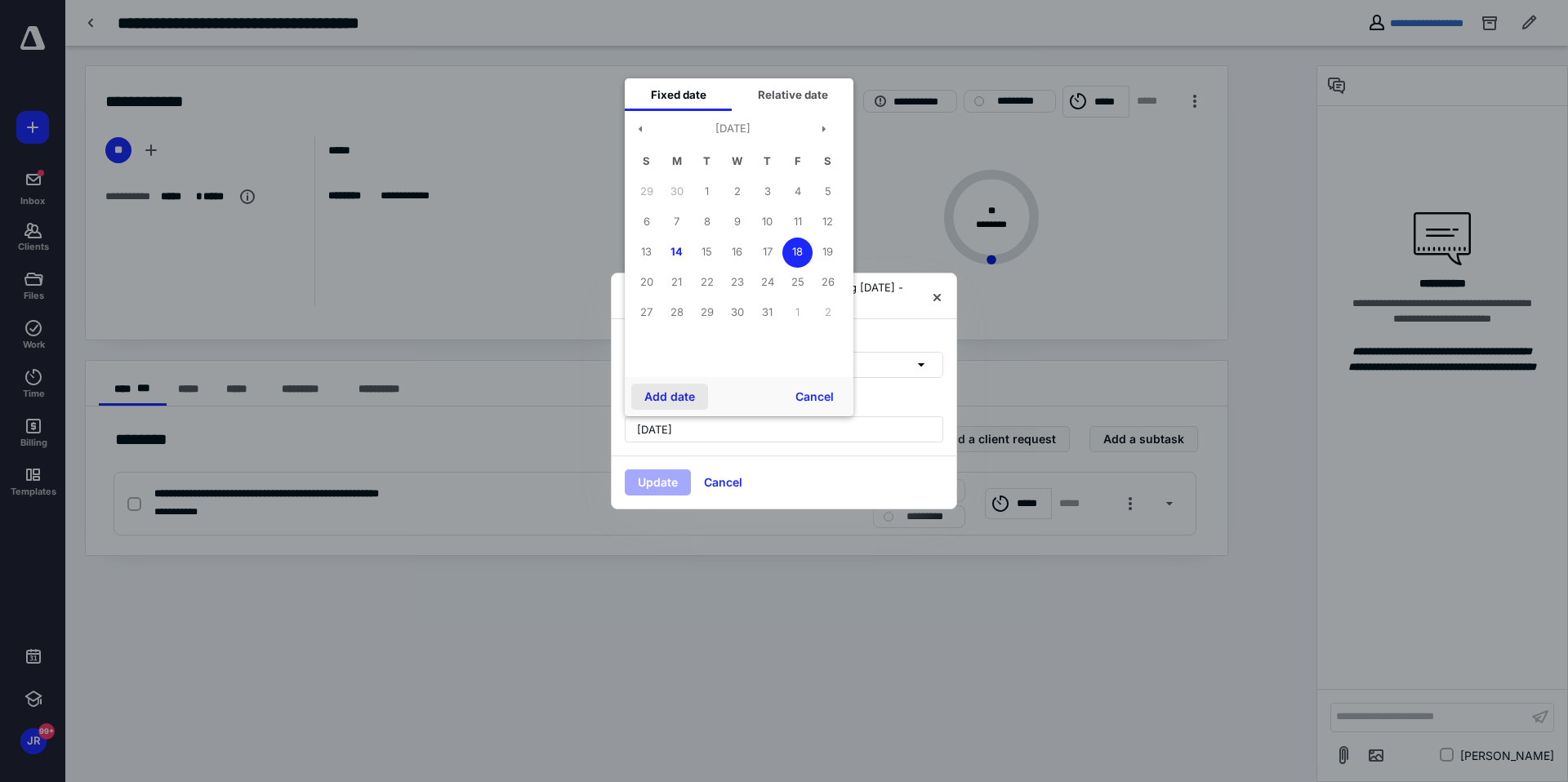 click on "Add date" at bounding box center (670, 397) 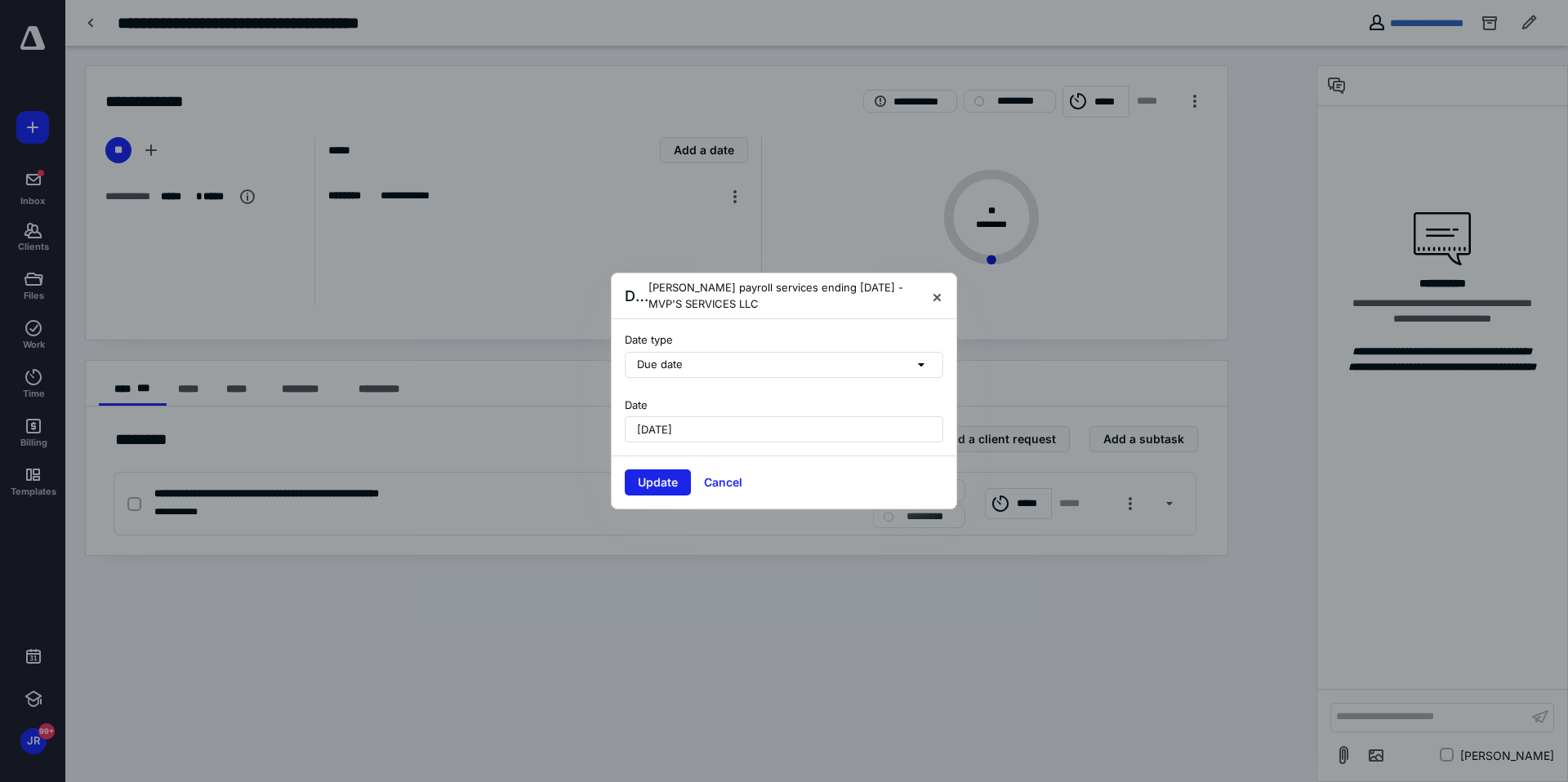 click on "Update" at bounding box center (657, 482) 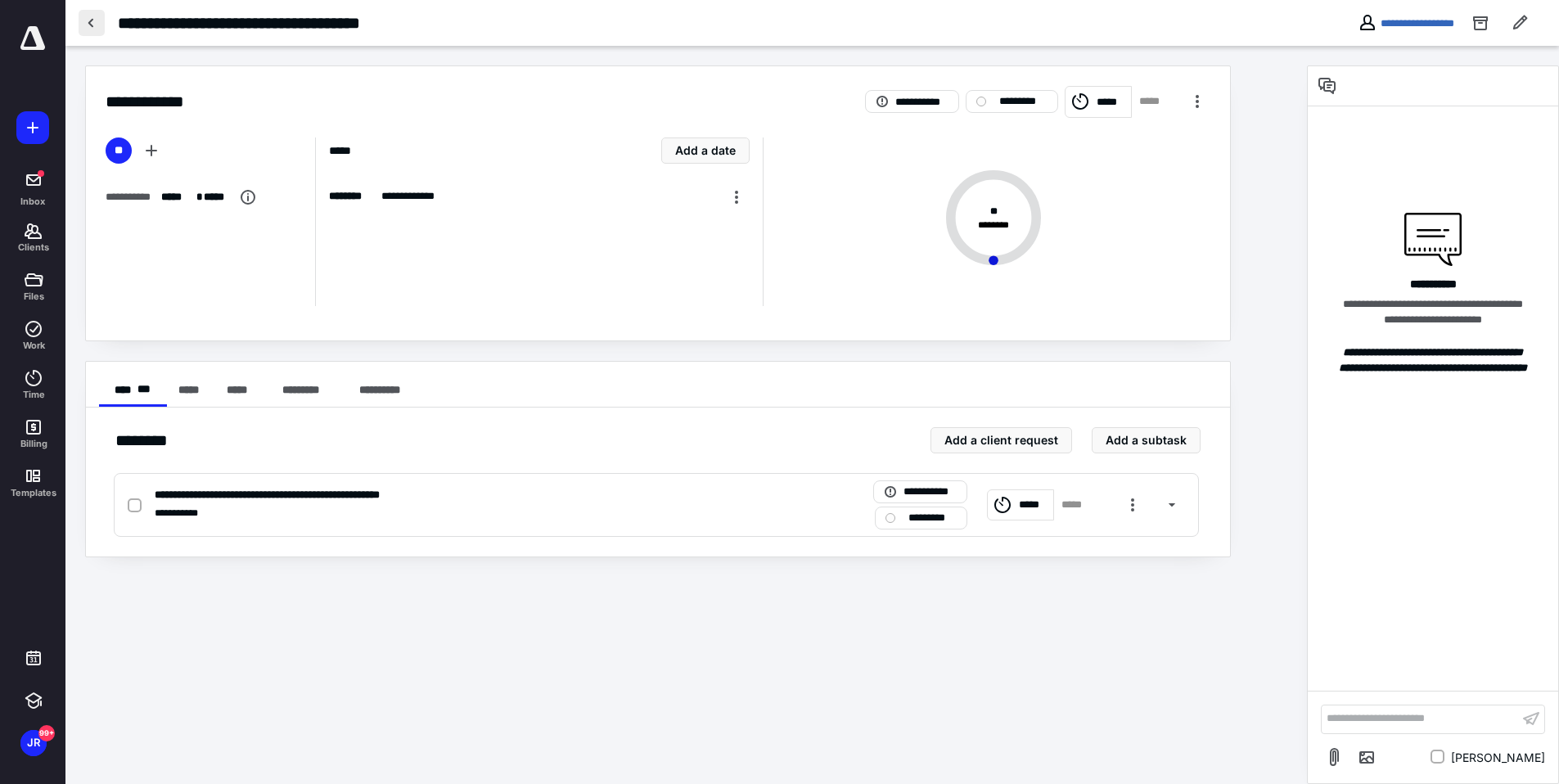 click at bounding box center [92, 23] 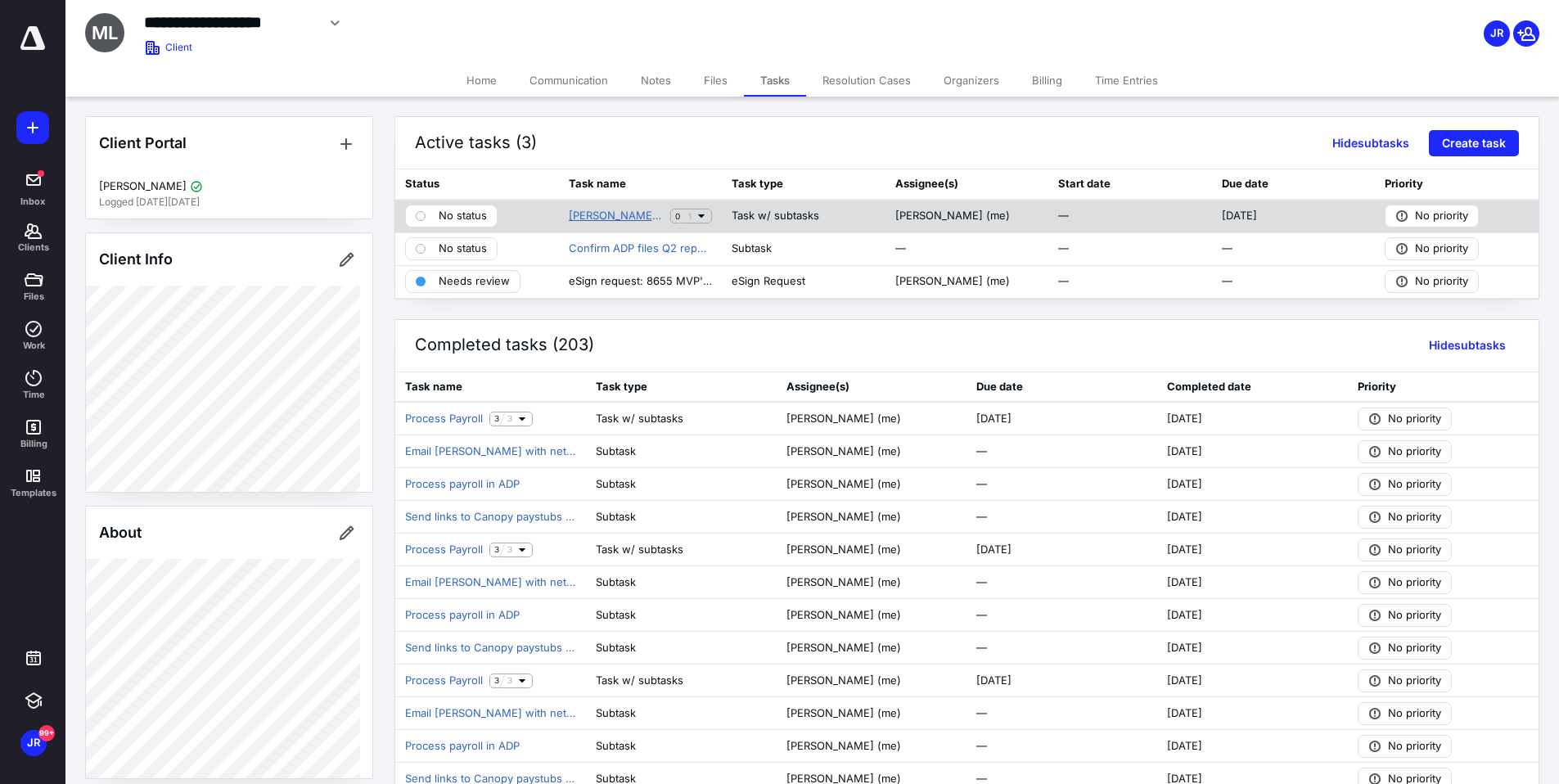 click on "[PERSON_NAME] payroll services ending [DATE]" at bounding box center (616, 216) 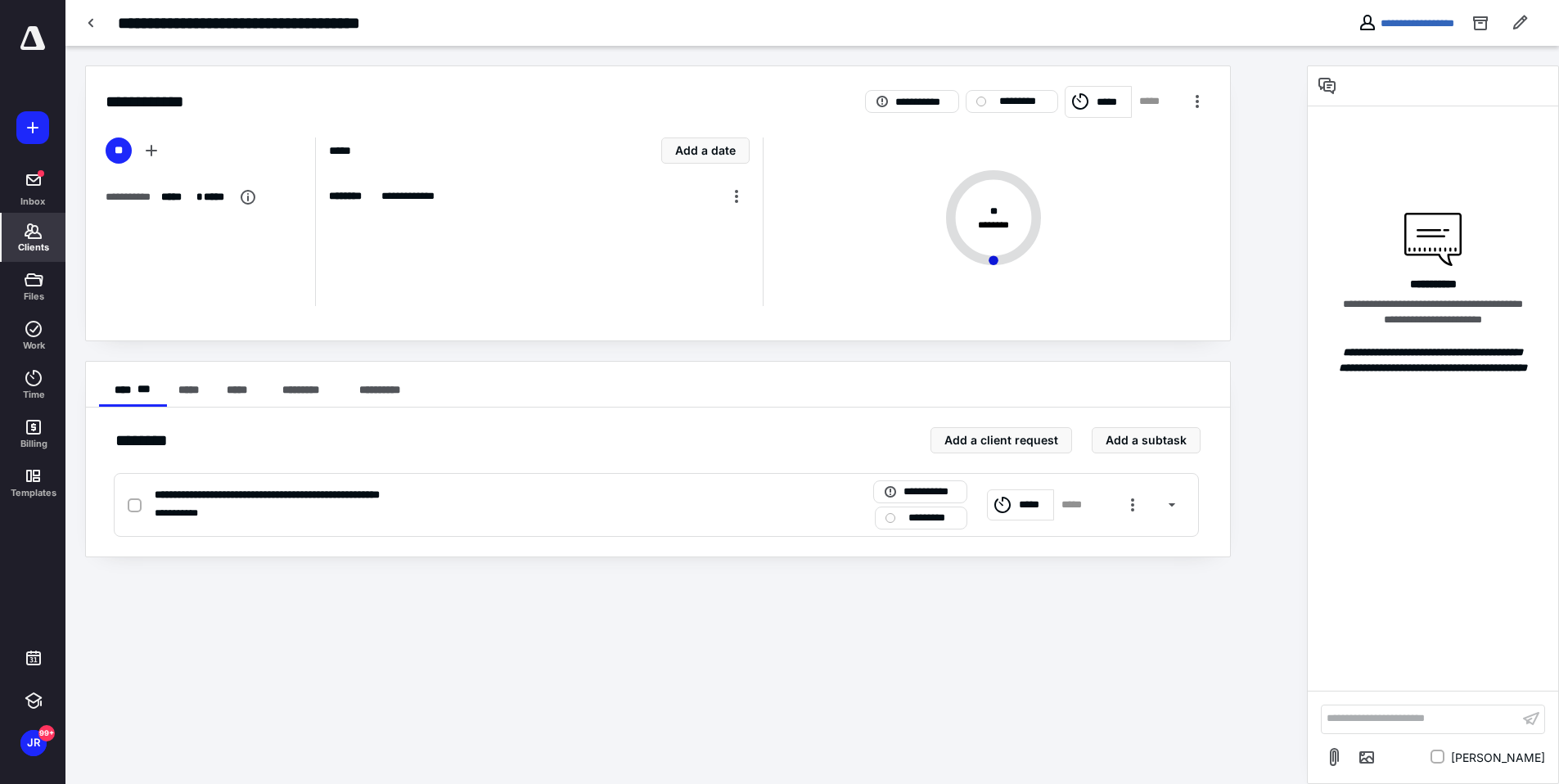 click on "Clients" at bounding box center [34, 247] 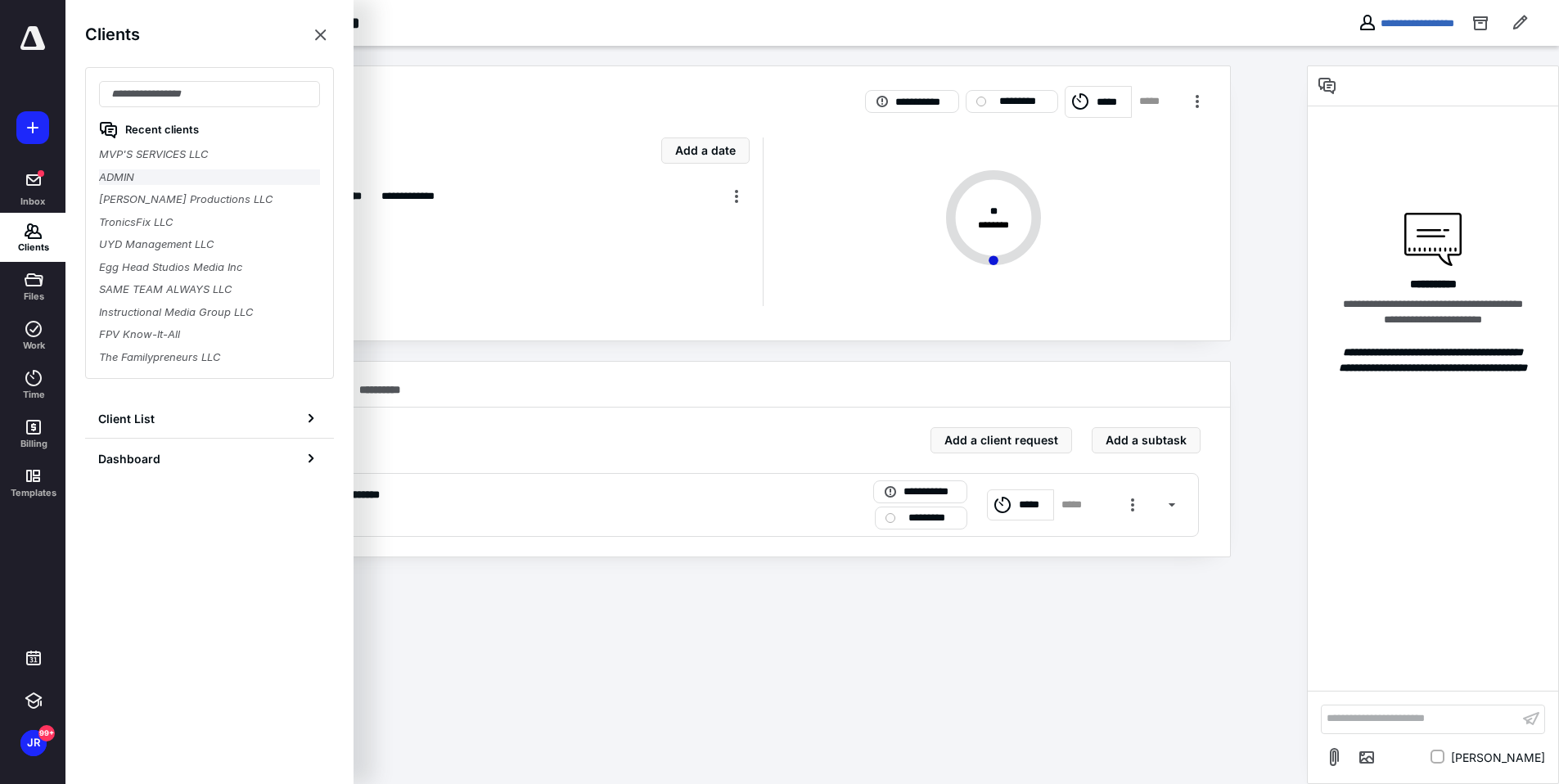 click on "ADMIN" at bounding box center (210, 178) 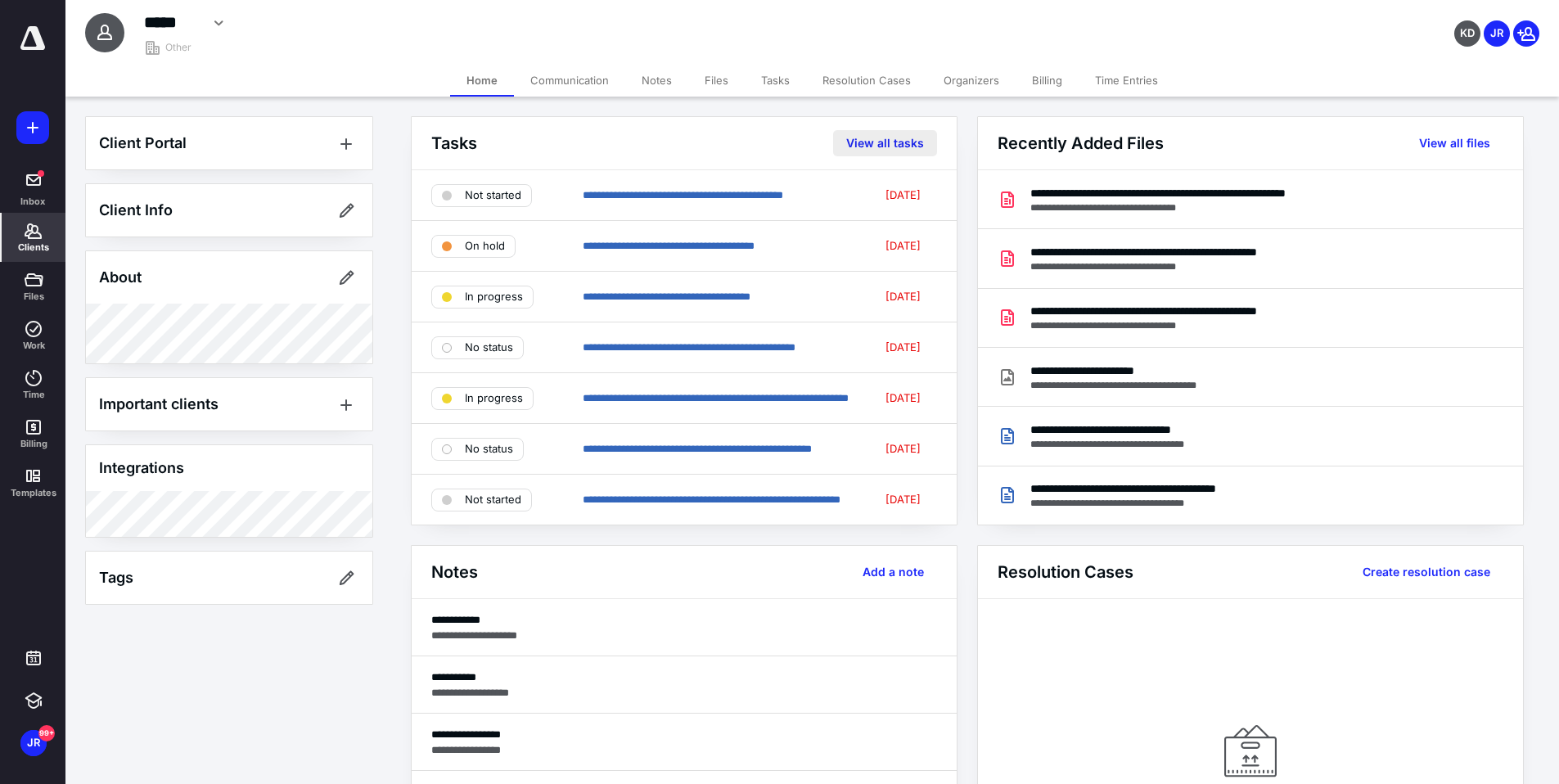 click on "View all tasks" at bounding box center (885, 143) 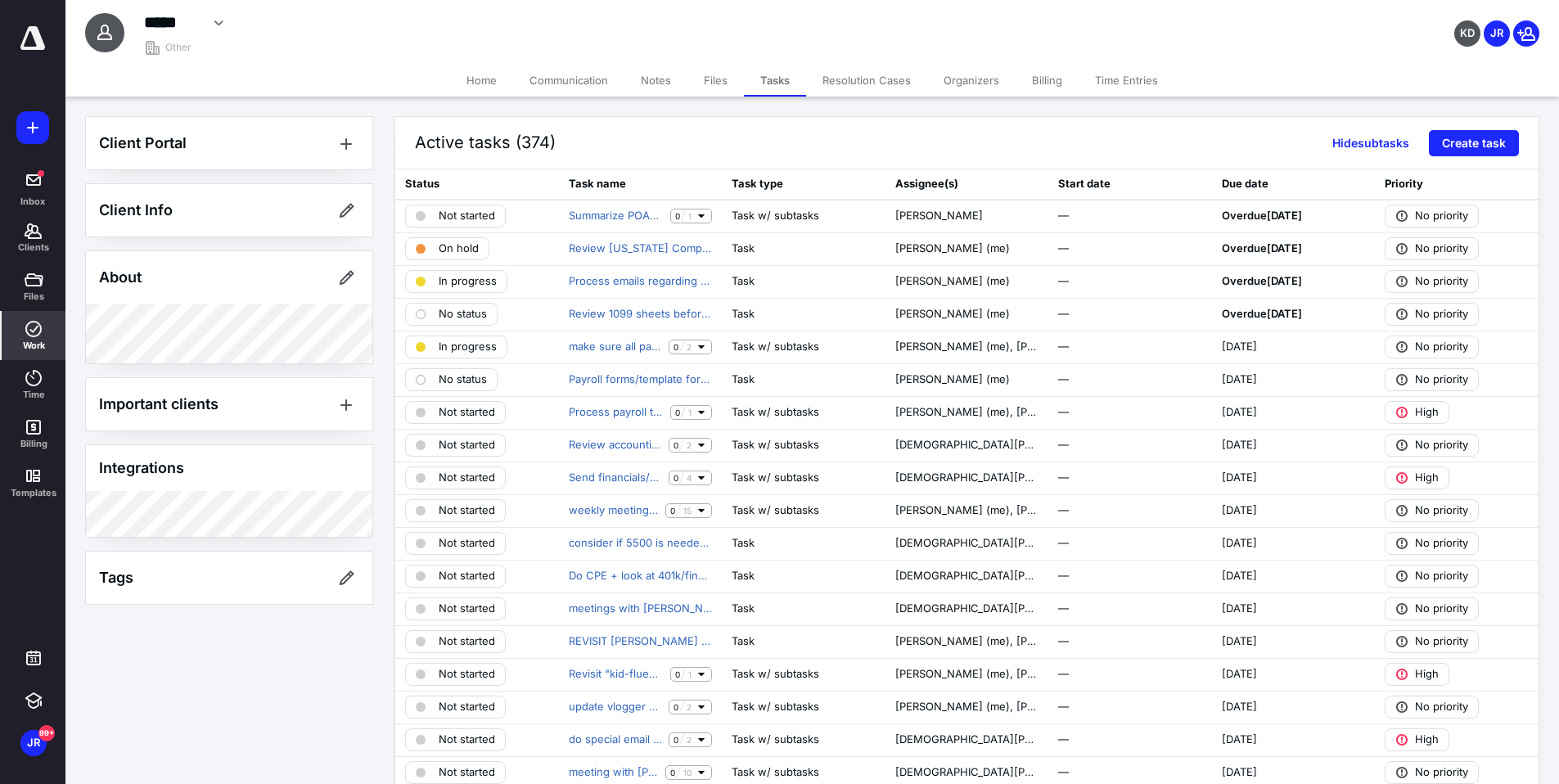 click on "Work" at bounding box center (34, 345) 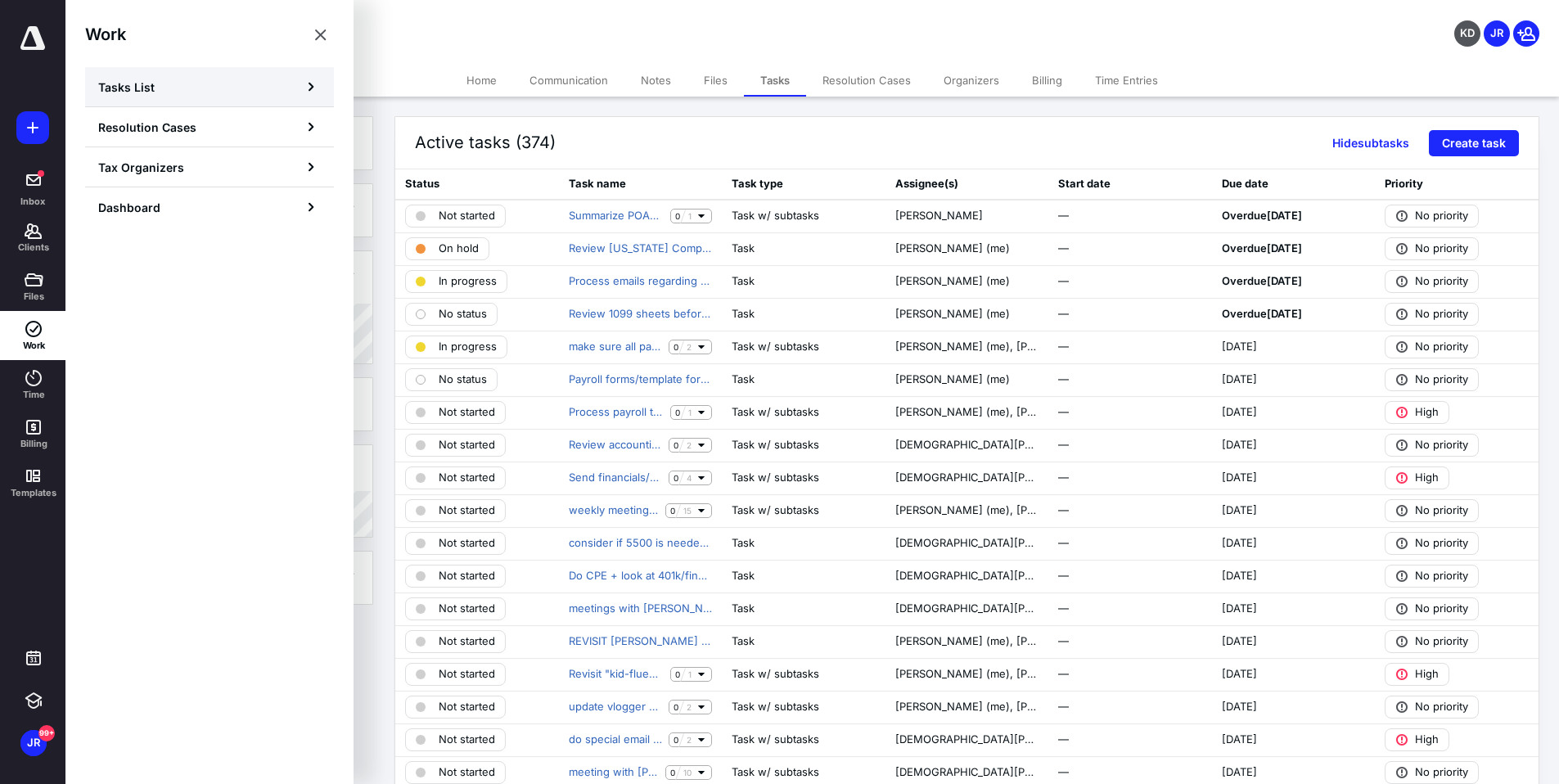 click on "Tasks List" at bounding box center [210, 87] 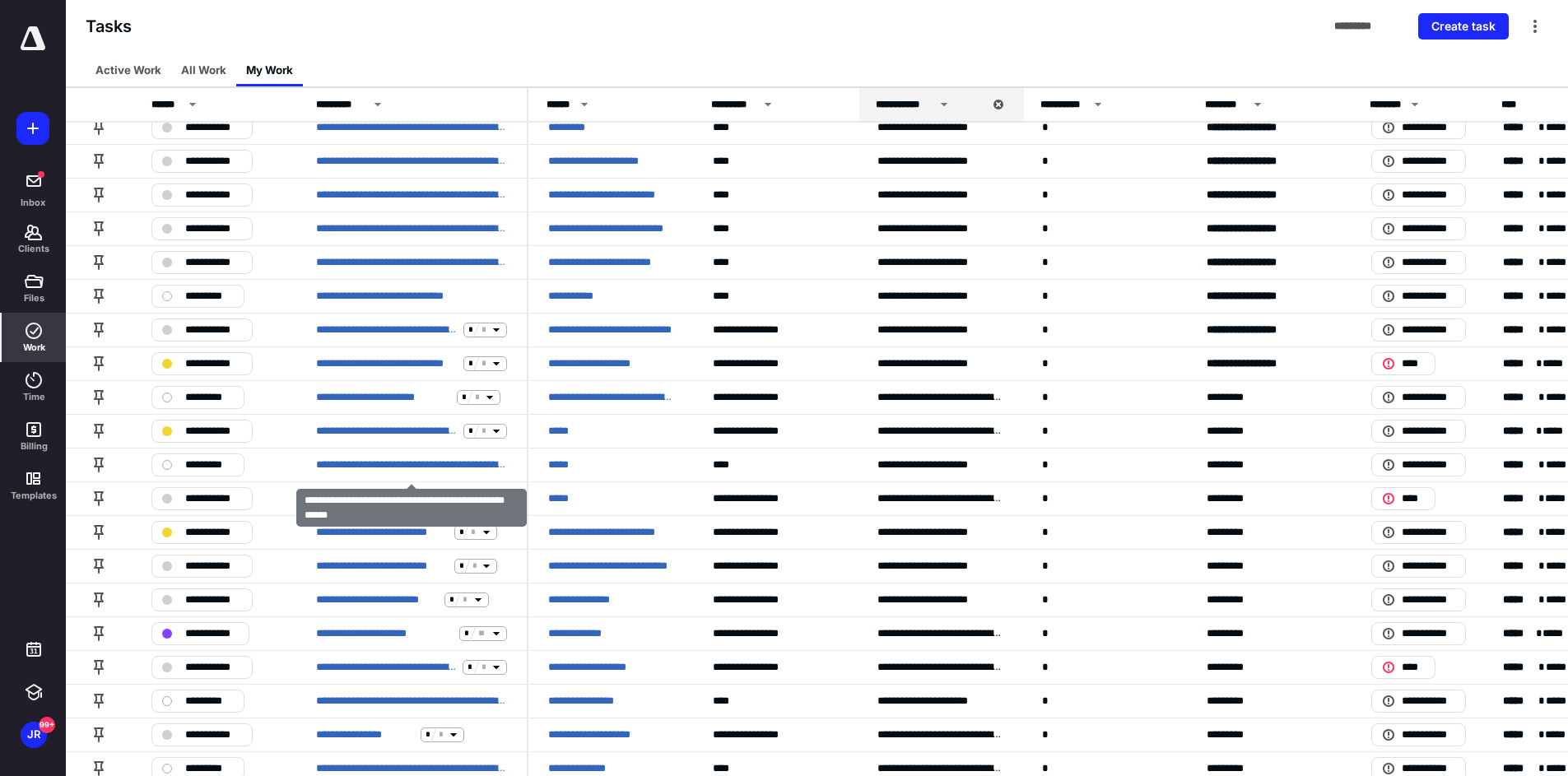 scroll, scrollTop: 1162, scrollLeft: 0, axis: vertical 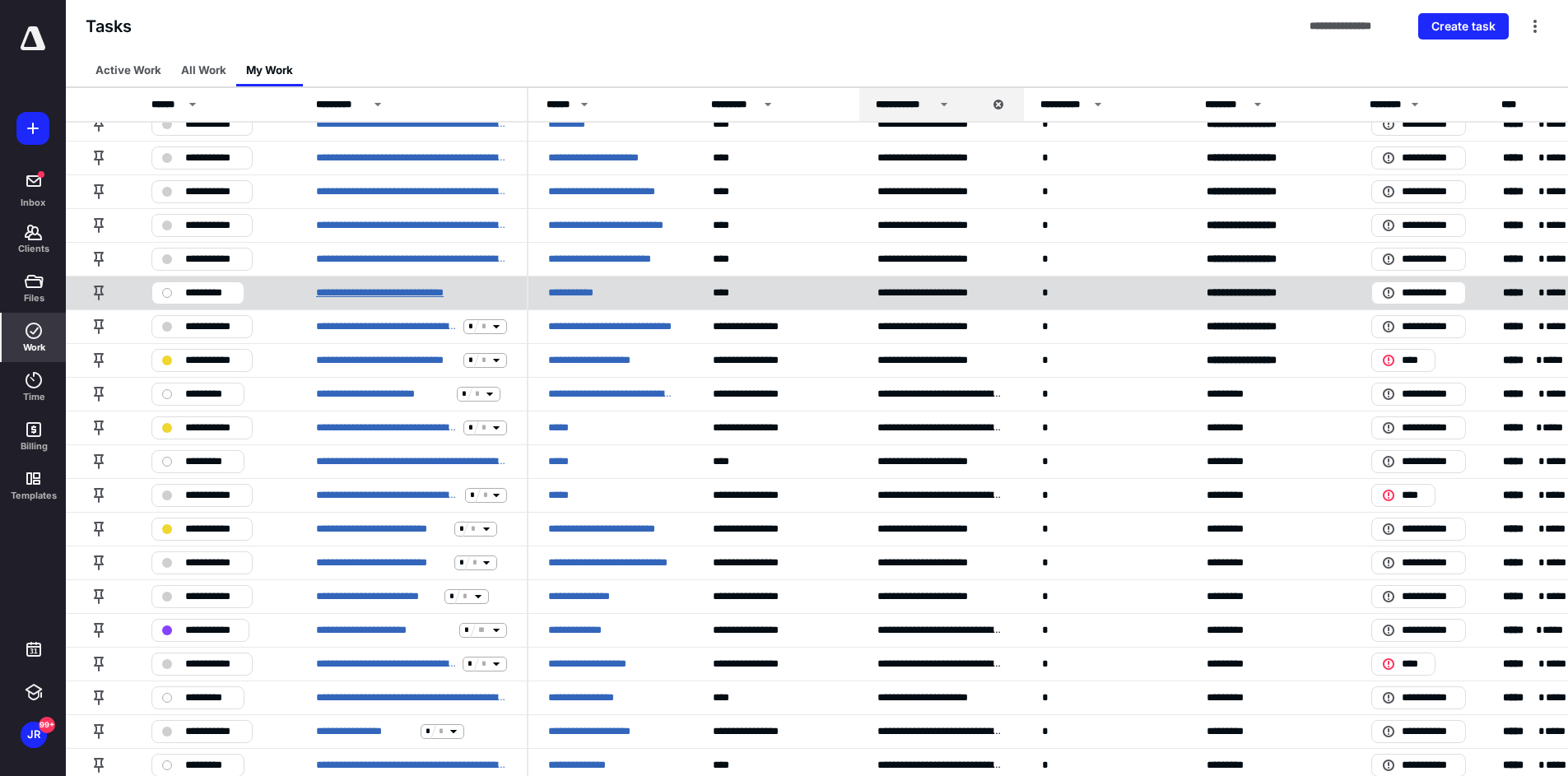 click on "**********" at bounding box center (401, 293) 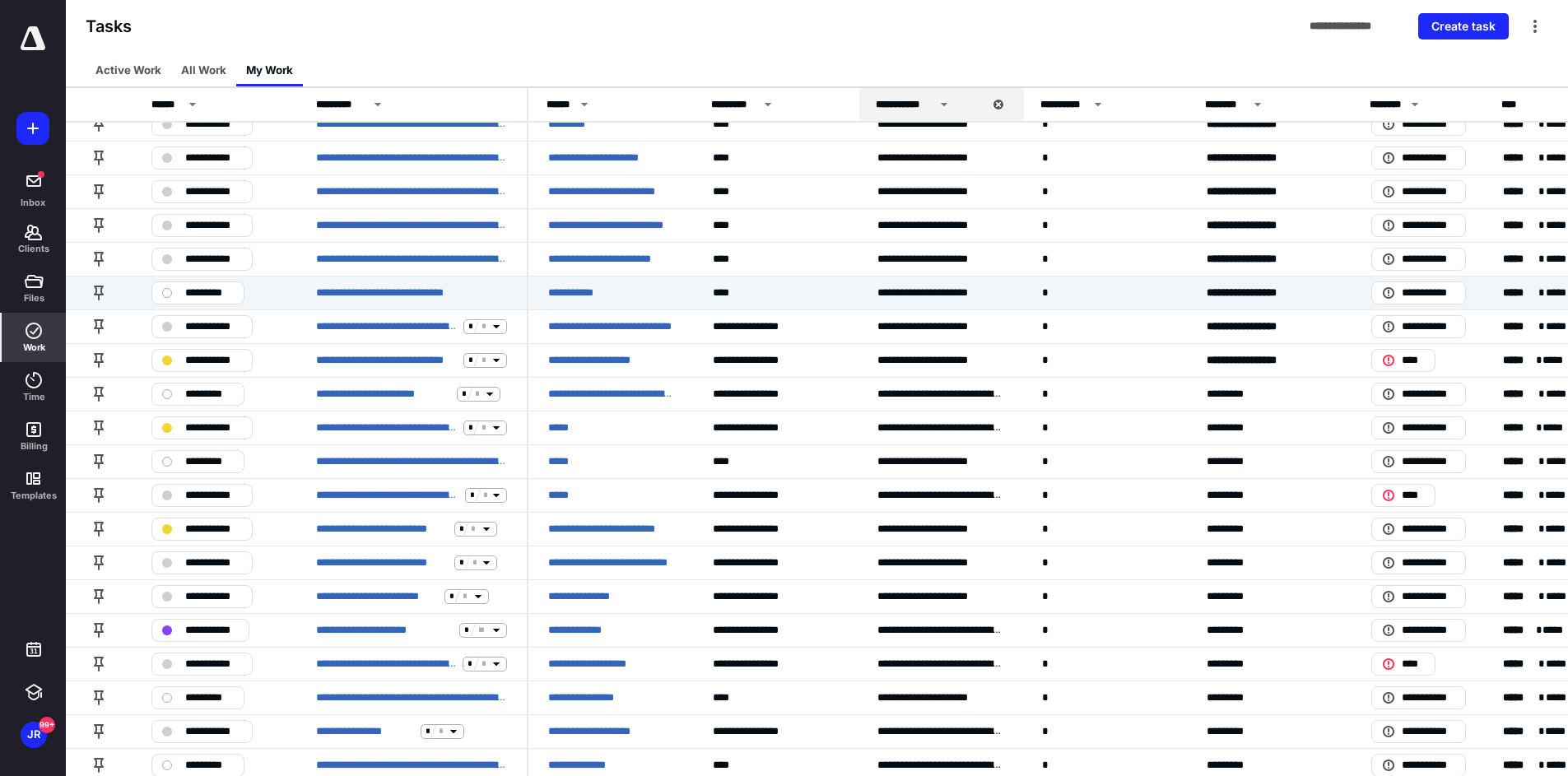 scroll, scrollTop: 0, scrollLeft: 0, axis: both 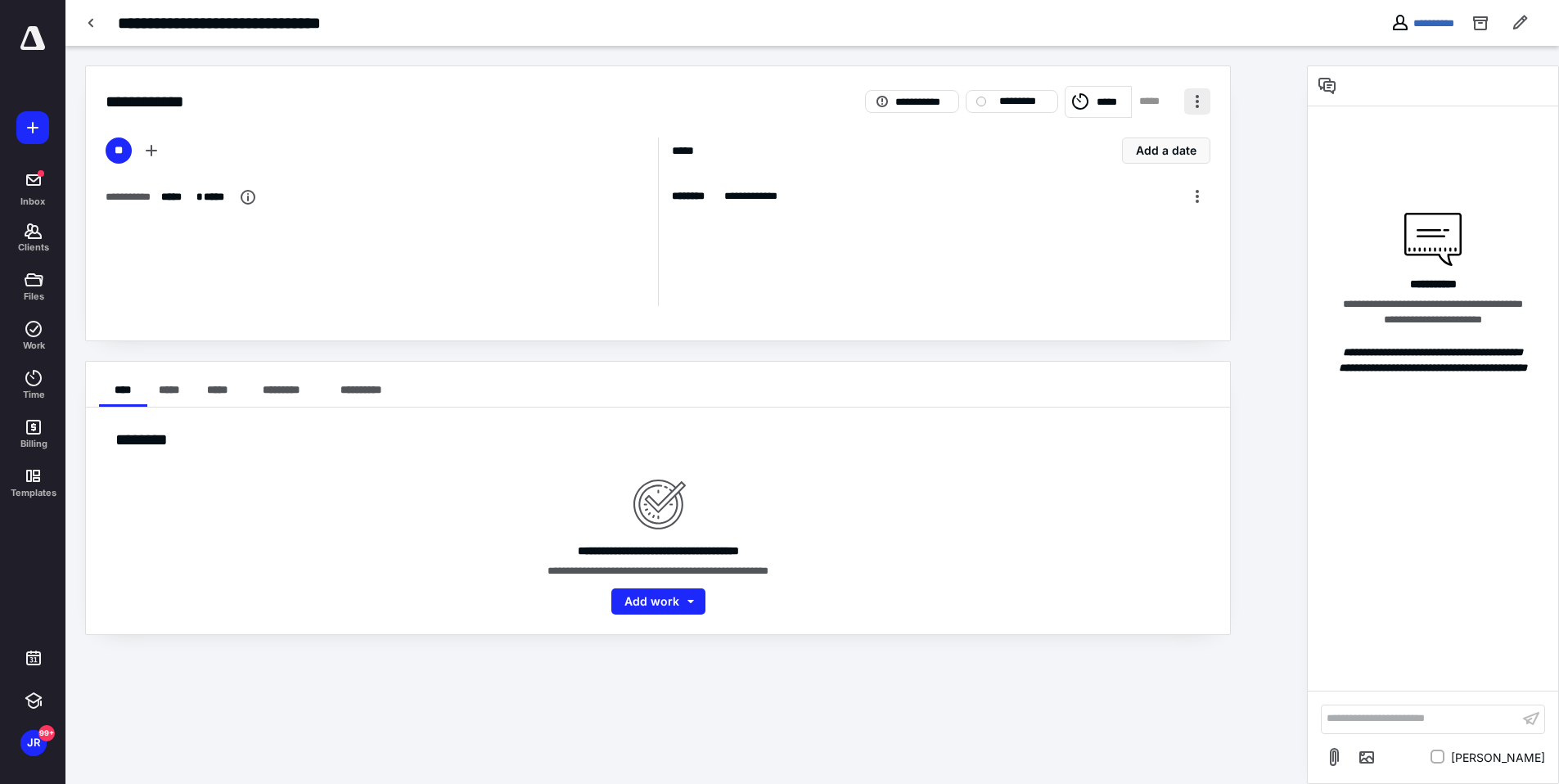 click at bounding box center (1197, 101) 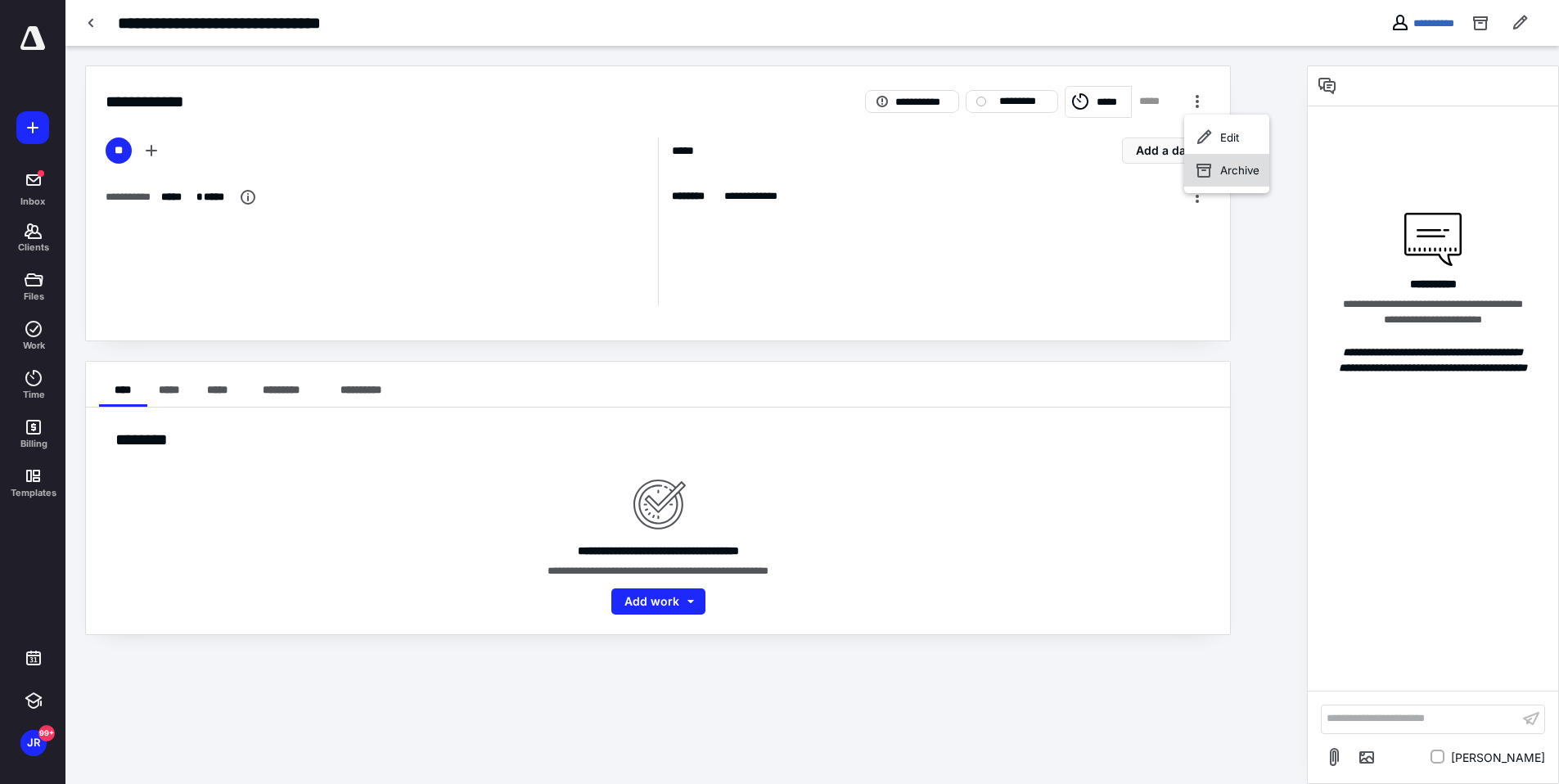 click on "Archive" at bounding box center [1227, 170] 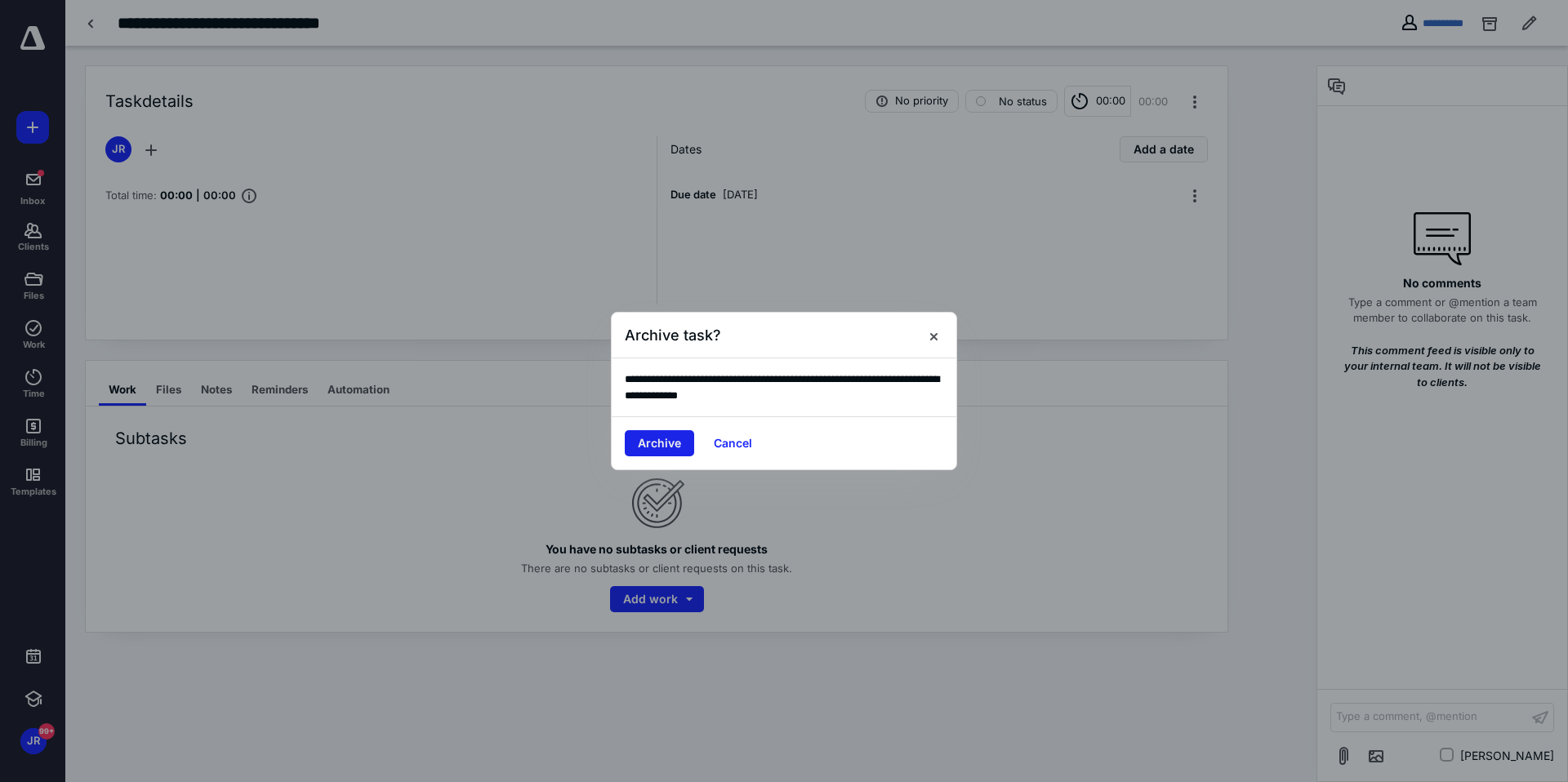 click on "Archive" at bounding box center (659, 443) 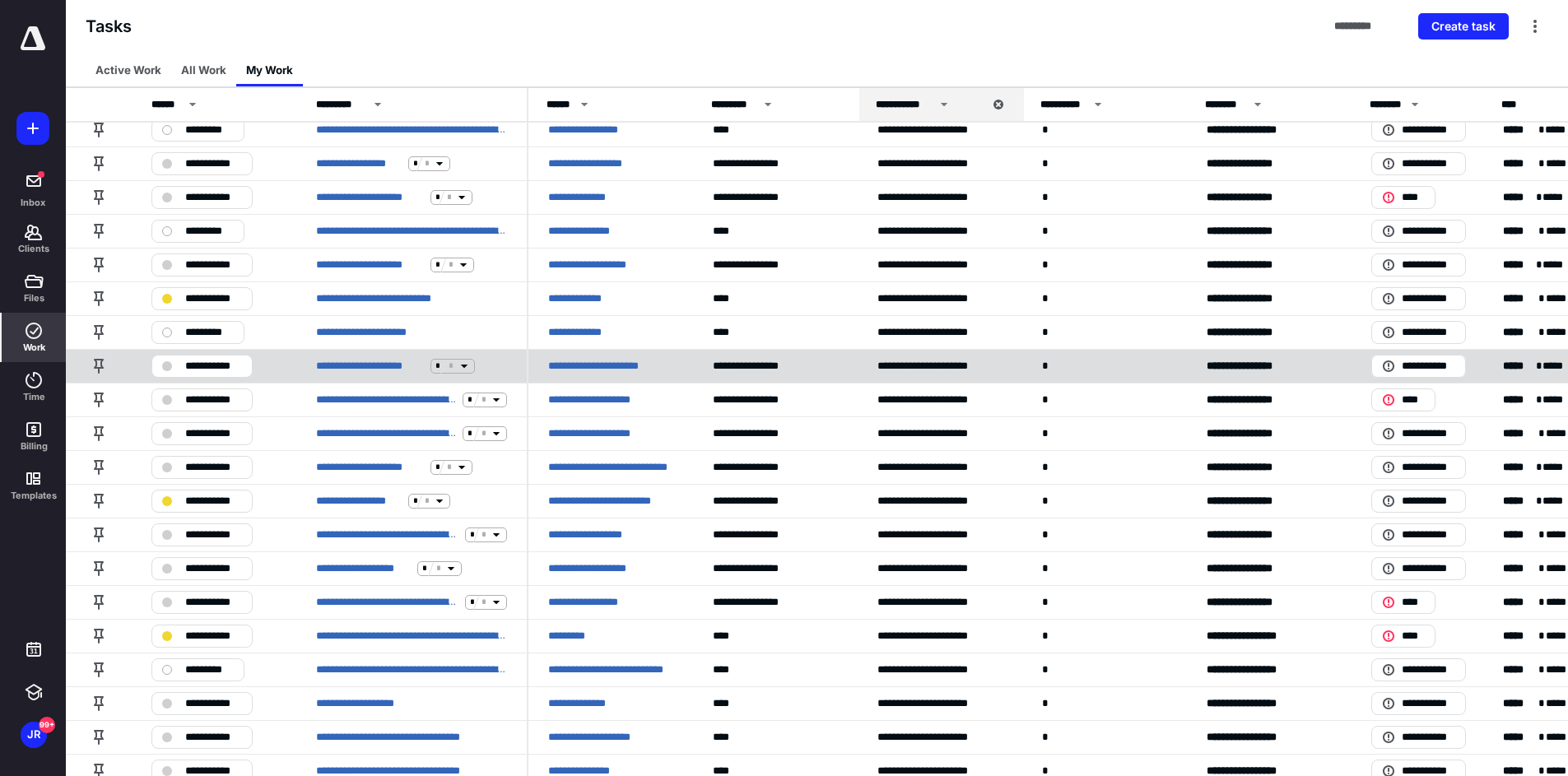 scroll, scrollTop: 0, scrollLeft: 0, axis: both 